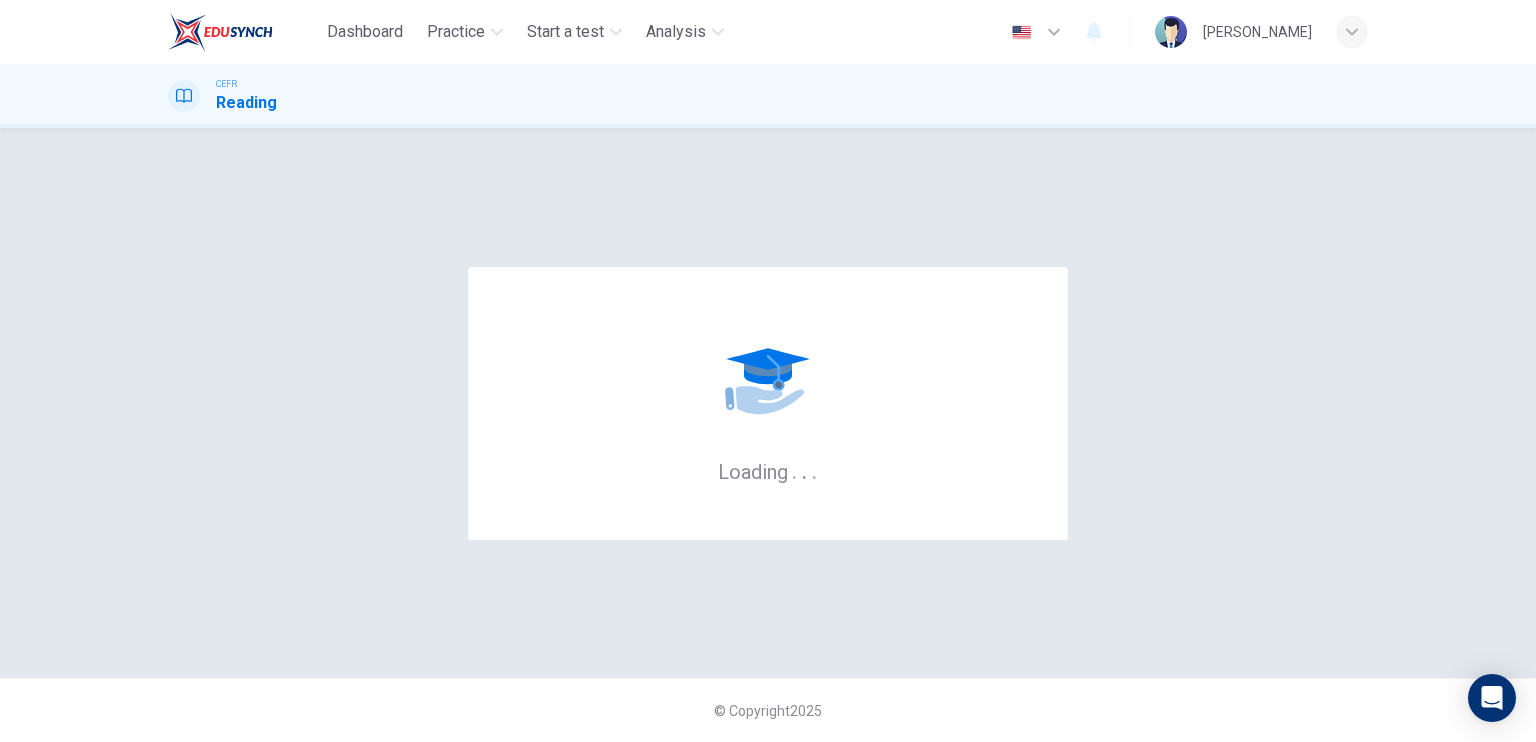 scroll, scrollTop: 0, scrollLeft: 0, axis: both 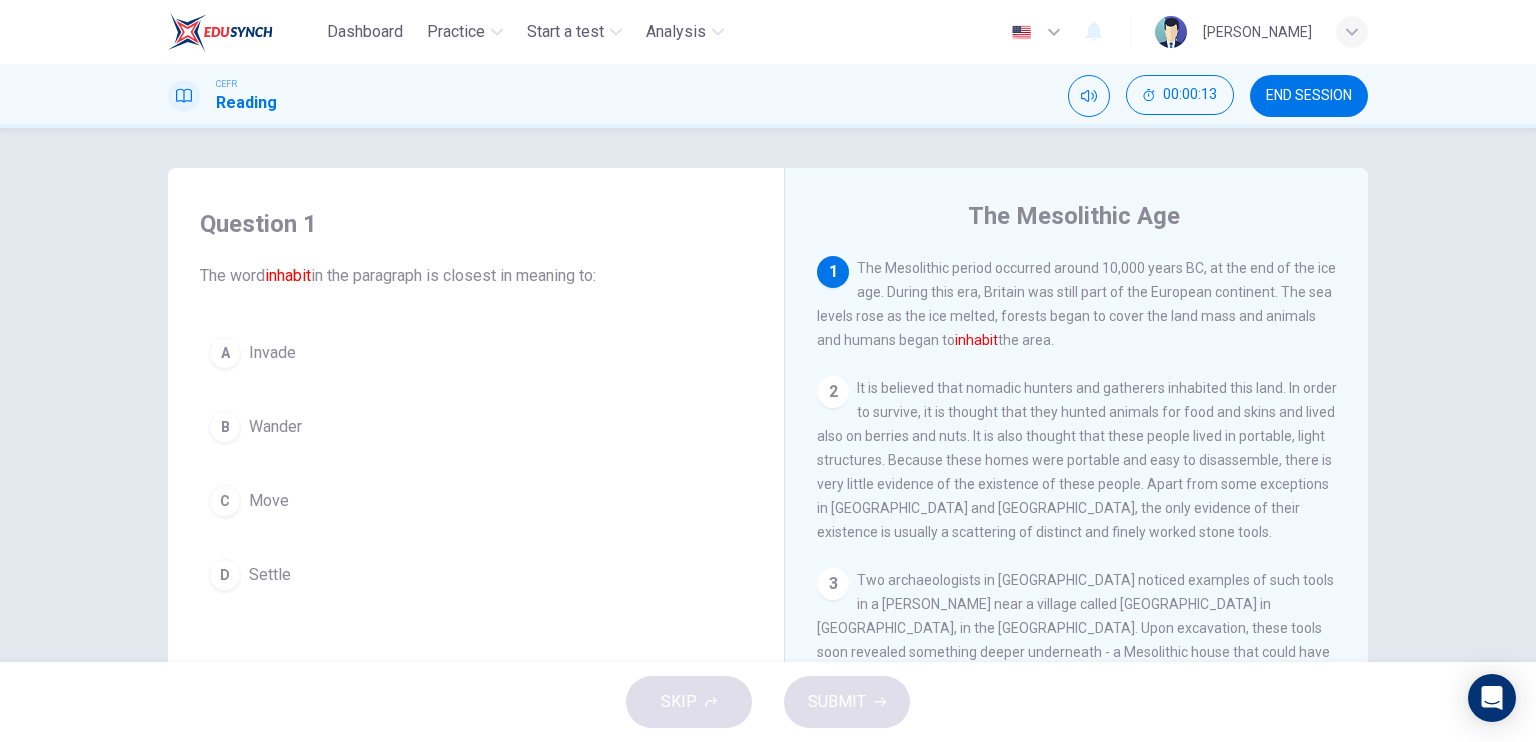 click on "1 The Mesolithic period occurred around 10,000 years BC, at the end of the ice age. During this era, Britain was still part of the European continent. The sea levels rose as the ice melted, forests began to cover the land mass and animals and humans began to  inhabit  the area." at bounding box center (1077, 304) 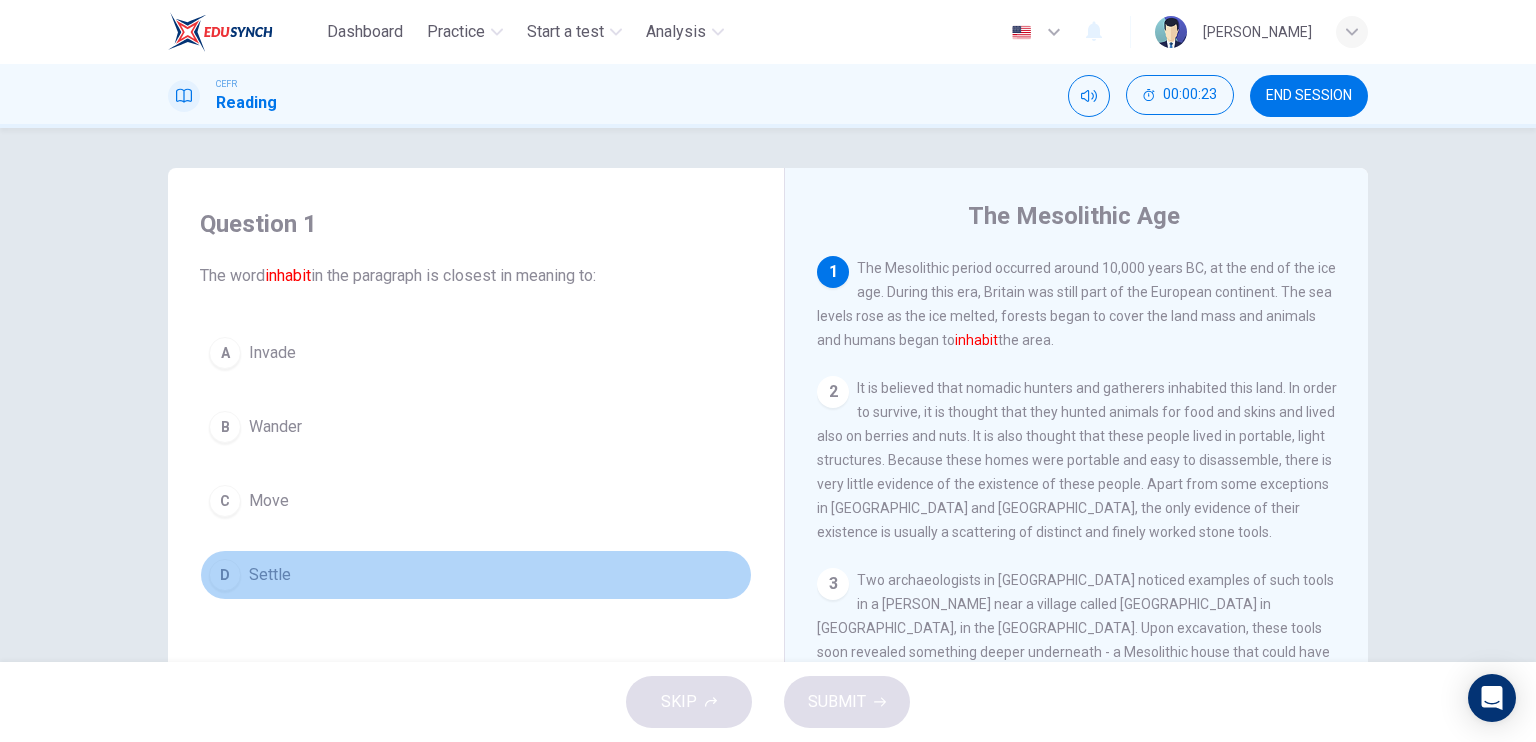 click on "D" at bounding box center [225, 575] 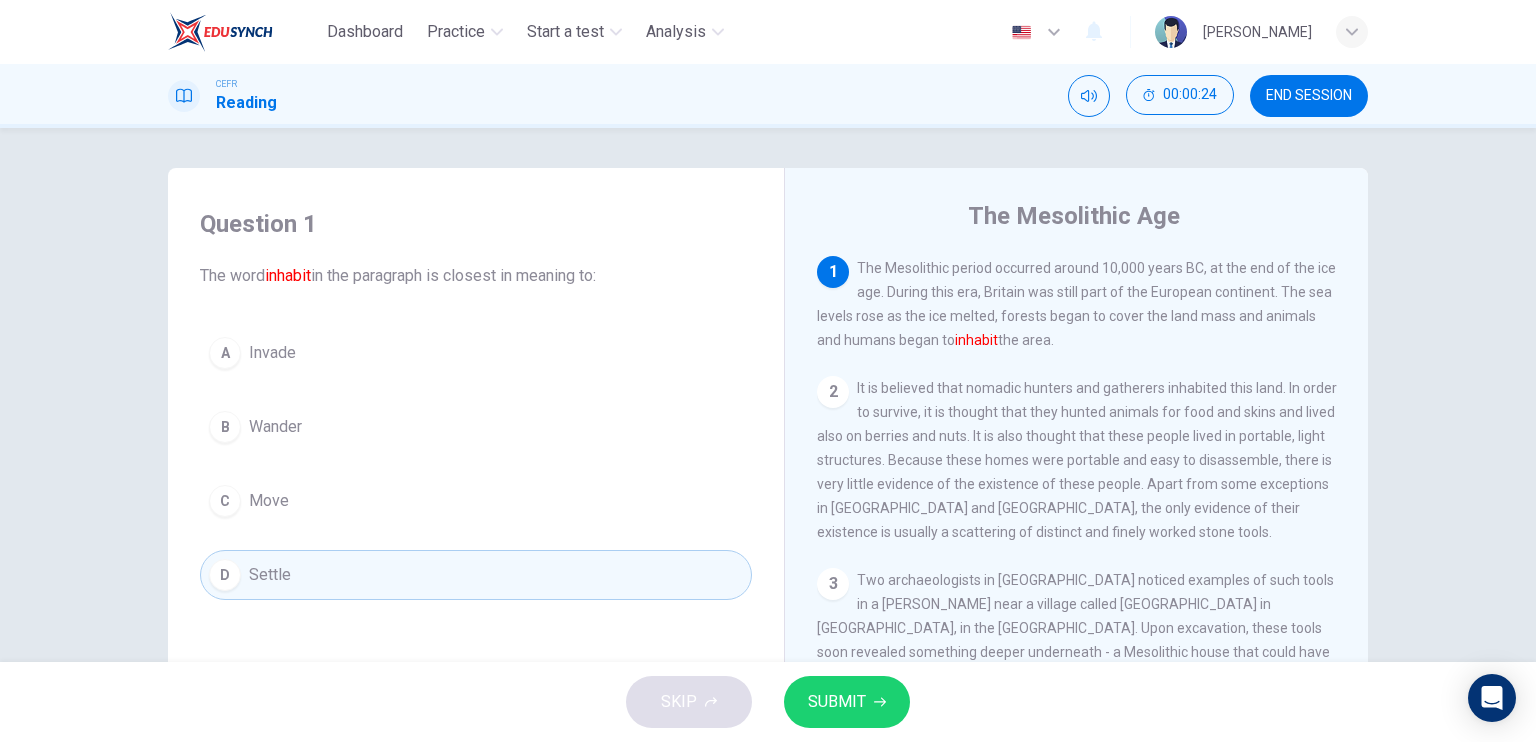 click on "SUBMIT" at bounding box center [837, 702] 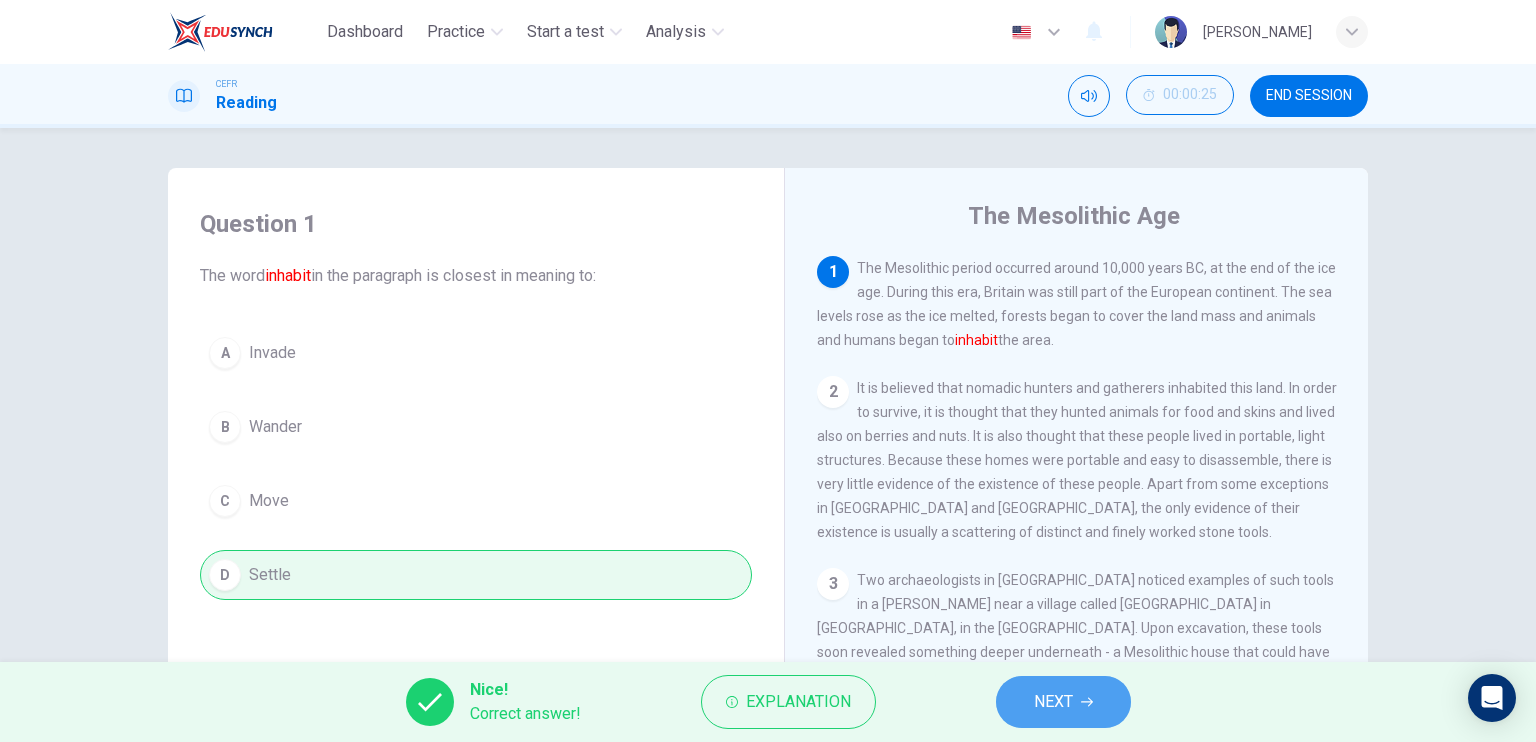 click on "NEXT" at bounding box center (1063, 702) 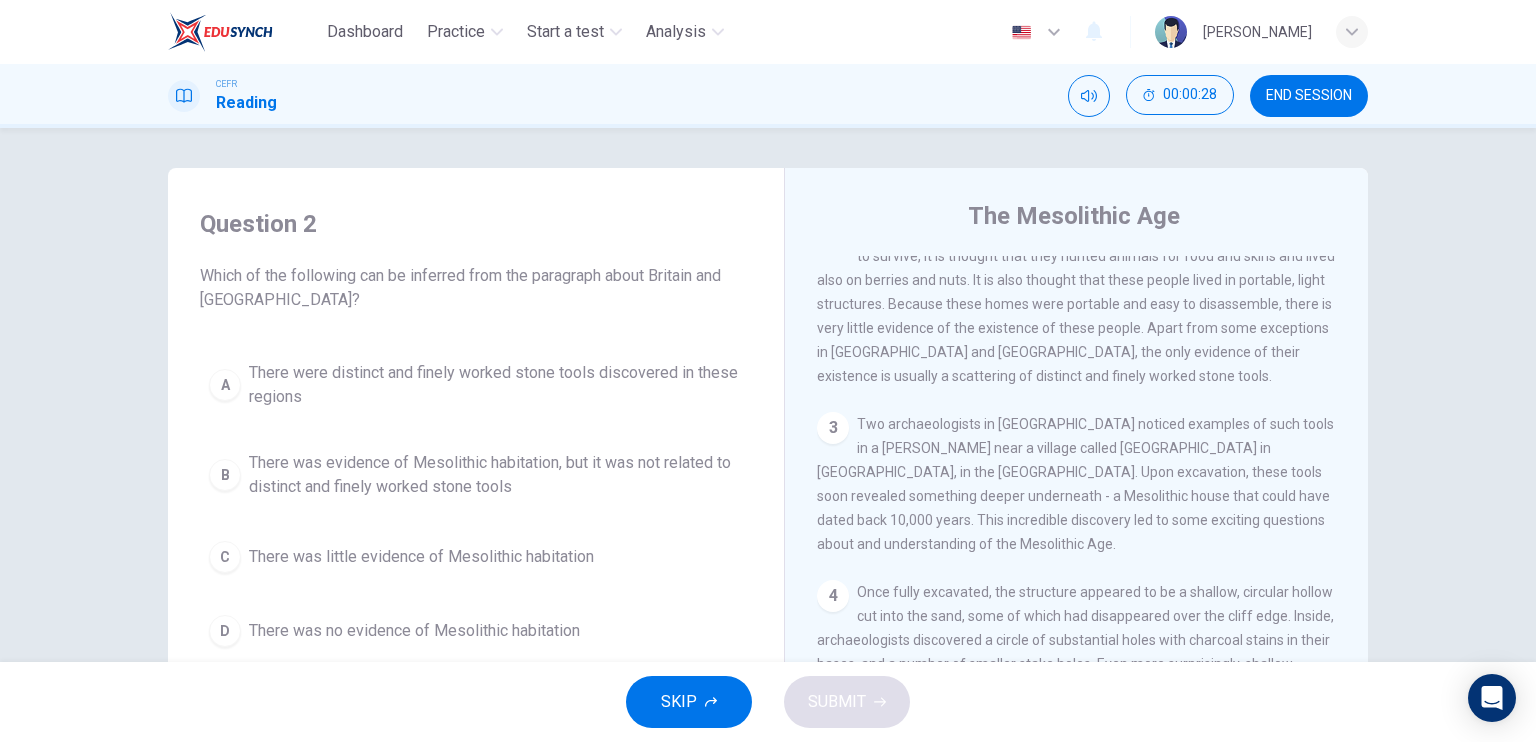 scroll, scrollTop: 100, scrollLeft: 0, axis: vertical 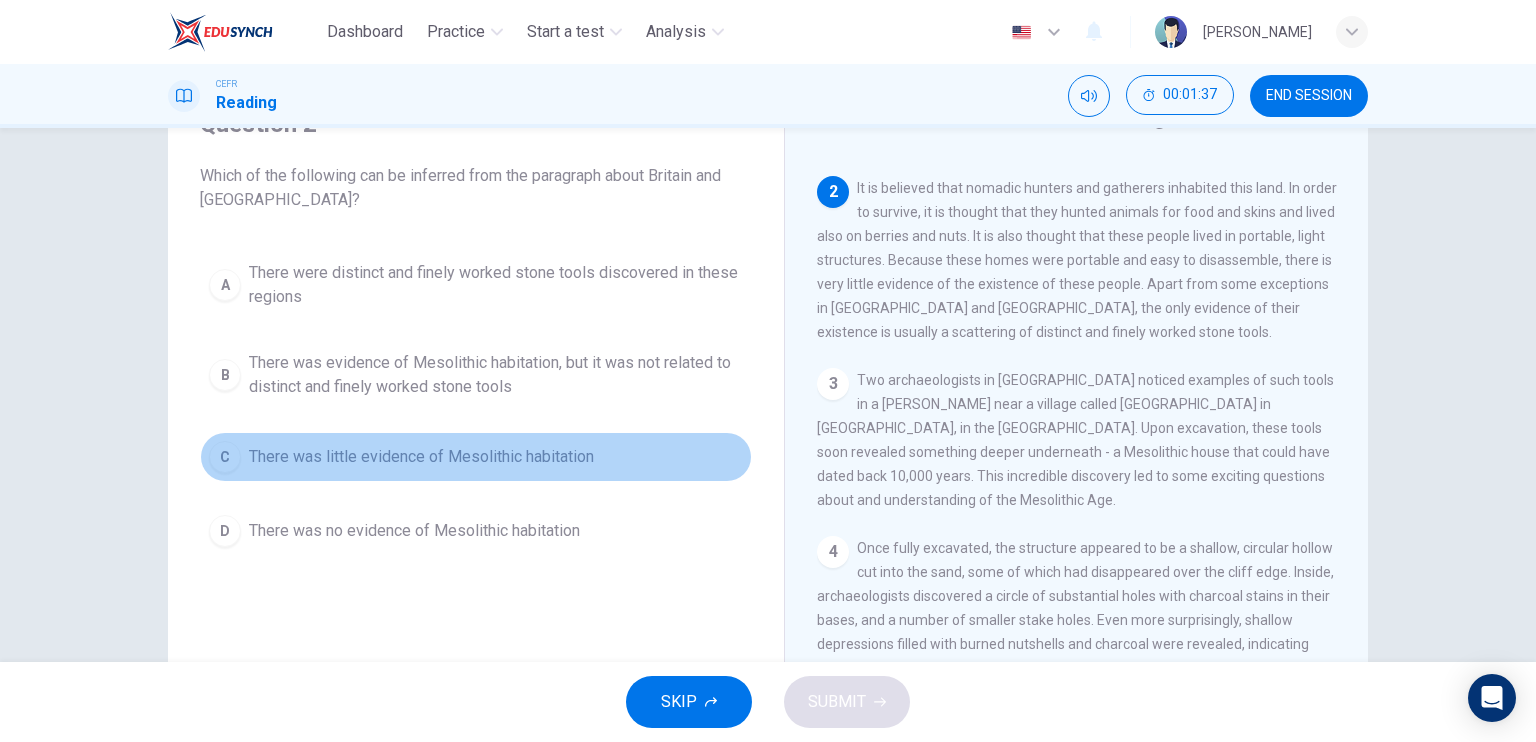 click on "There was little evidence of Mesolithic habitation" at bounding box center (421, 457) 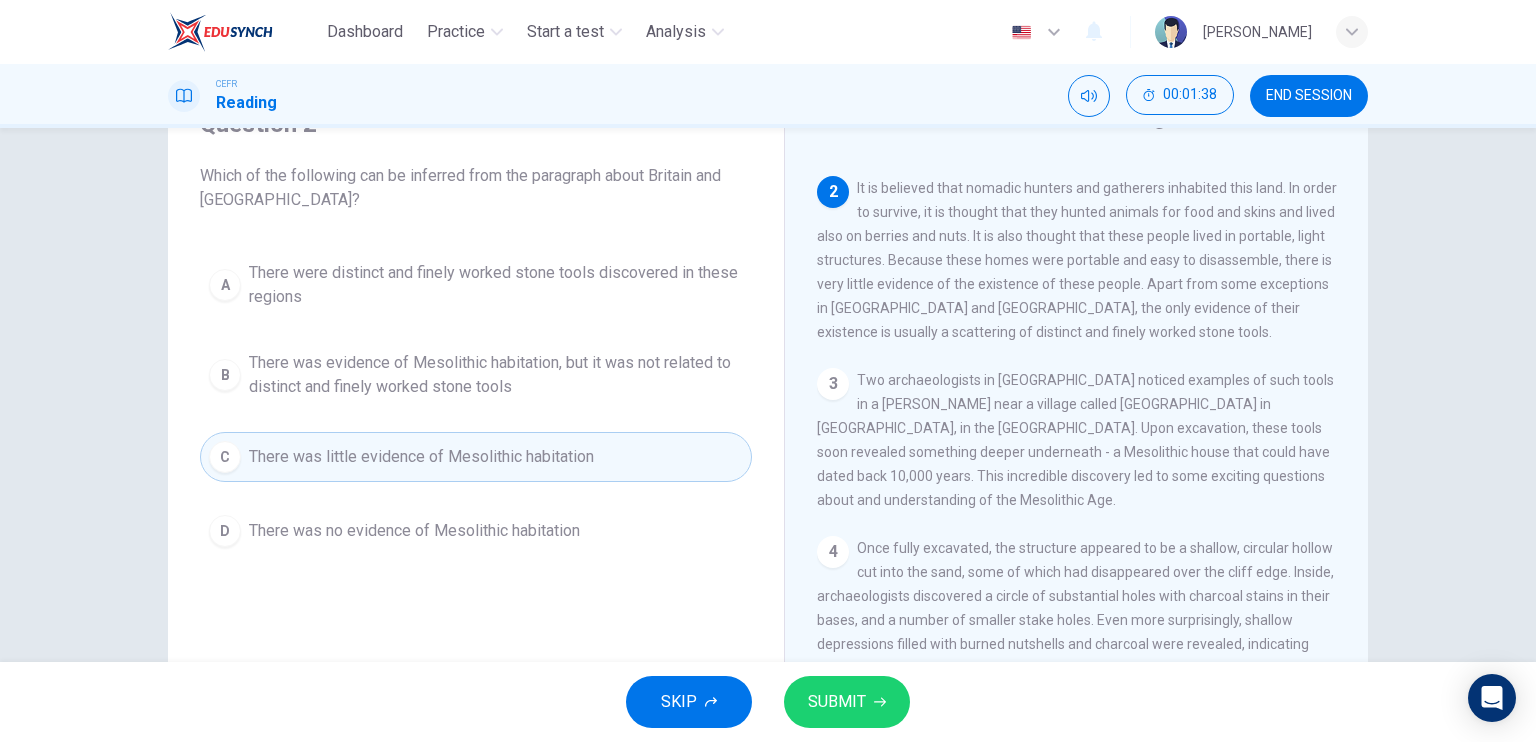click on "SUBMIT" at bounding box center [847, 702] 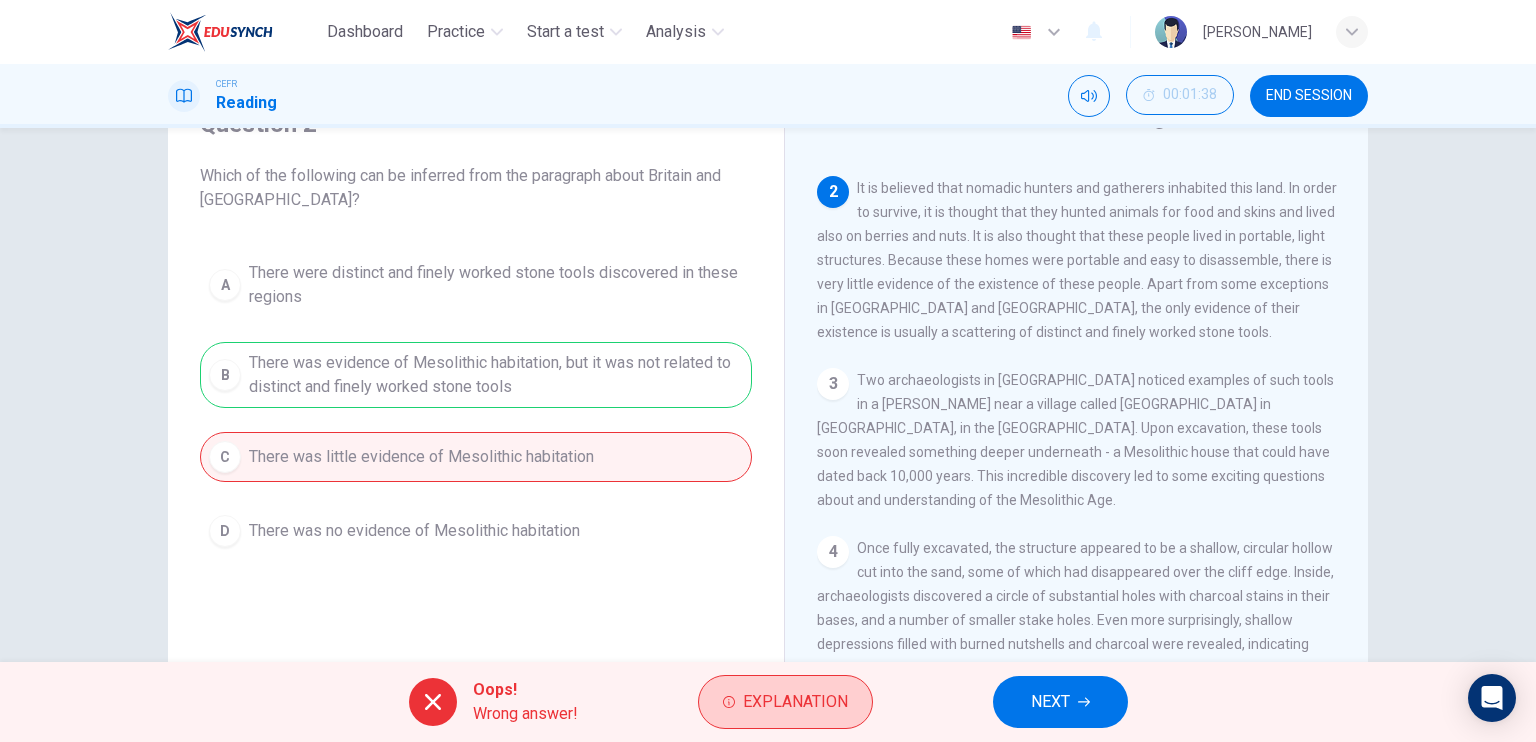 click on "Explanation" at bounding box center (795, 702) 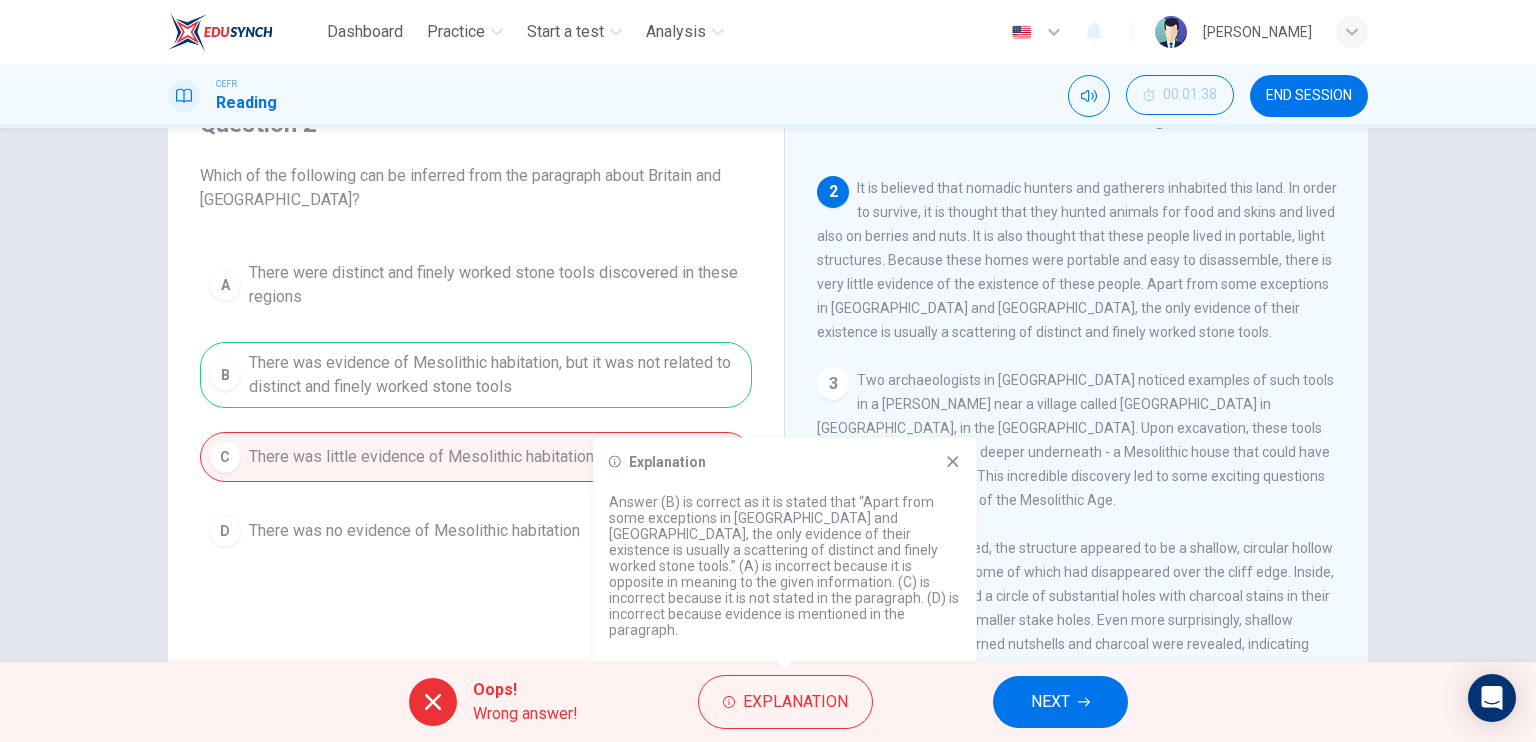 click 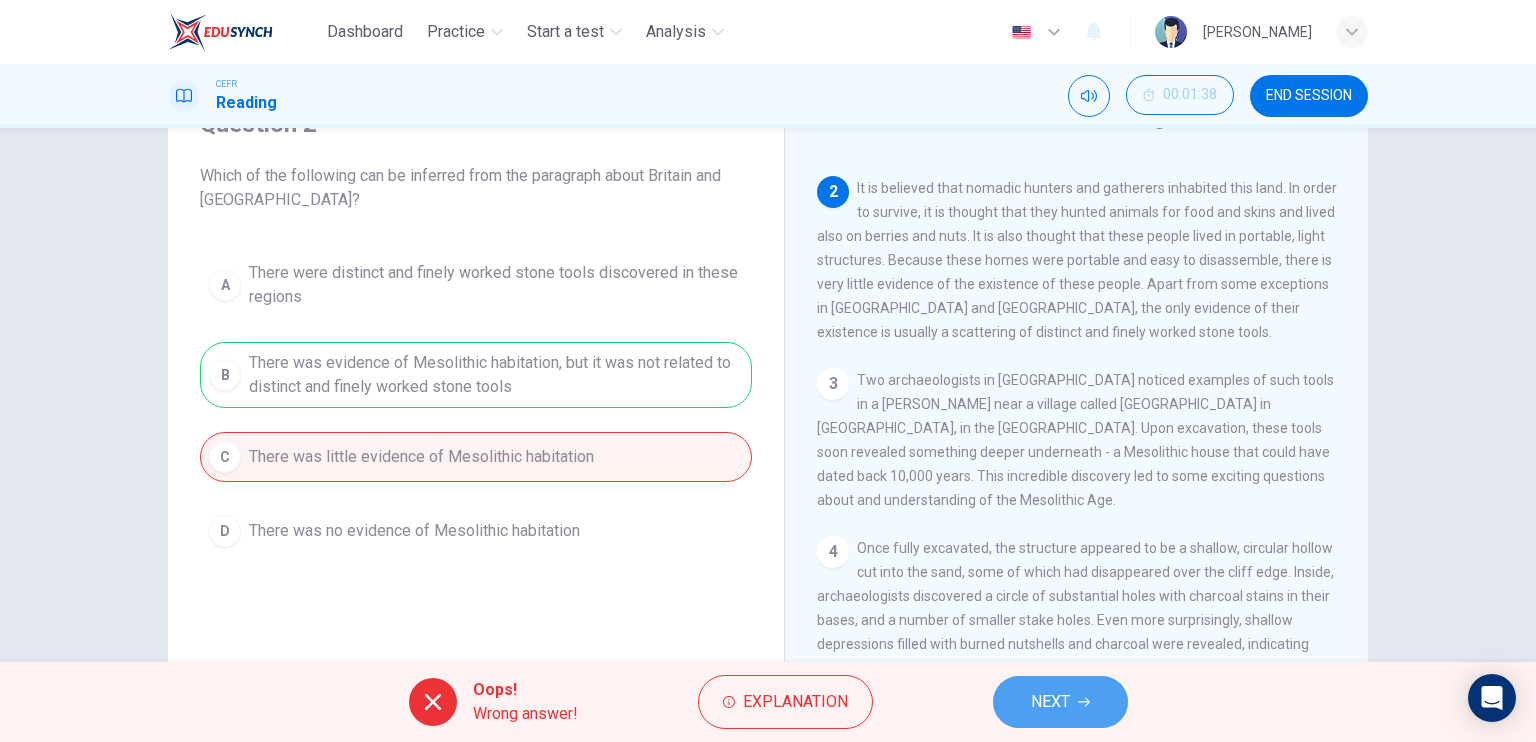 click on "NEXT" at bounding box center [1060, 702] 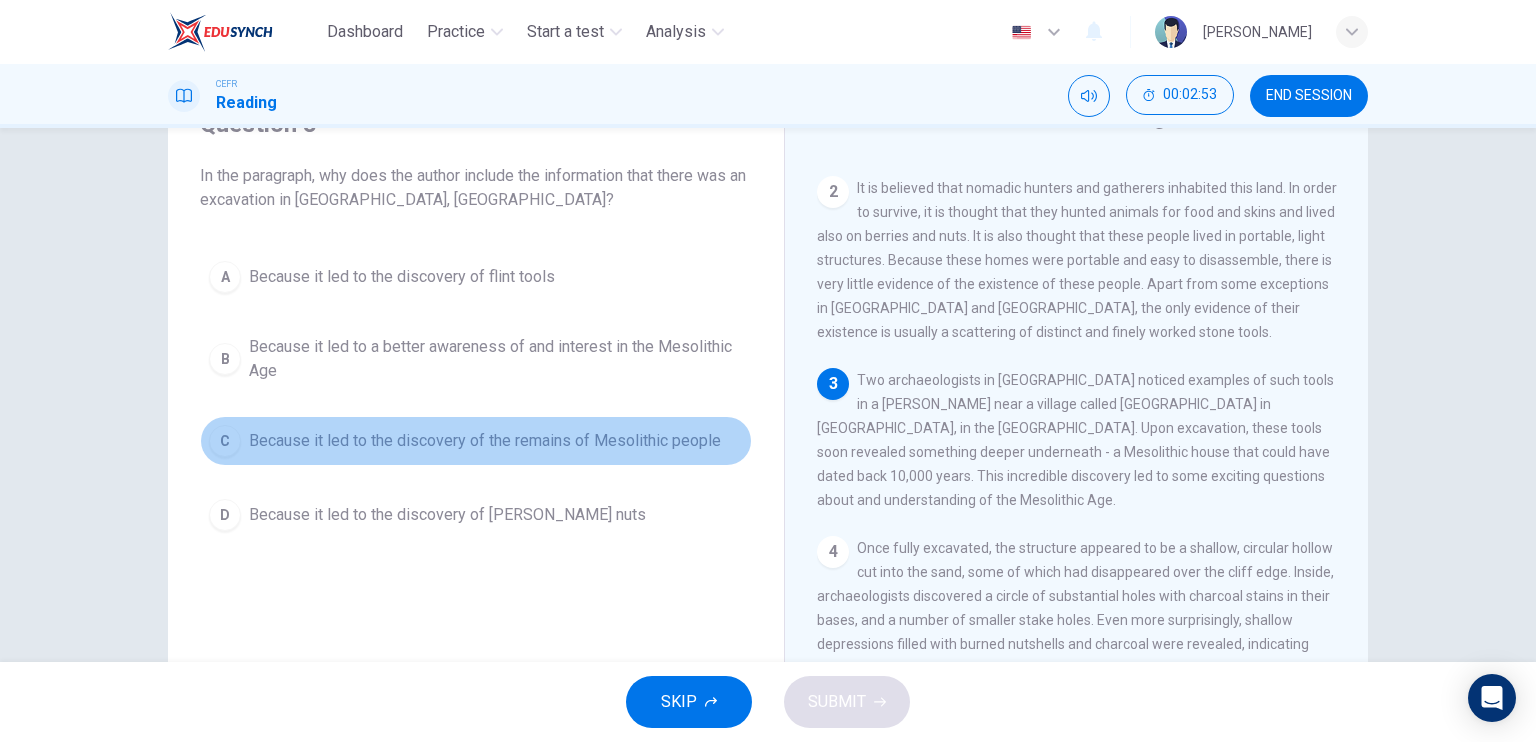 click on "C Because it led to the discovery of the remains of Mesolithic people" at bounding box center [476, 441] 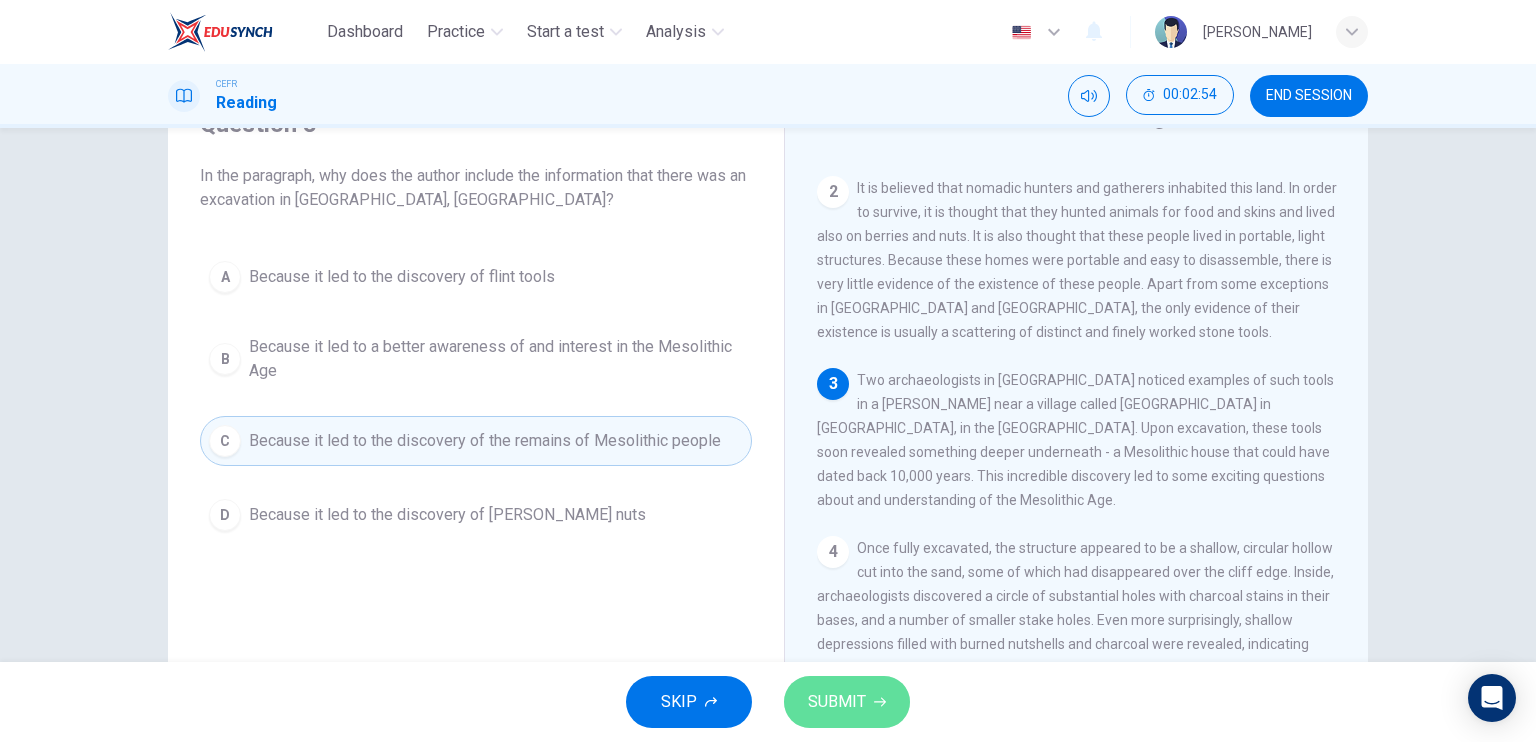 click on "SUBMIT" at bounding box center (847, 702) 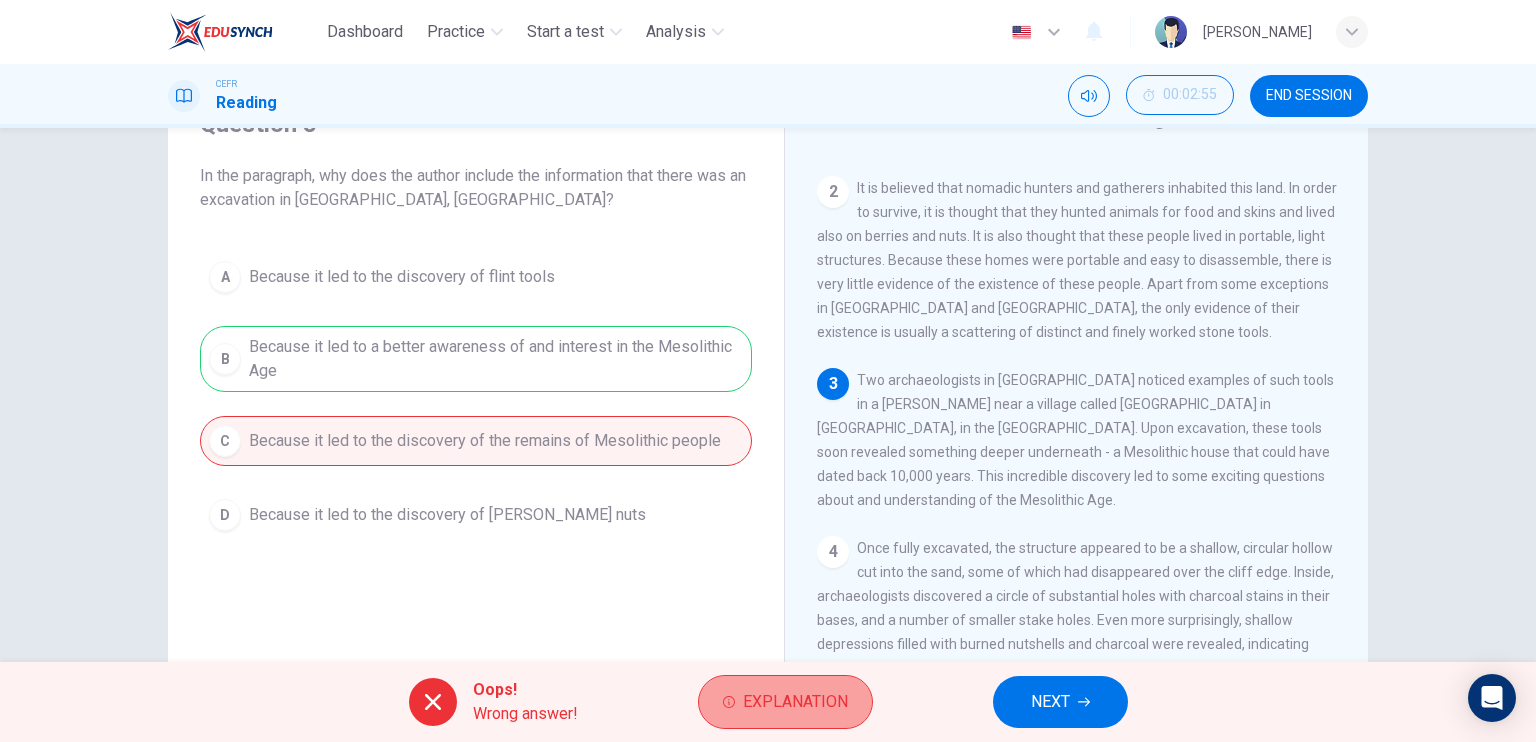 click on "Explanation" at bounding box center [795, 702] 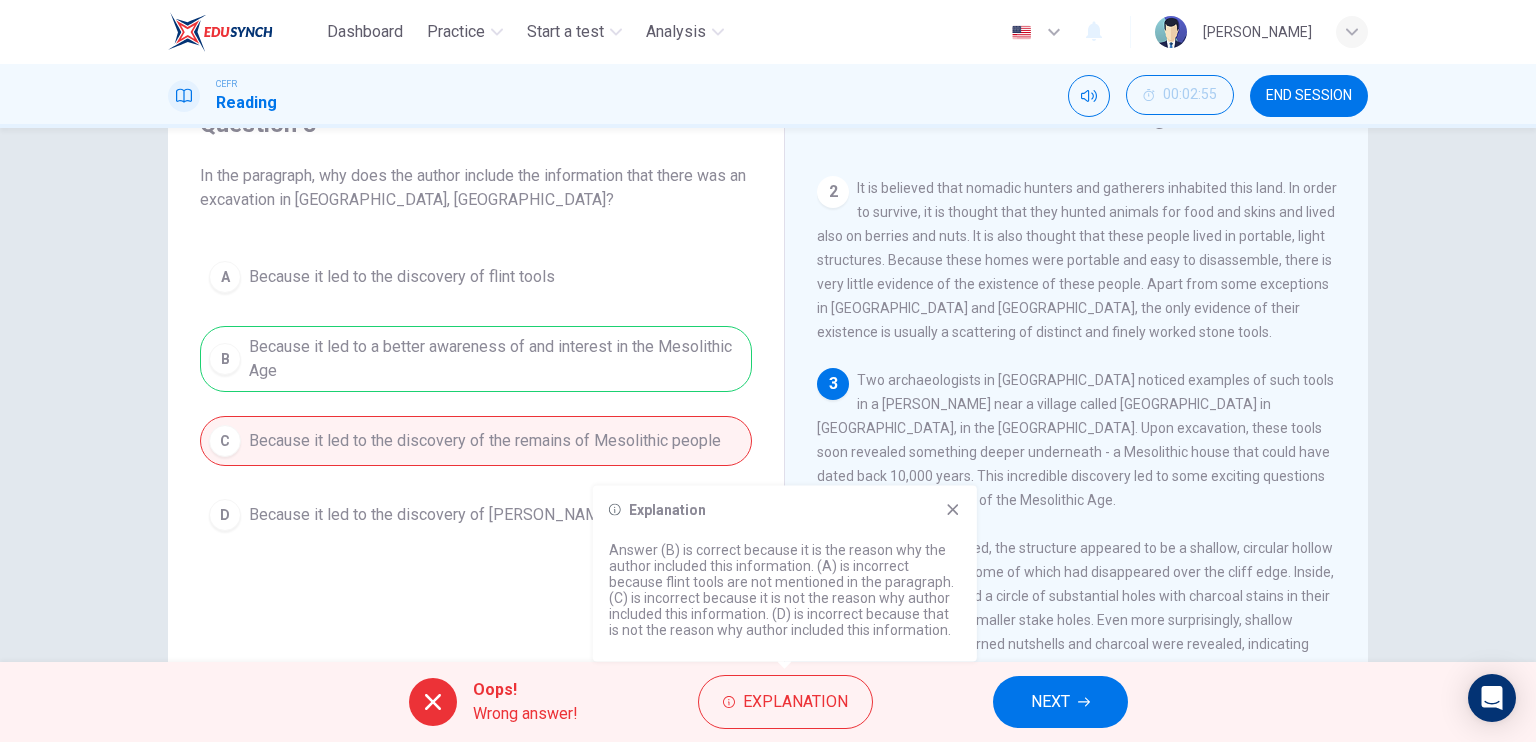 click 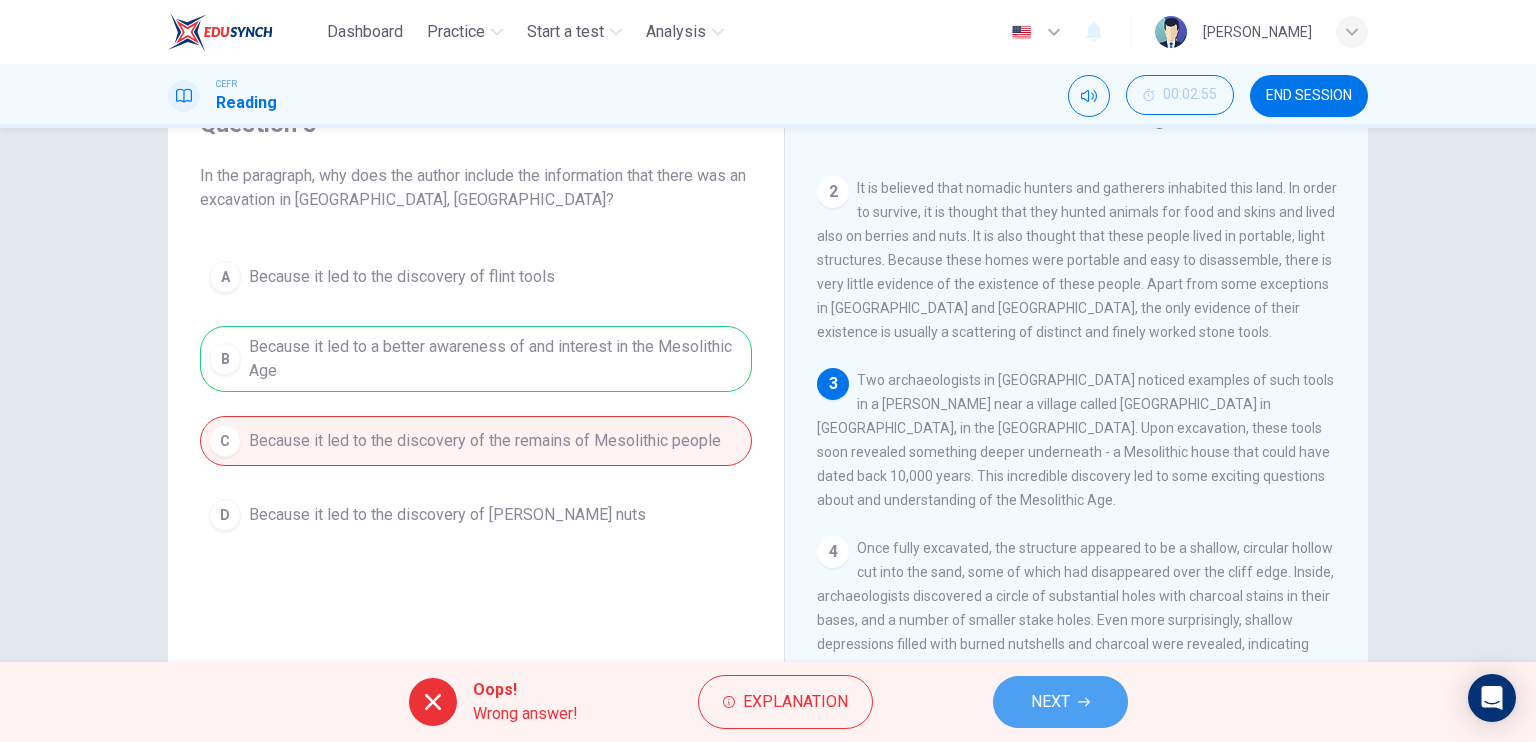 click on "NEXT" at bounding box center (1060, 702) 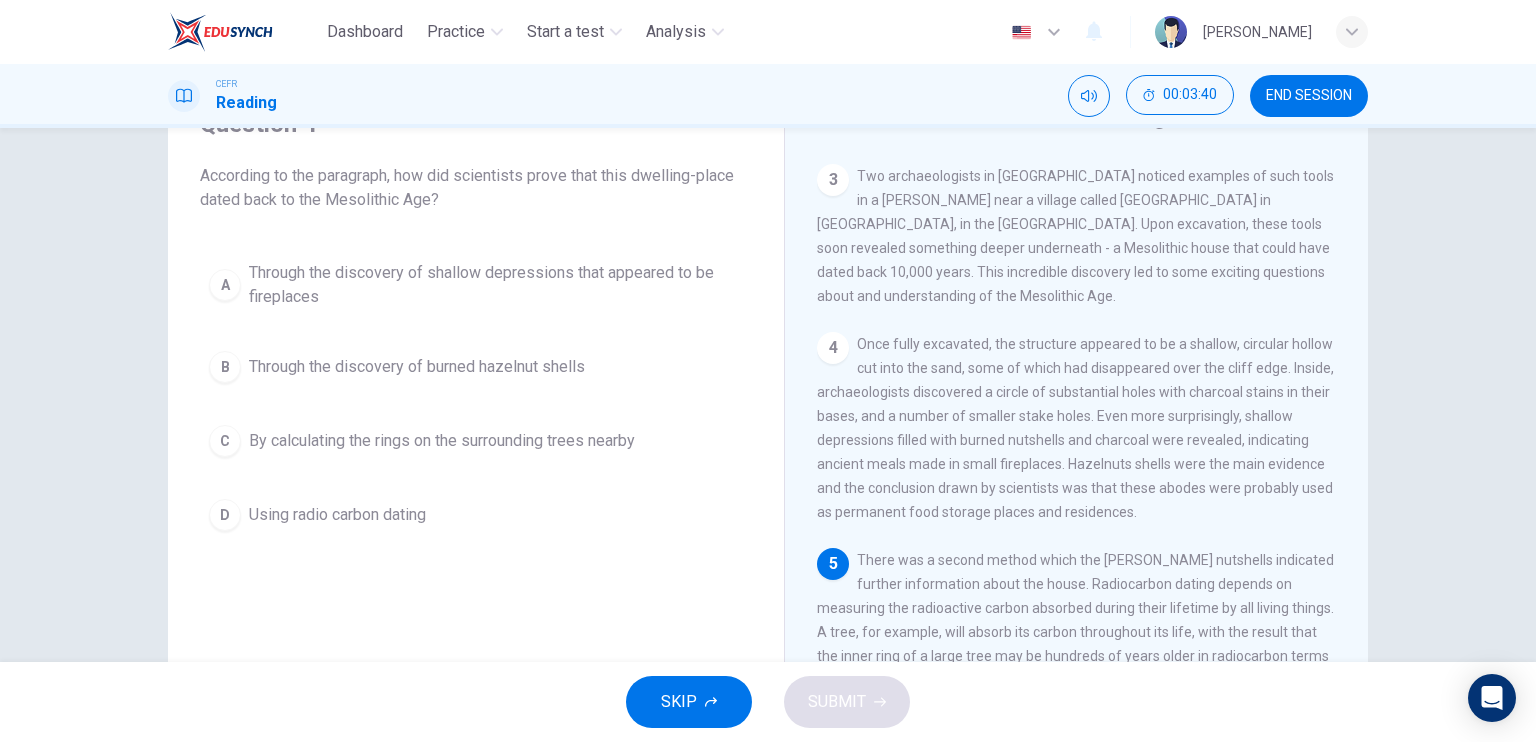 scroll, scrollTop: 300, scrollLeft: 0, axis: vertical 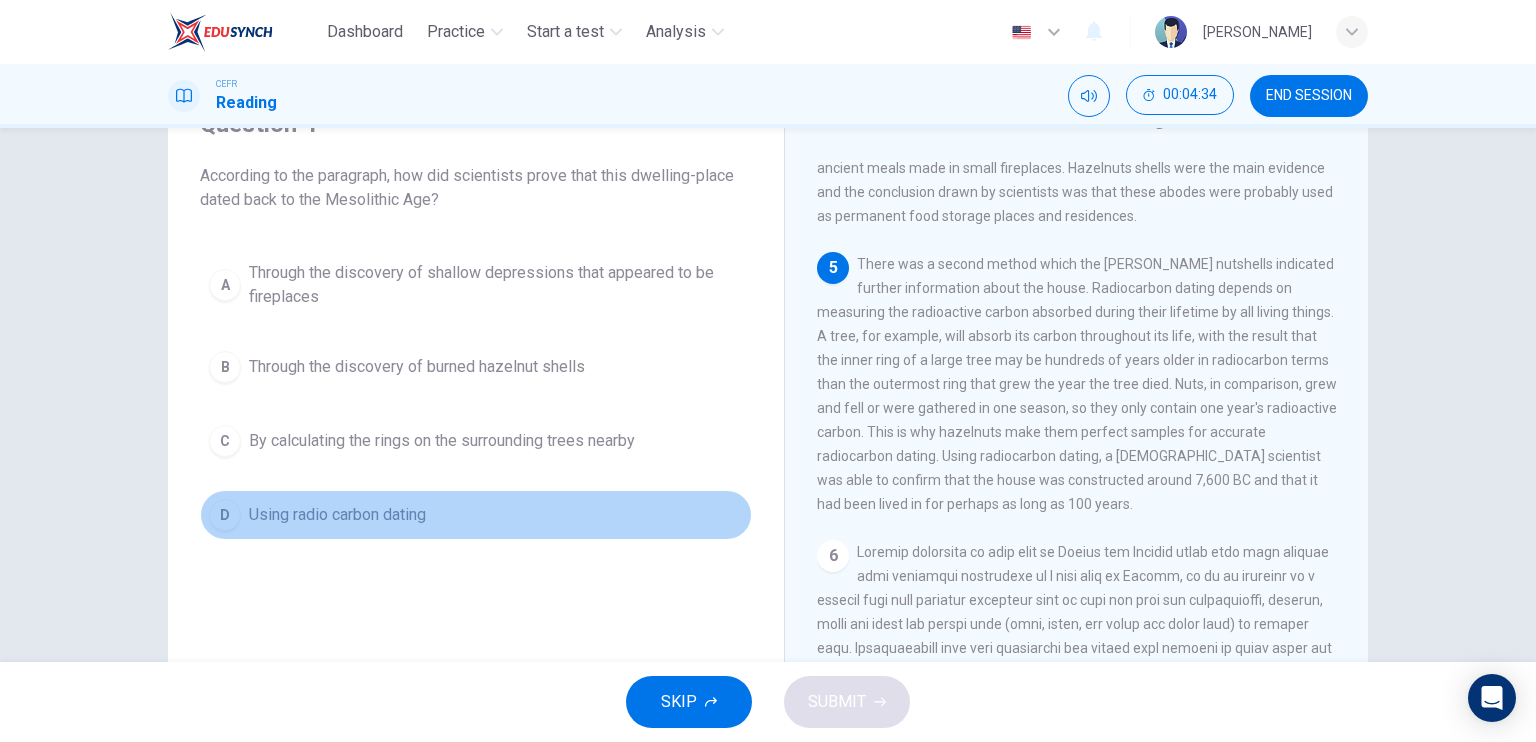 click on "D Using radio carbon dating" at bounding box center [476, 515] 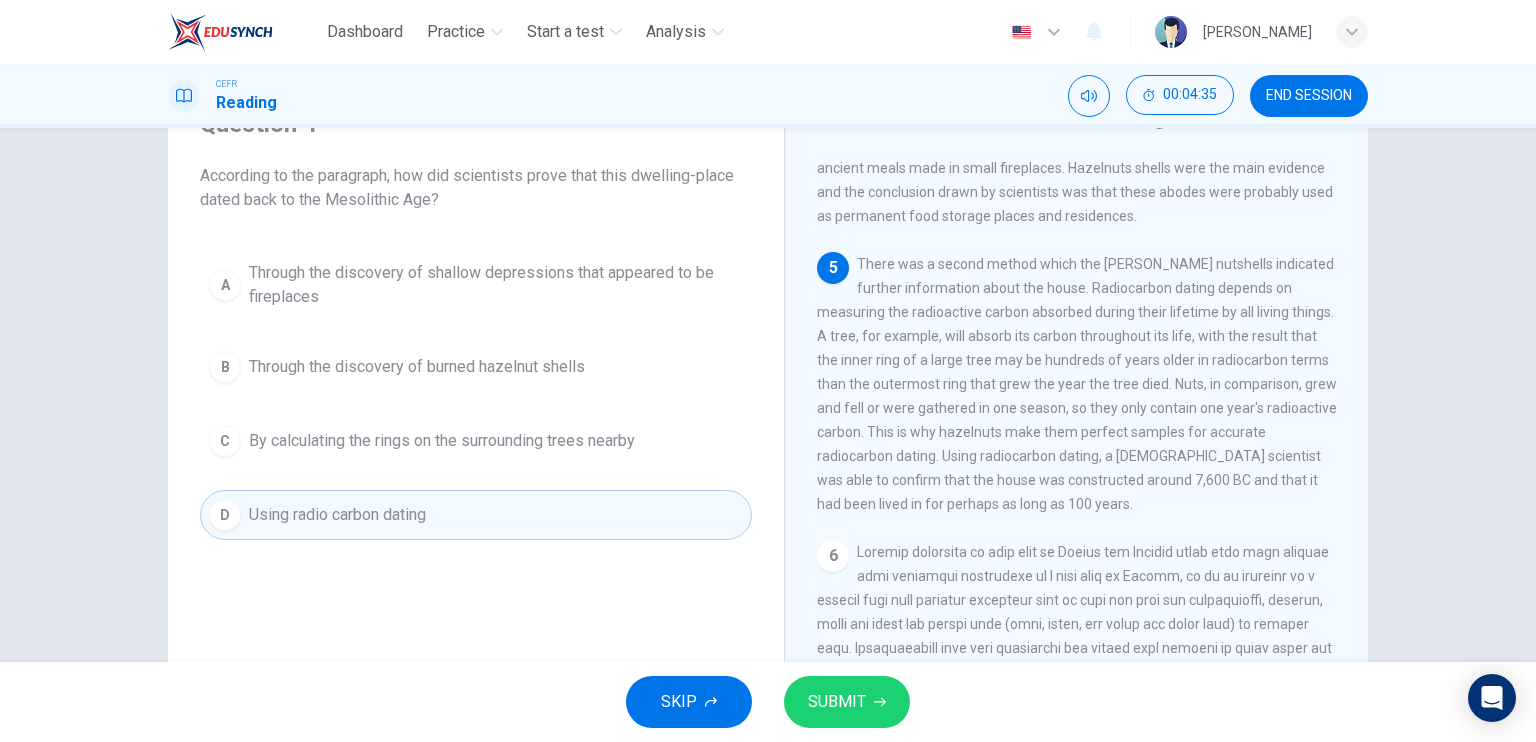 click on "SUBMIT" at bounding box center (837, 702) 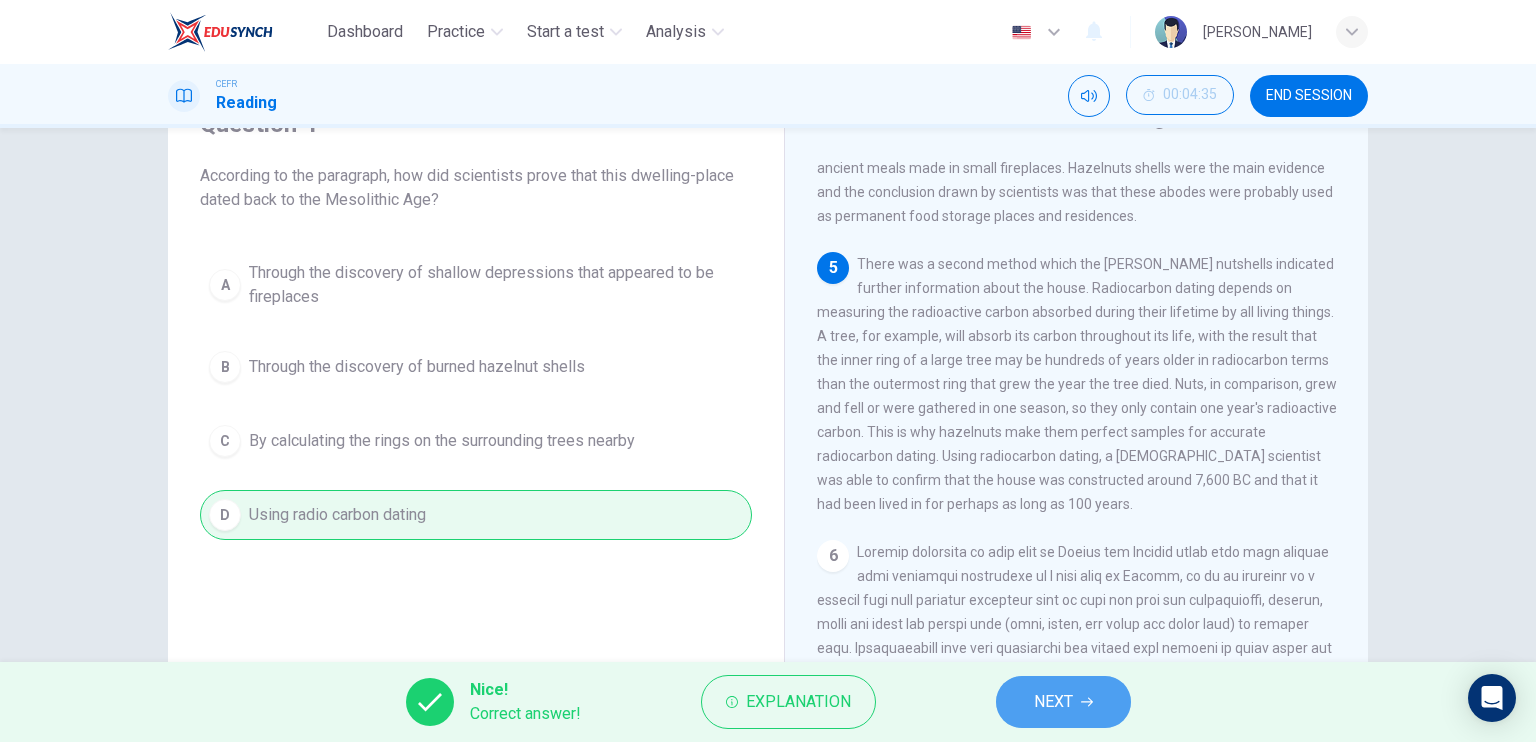 drag, startPoint x: 1064, startPoint y: 689, endPoint x: 1074, endPoint y: 685, distance: 10.770329 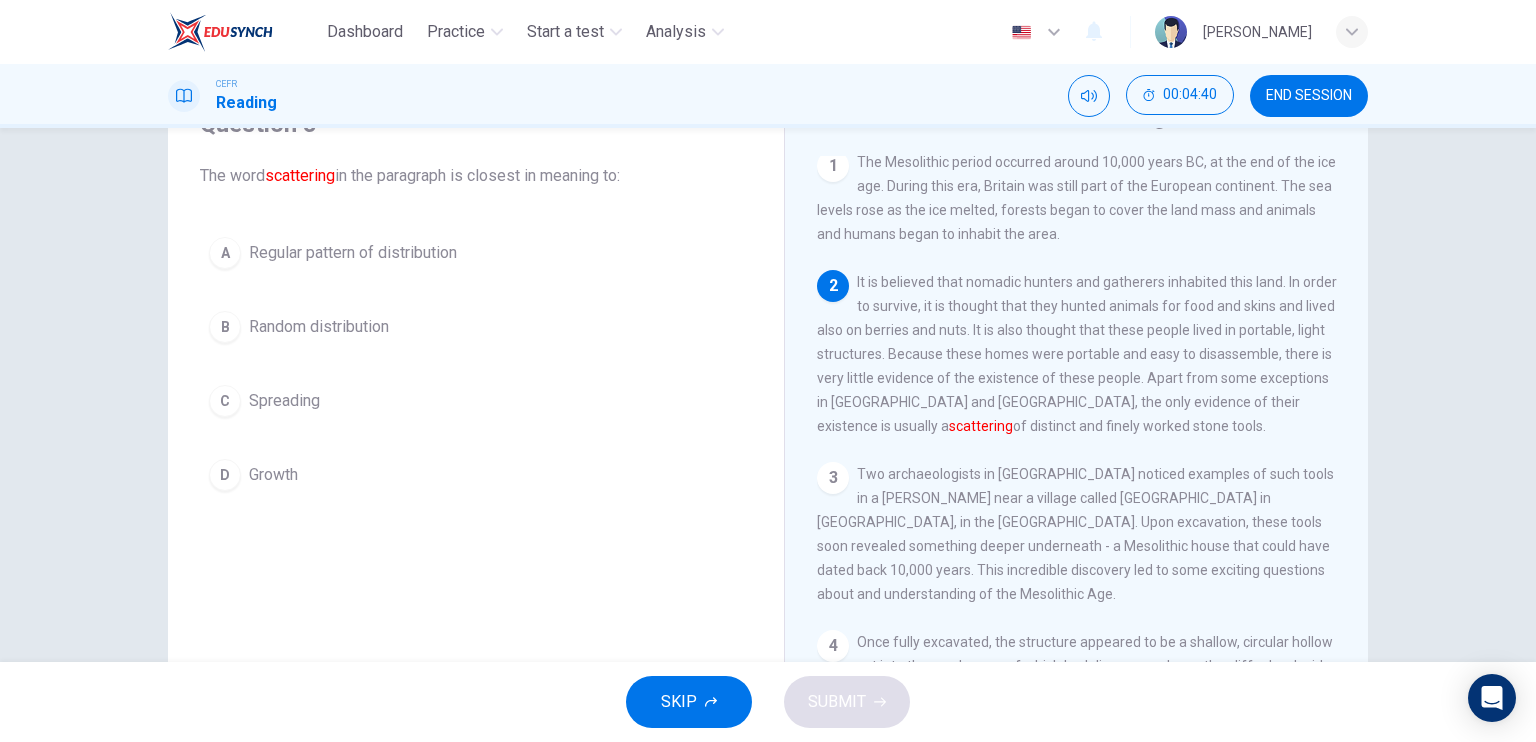 scroll, scrollTop: 0, scrollLeft: 0, axis: both 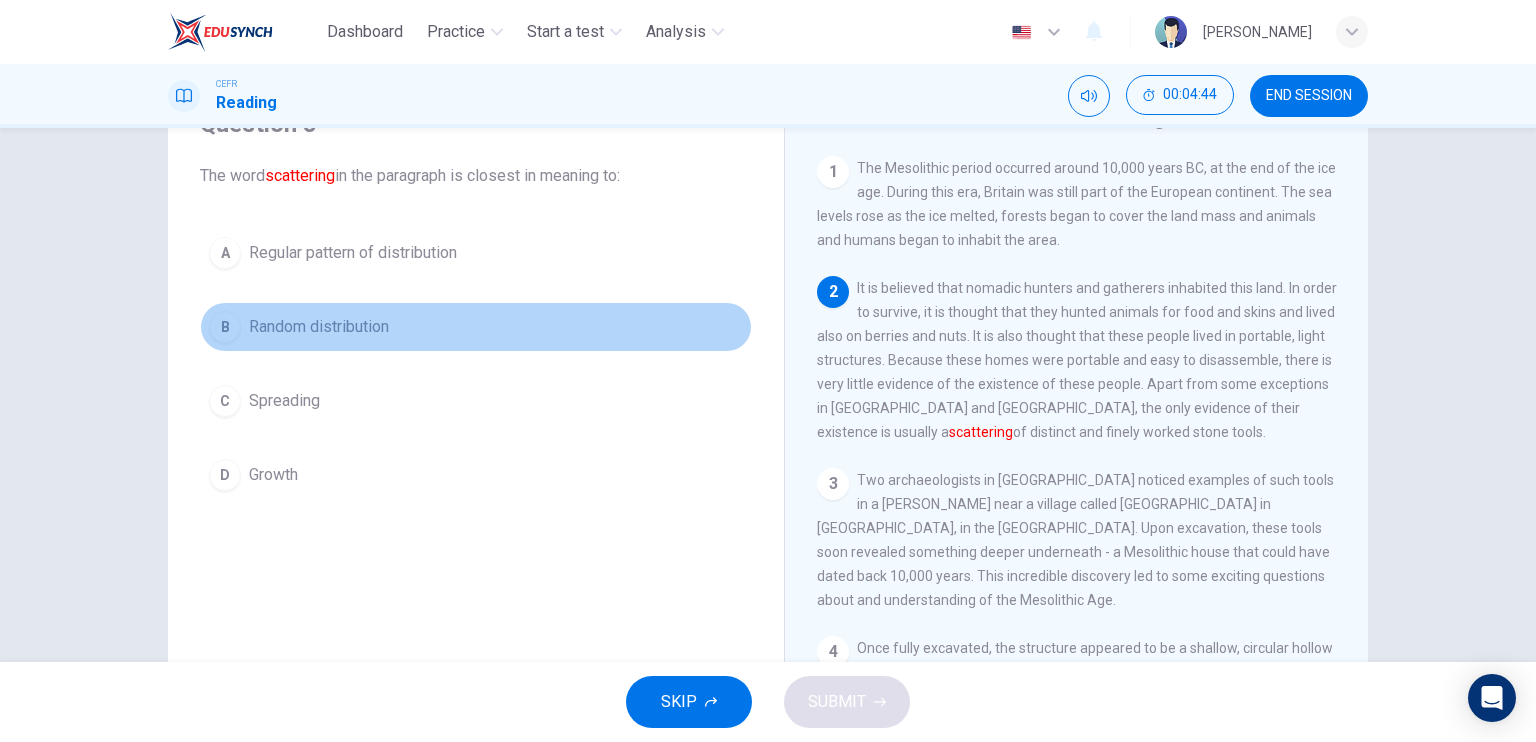 click on "Random distribution" at bounding box center (319, 327) 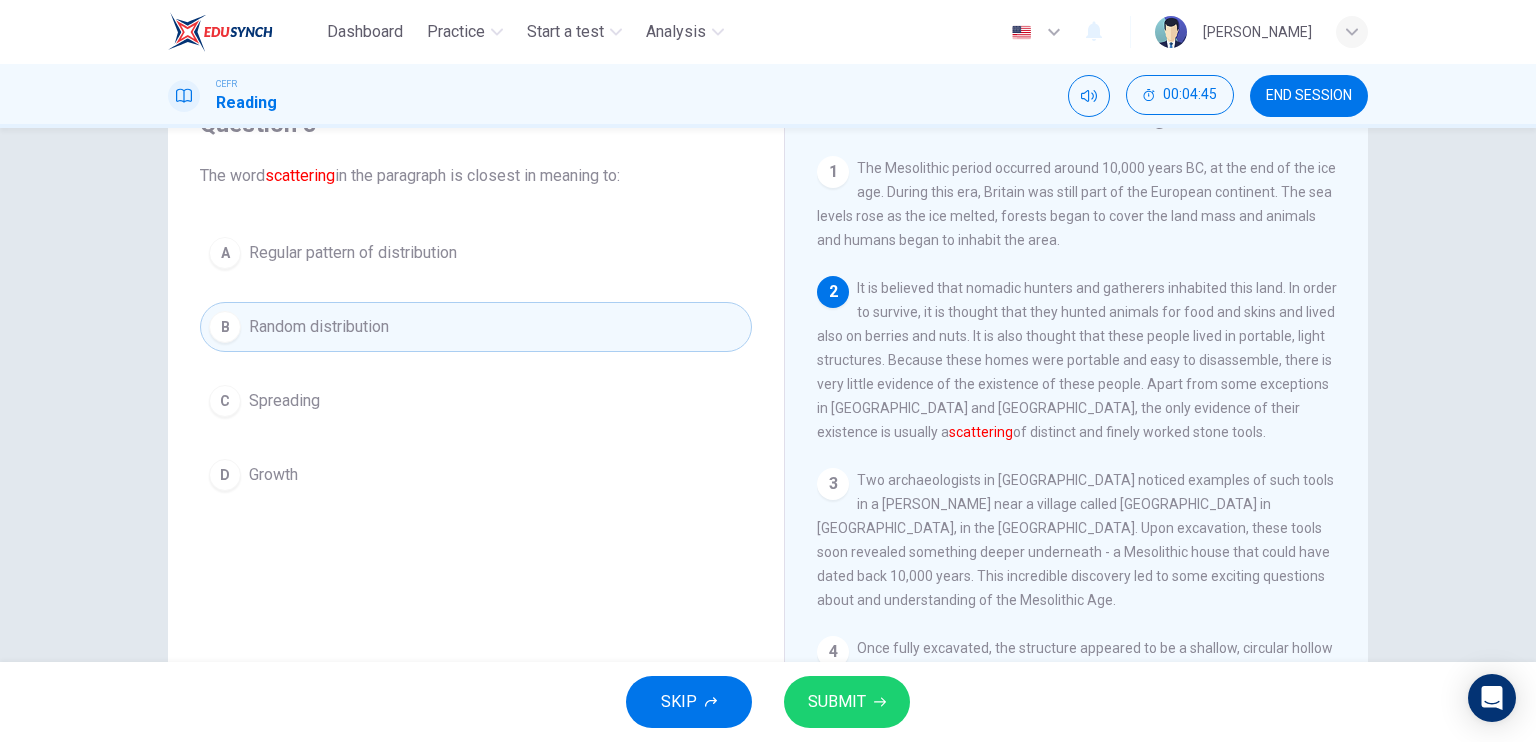 click on "SUBMIT" at bounding box center (847, 702) 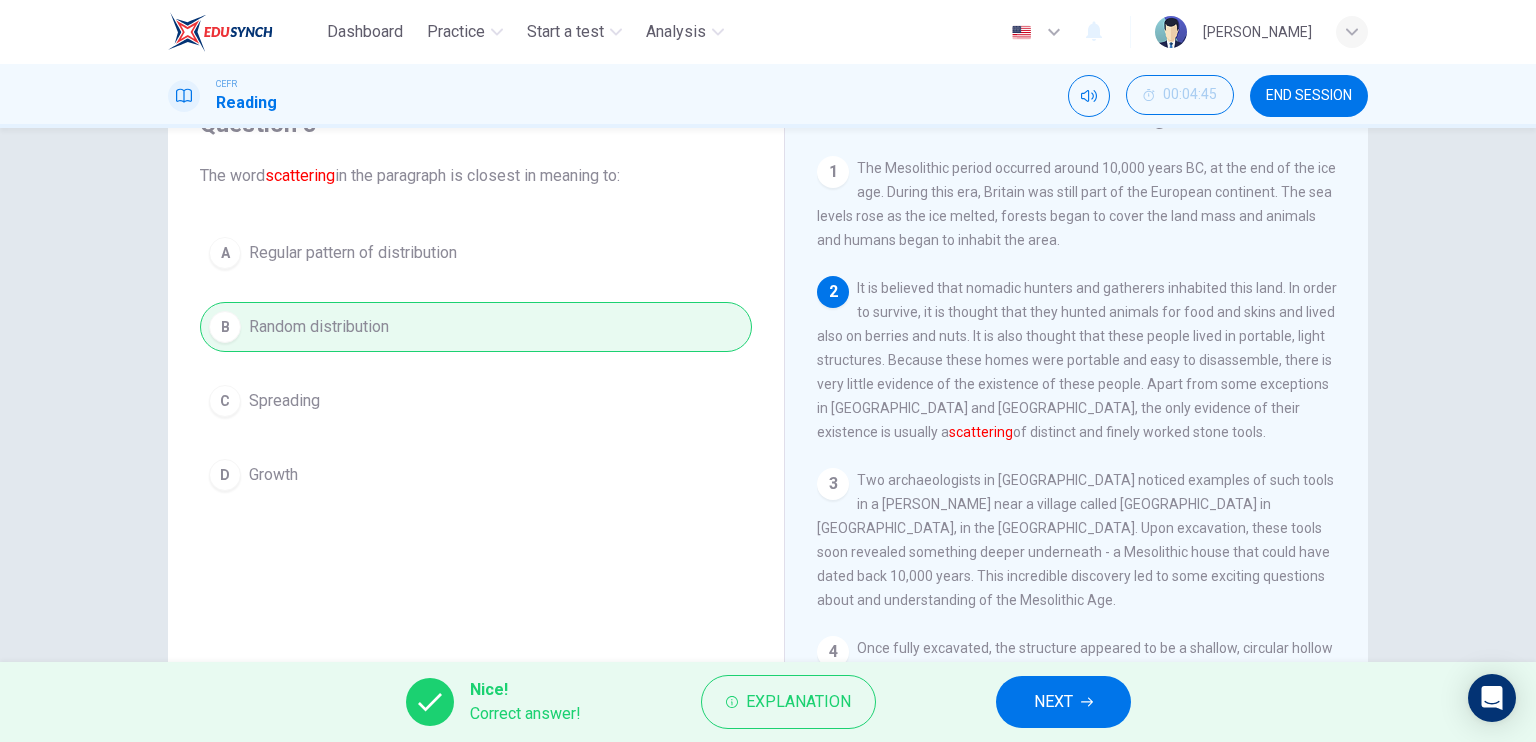click on "NEXT" at bounding box center [1063, 702] 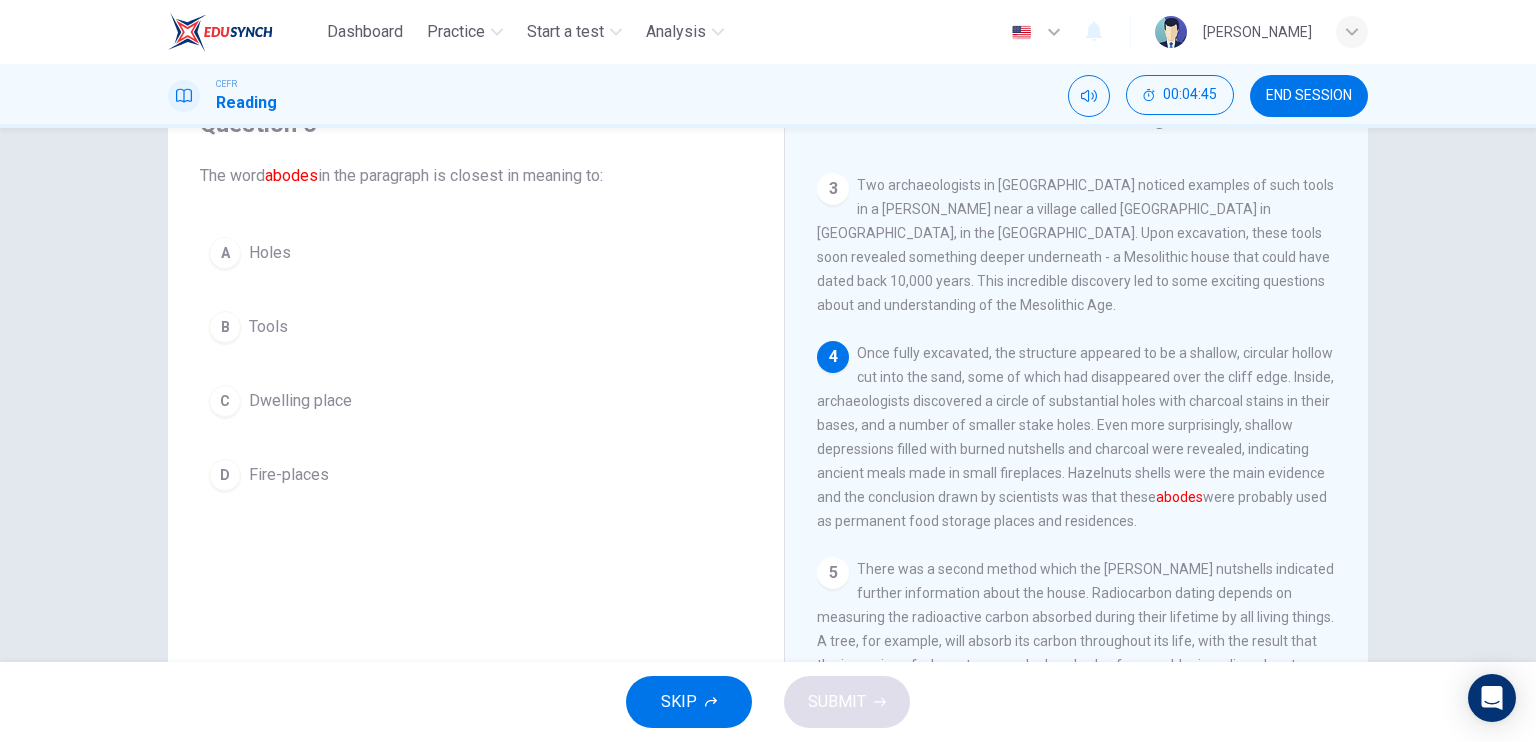 scroll, scrollTop: 300, scrollLeft: 0, axis: vertical 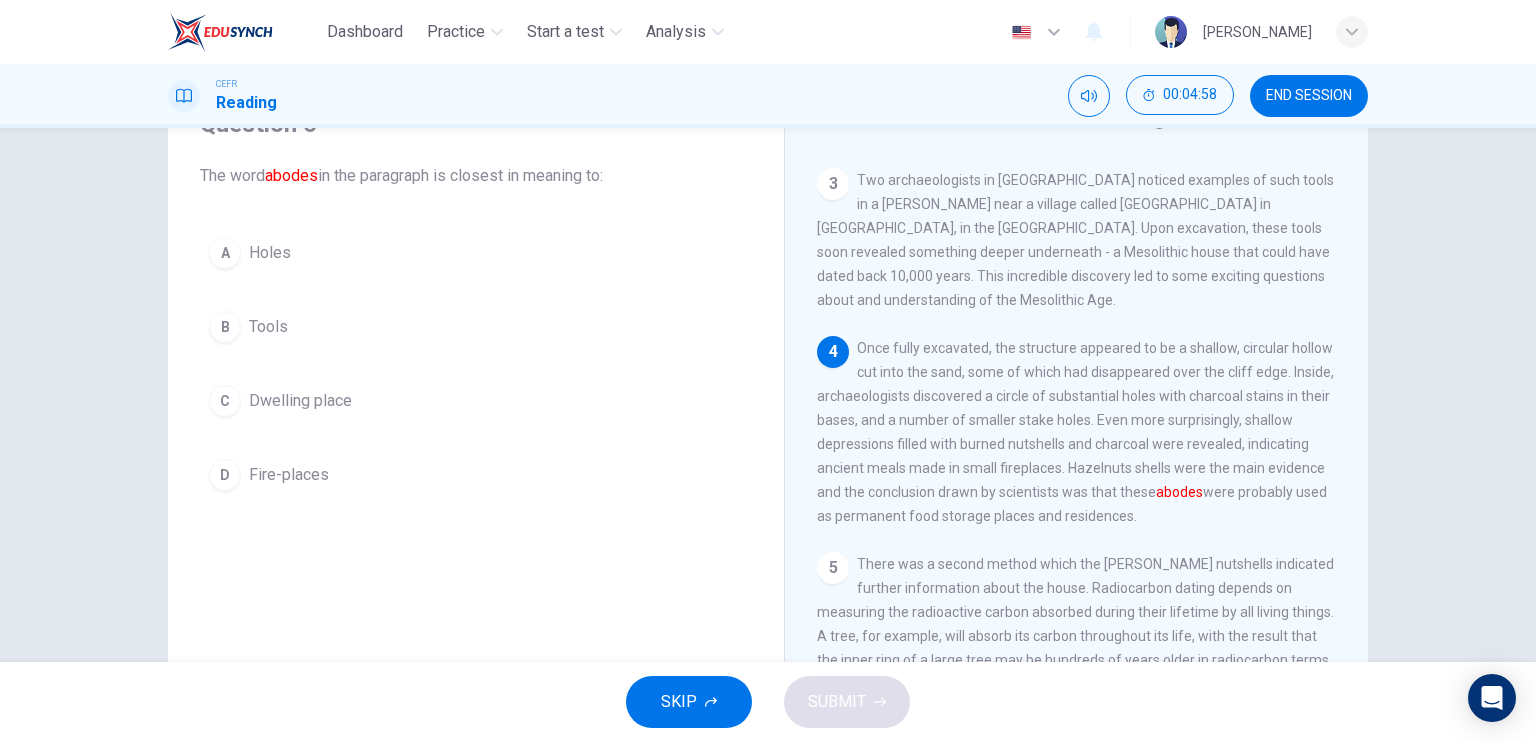 click on "Dwelling place" at bounding box center (300, 401) 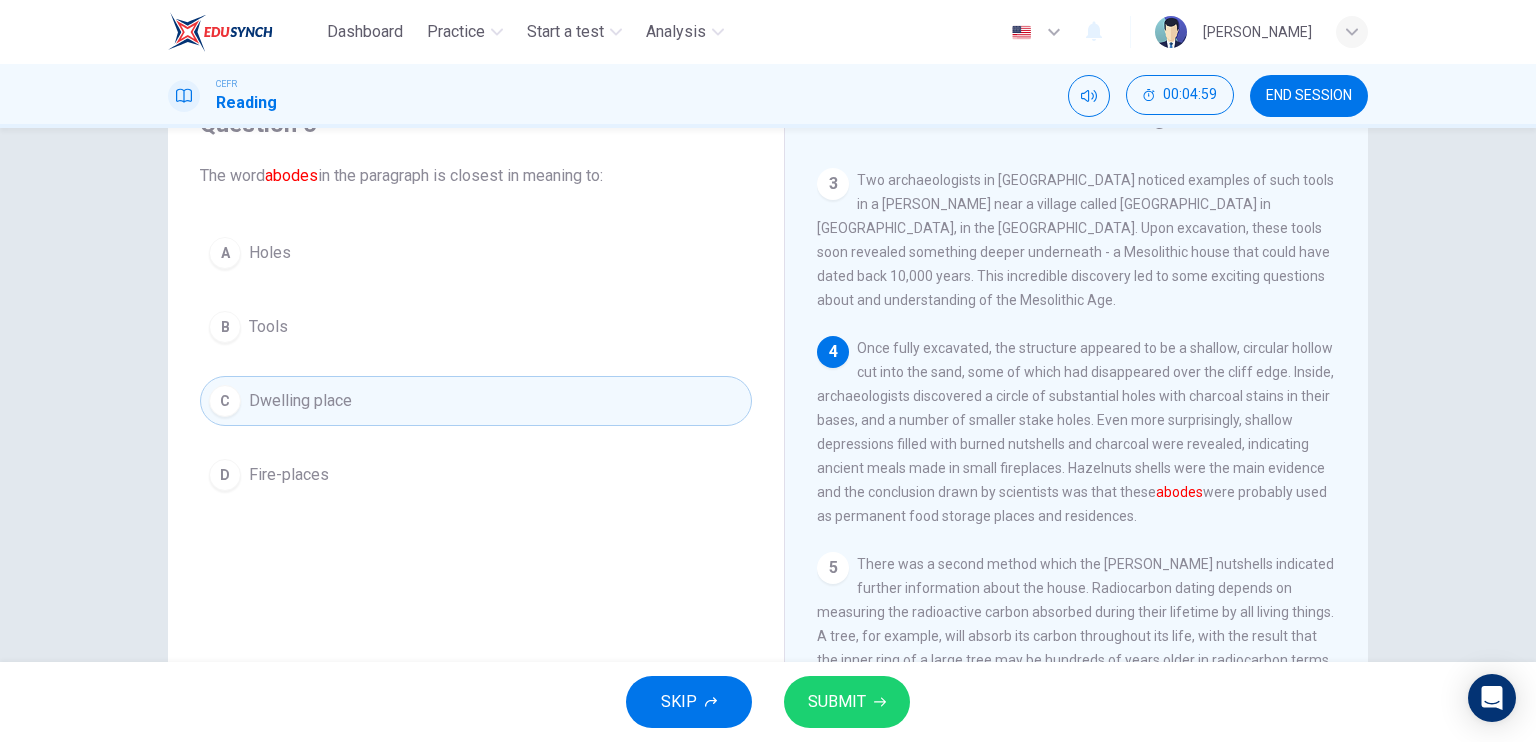click on "SUBMIT" at bounding box center [847, 702] 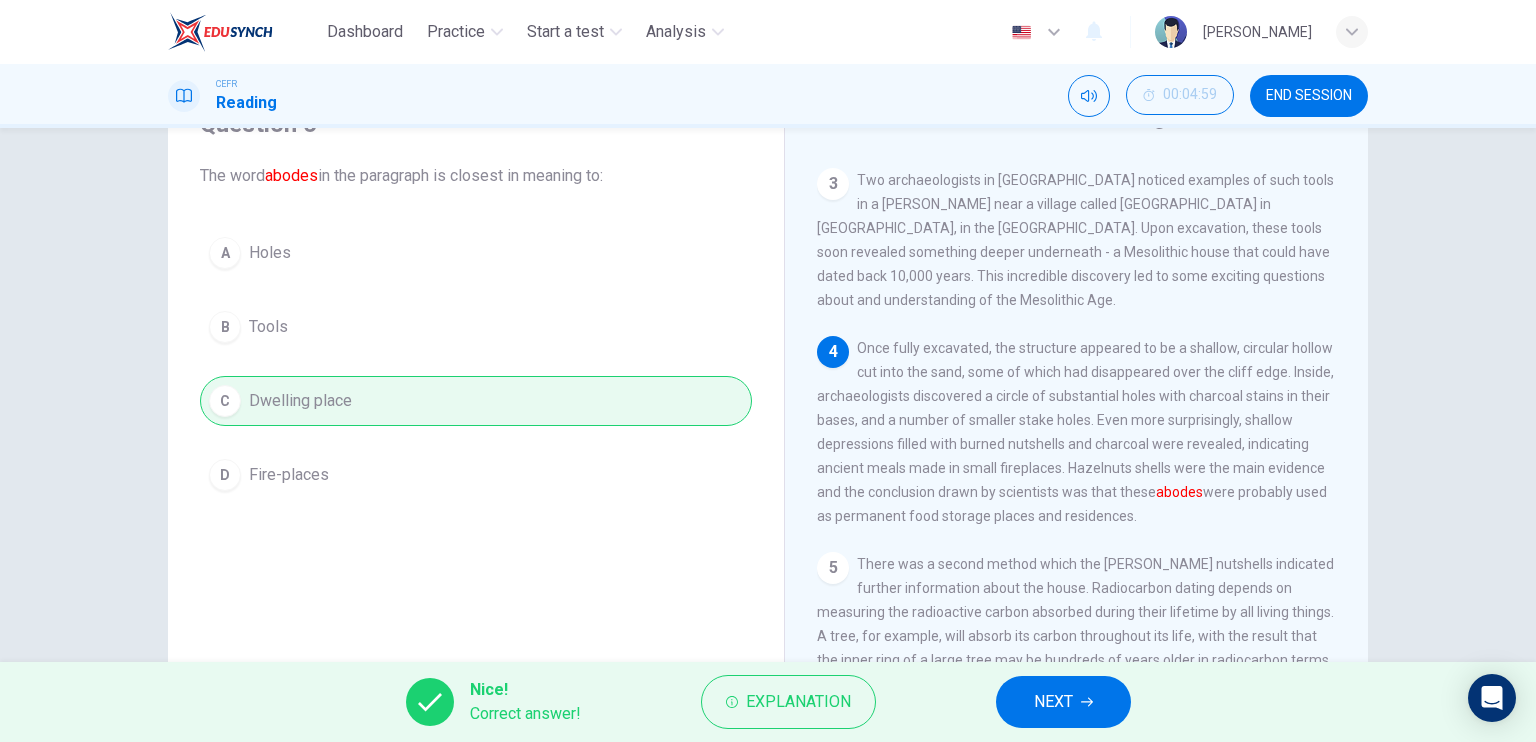 click on "NEXT" at bounding box center [1053, 702] 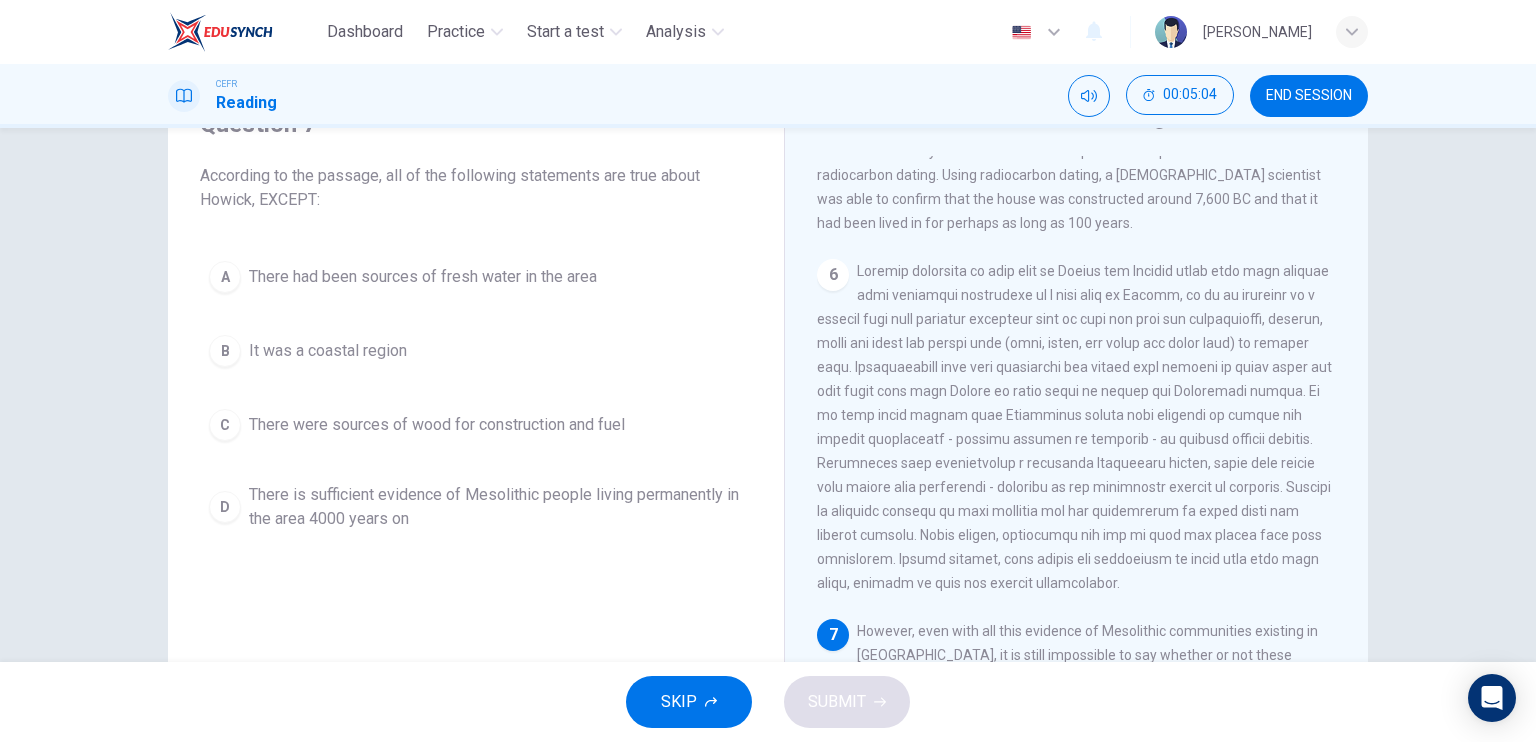 scroll, scrollTop: 949, scrollLeft: 0, axis: vertical 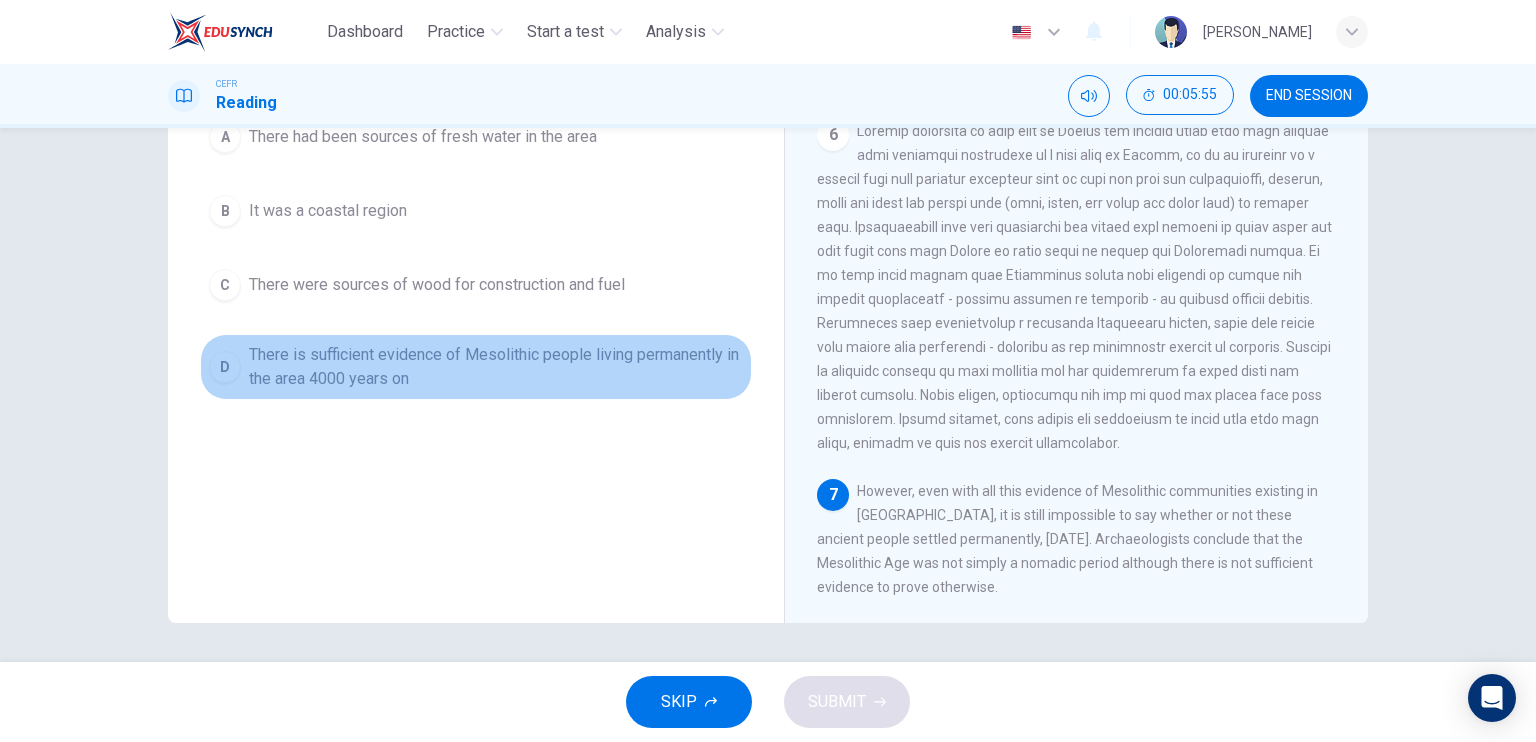 click on "There is sufficient evidence of Mesolithic people living permanently in the area 4000 years on" at bounding box center [496, 367] 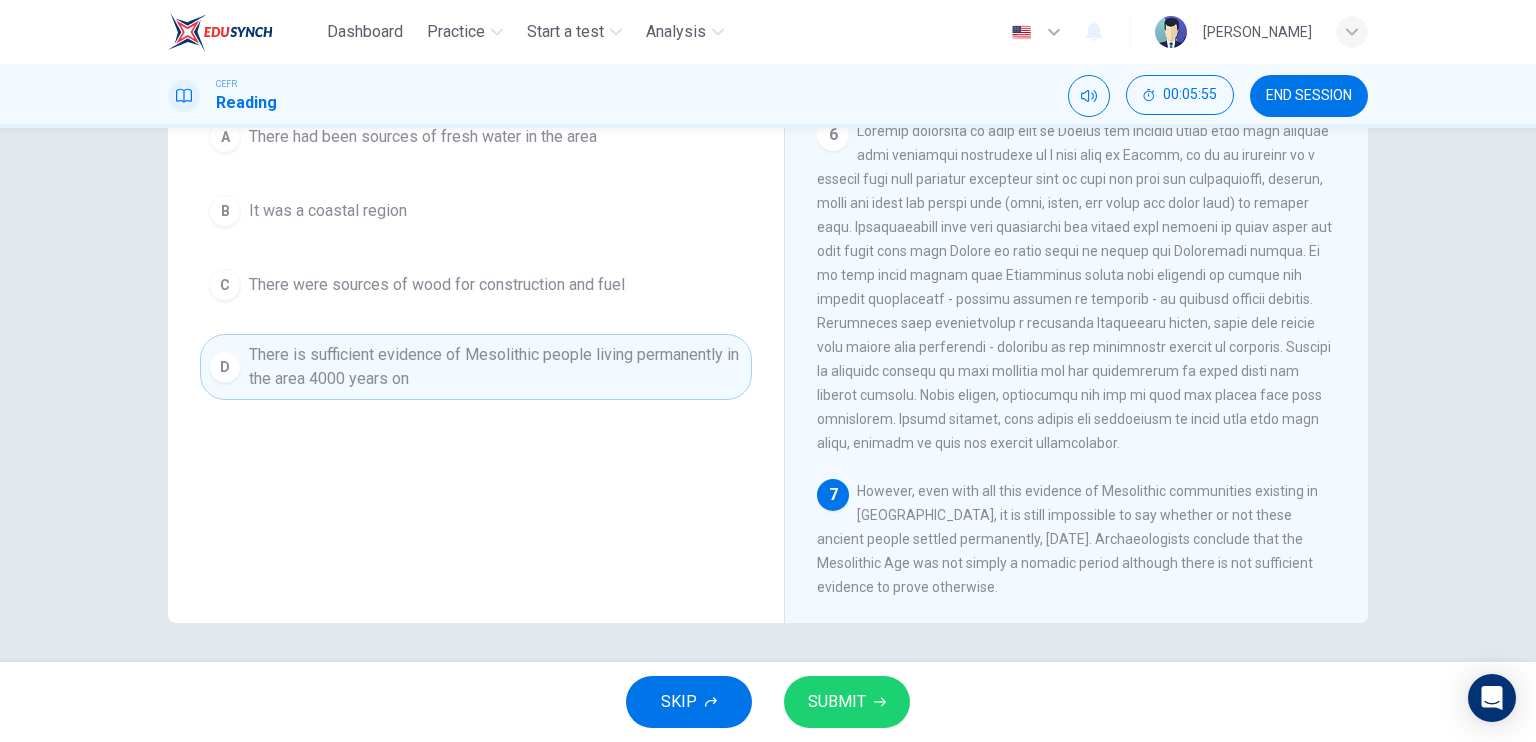click on "SUBMIT" at bounding box center (837, 702) 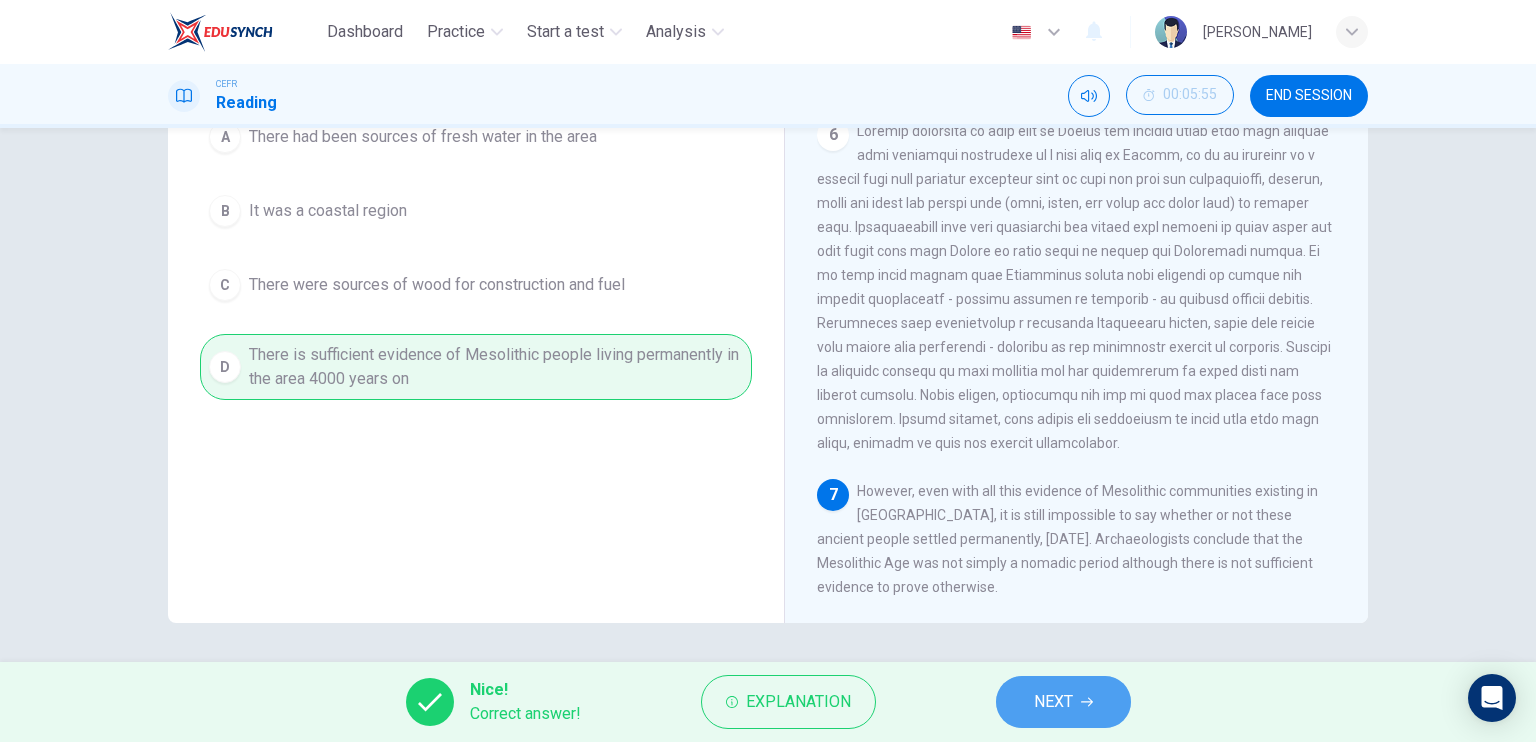 click on "NEXT" at bounding box center [1063, 702] 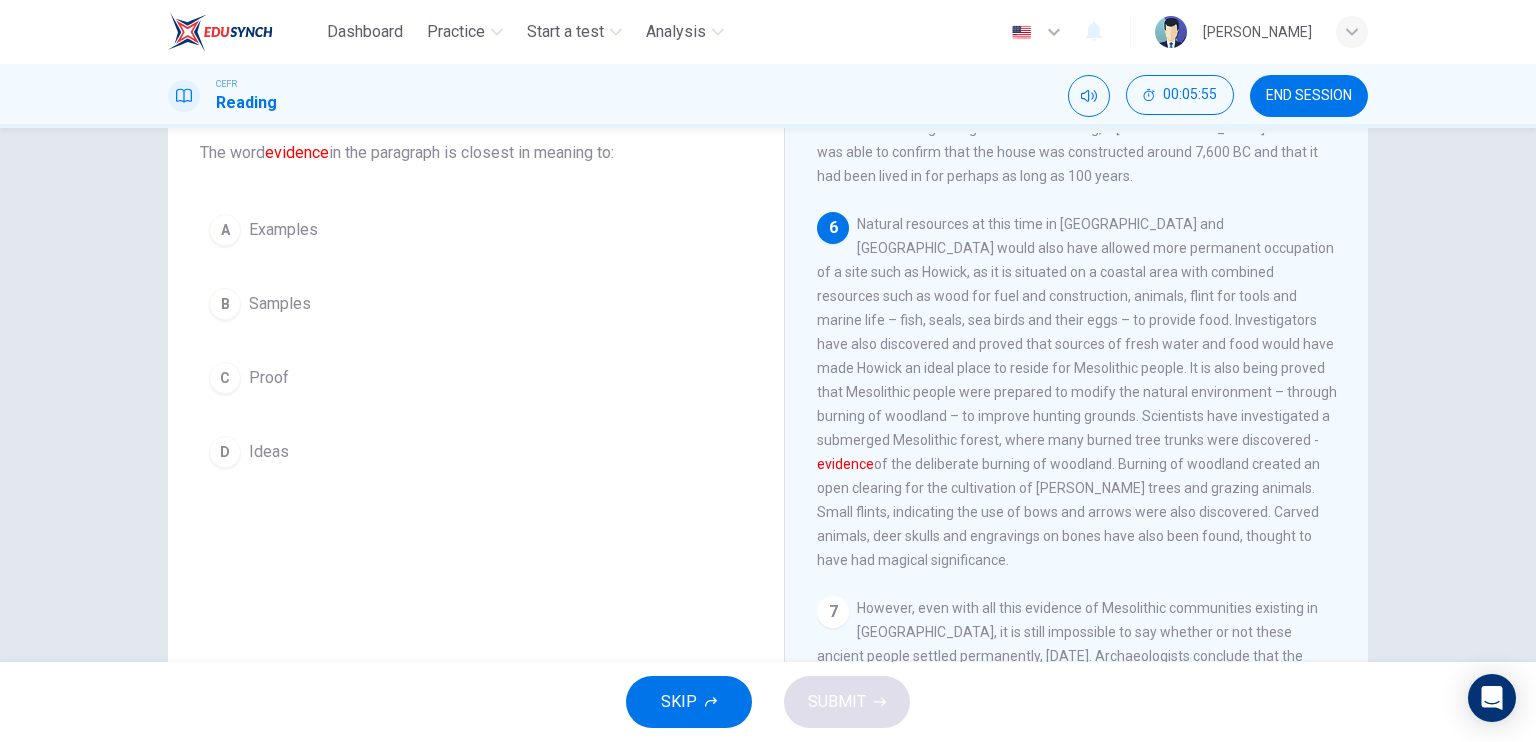 scroll, scrollTop: 116, scrollLeft: 0, axis: vertical 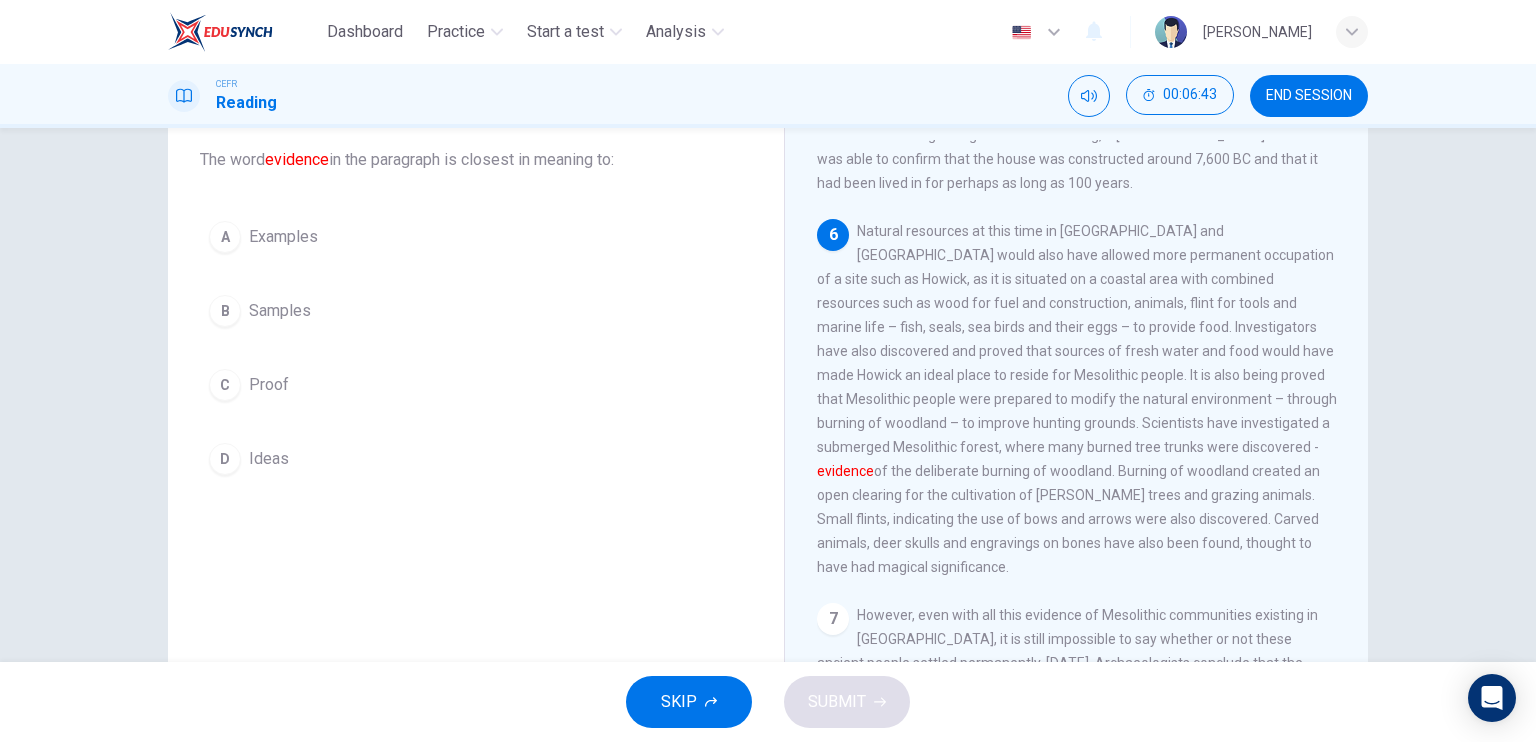click on "Proof" at bounding box center (269, 385) 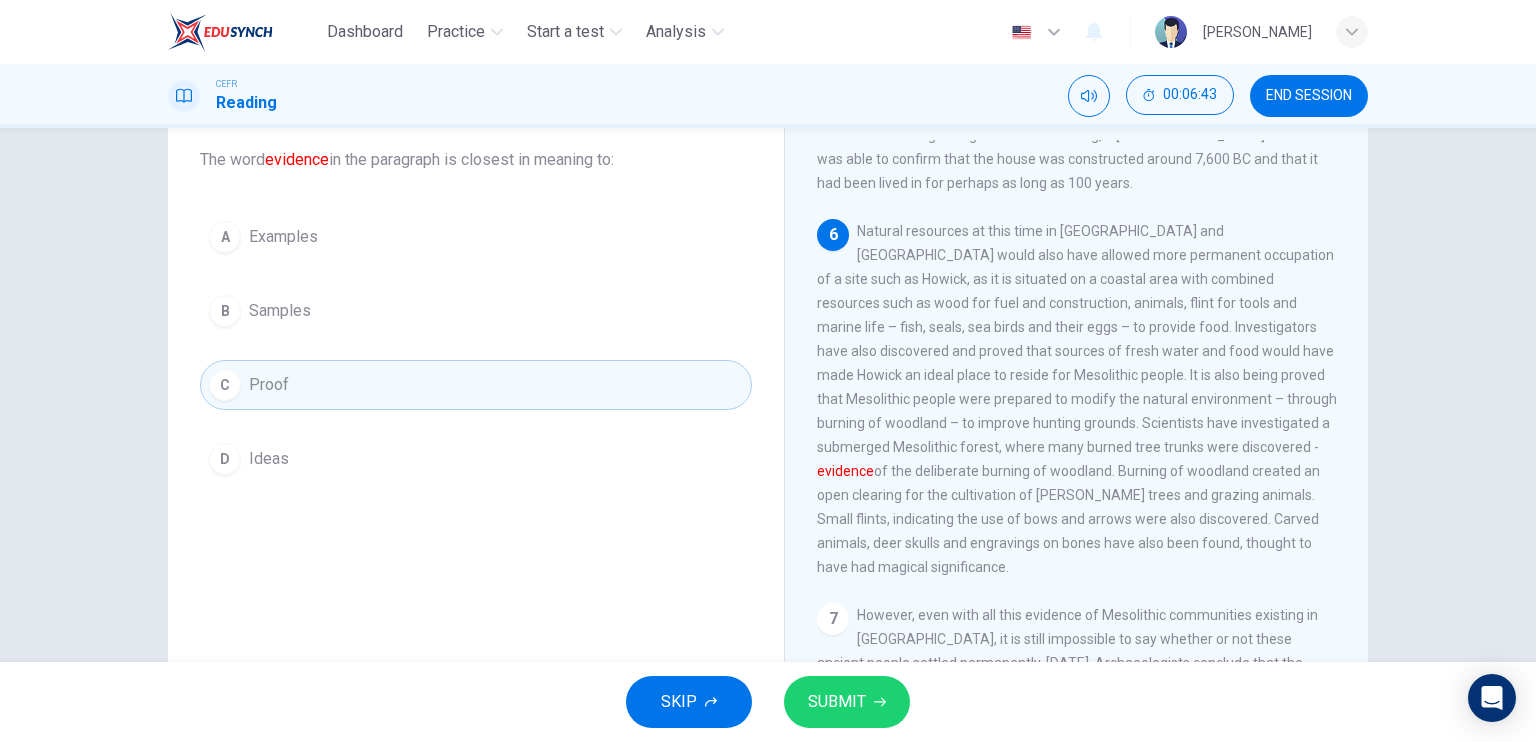 click on "SUBMIT" at bounding box center (847, 702) 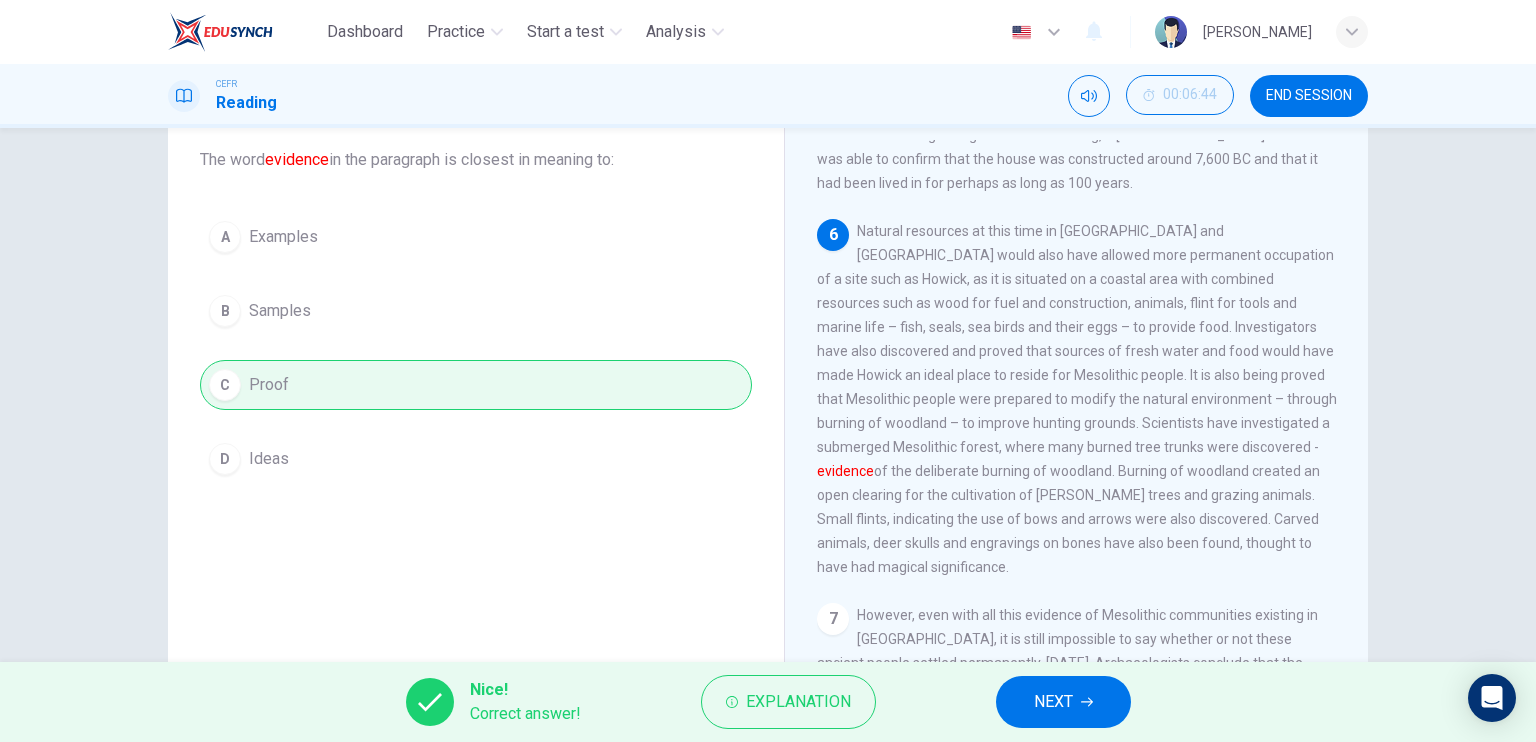 click on "NEXT" at bounding box center (1053, 702) 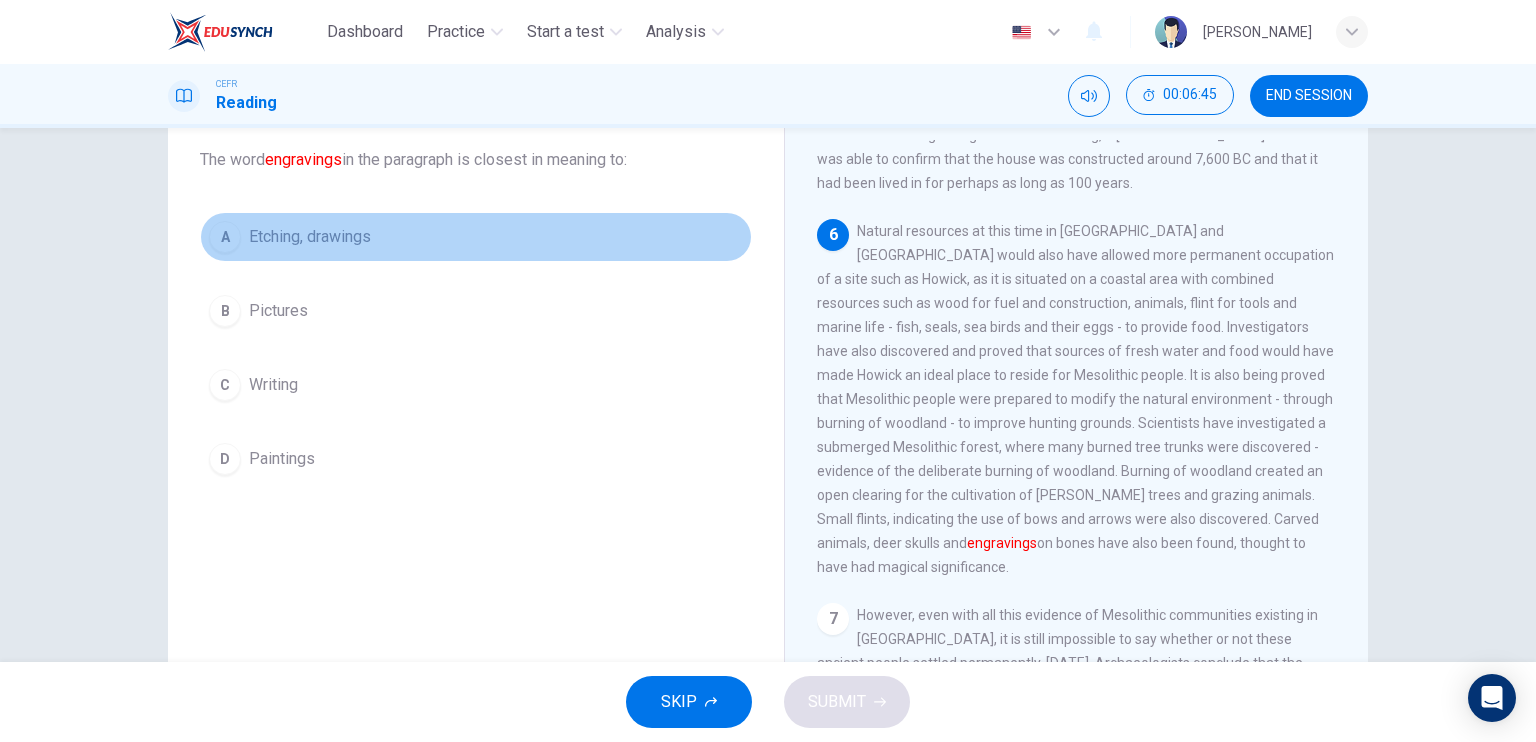 click on "Etching, drawings" at bounding box center [310, 237] 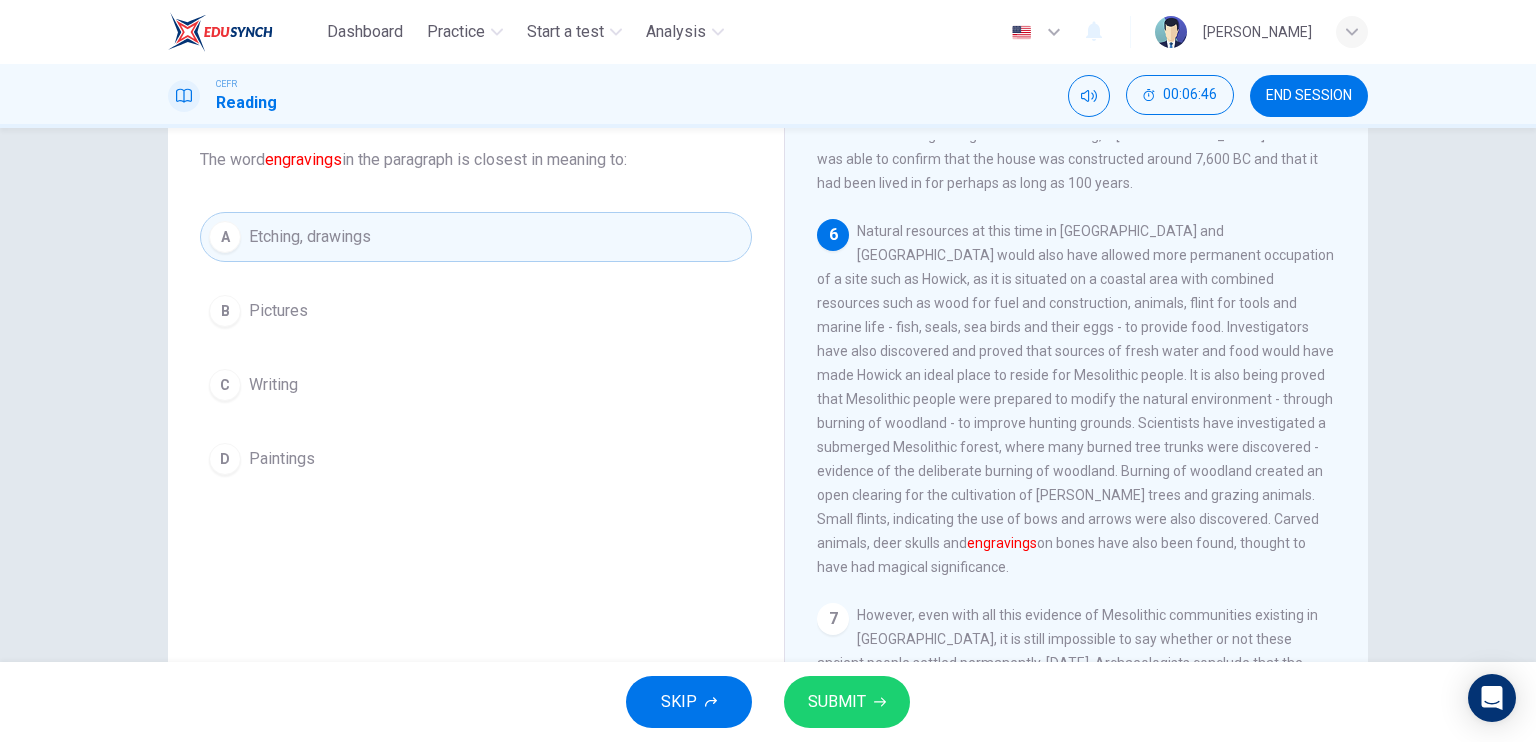 click on "SUBMIT" at bounding box center [837, 702] 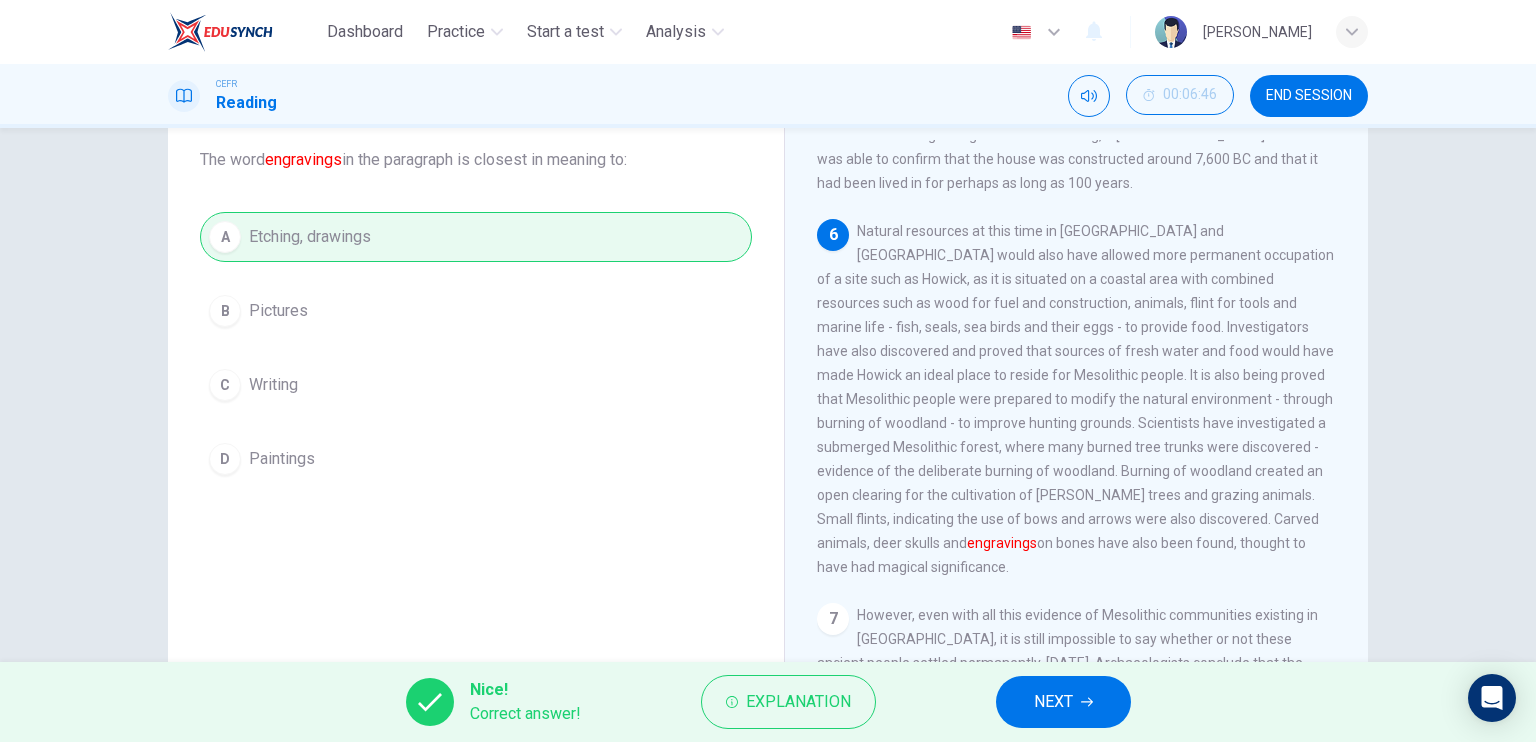 click 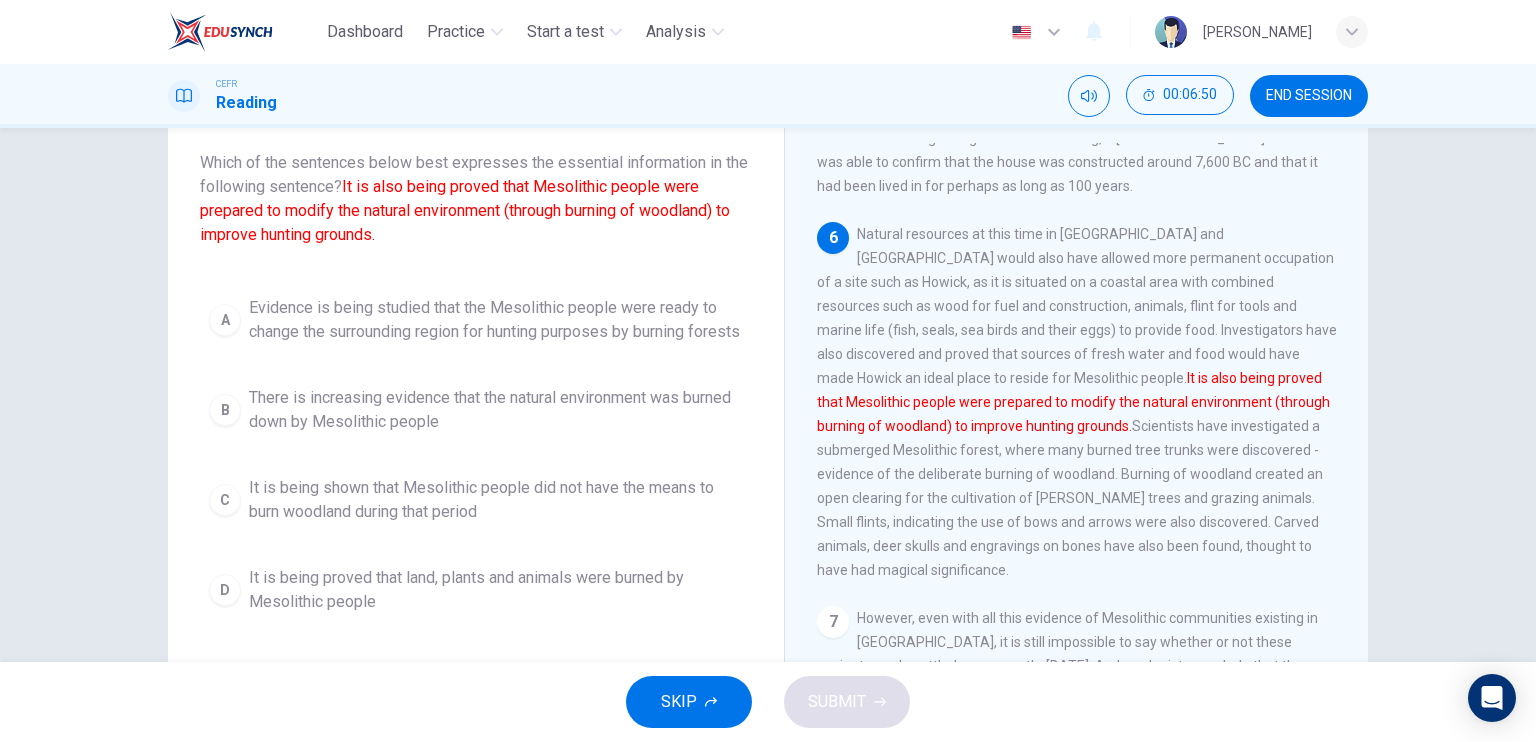 scroll, scrollTop: 116, scrollLeft: 0, axis: vertical 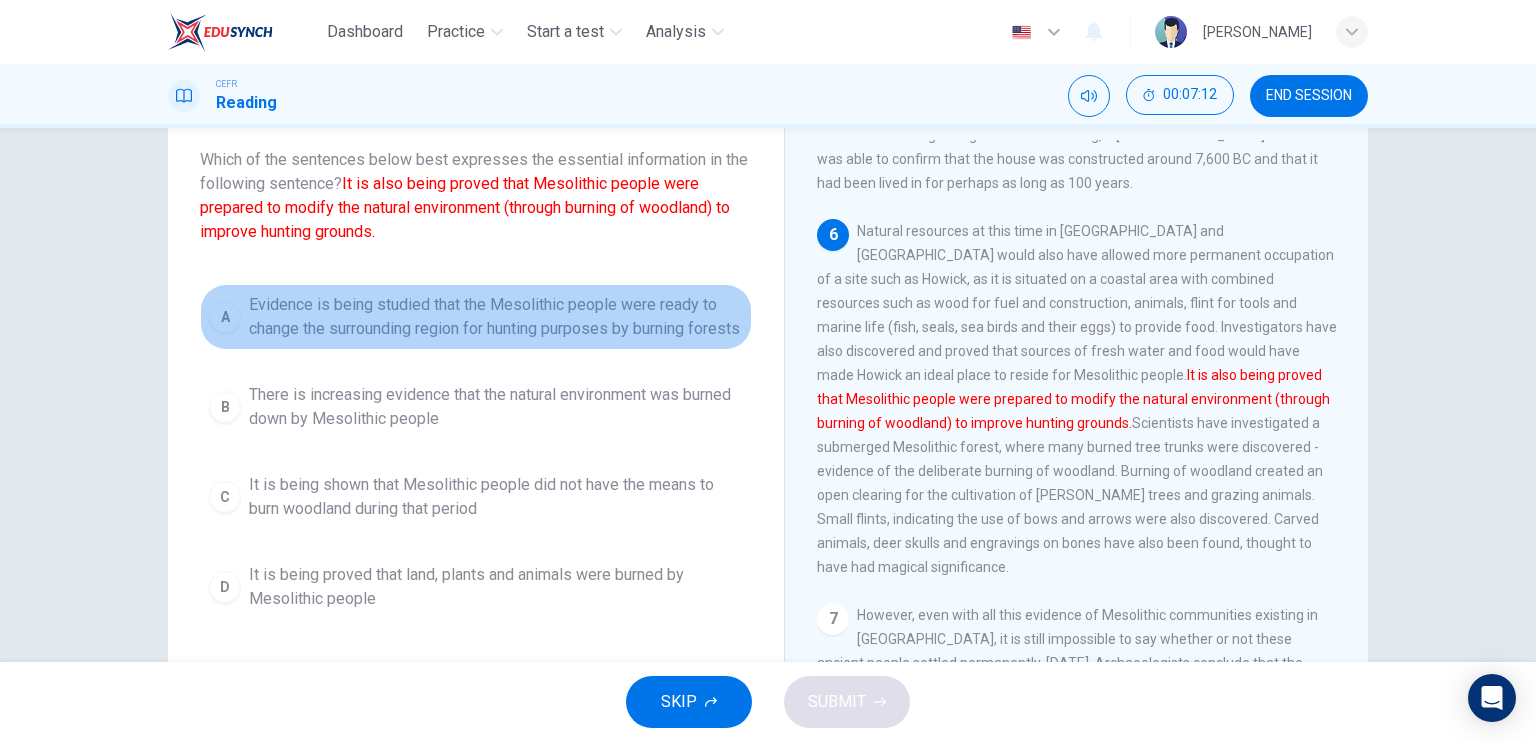 click on "Evidence is being studied that the Mesolithic people were ready to change the surrounding region for hunting purposes by burning forests" at bounding box center (496, 317) 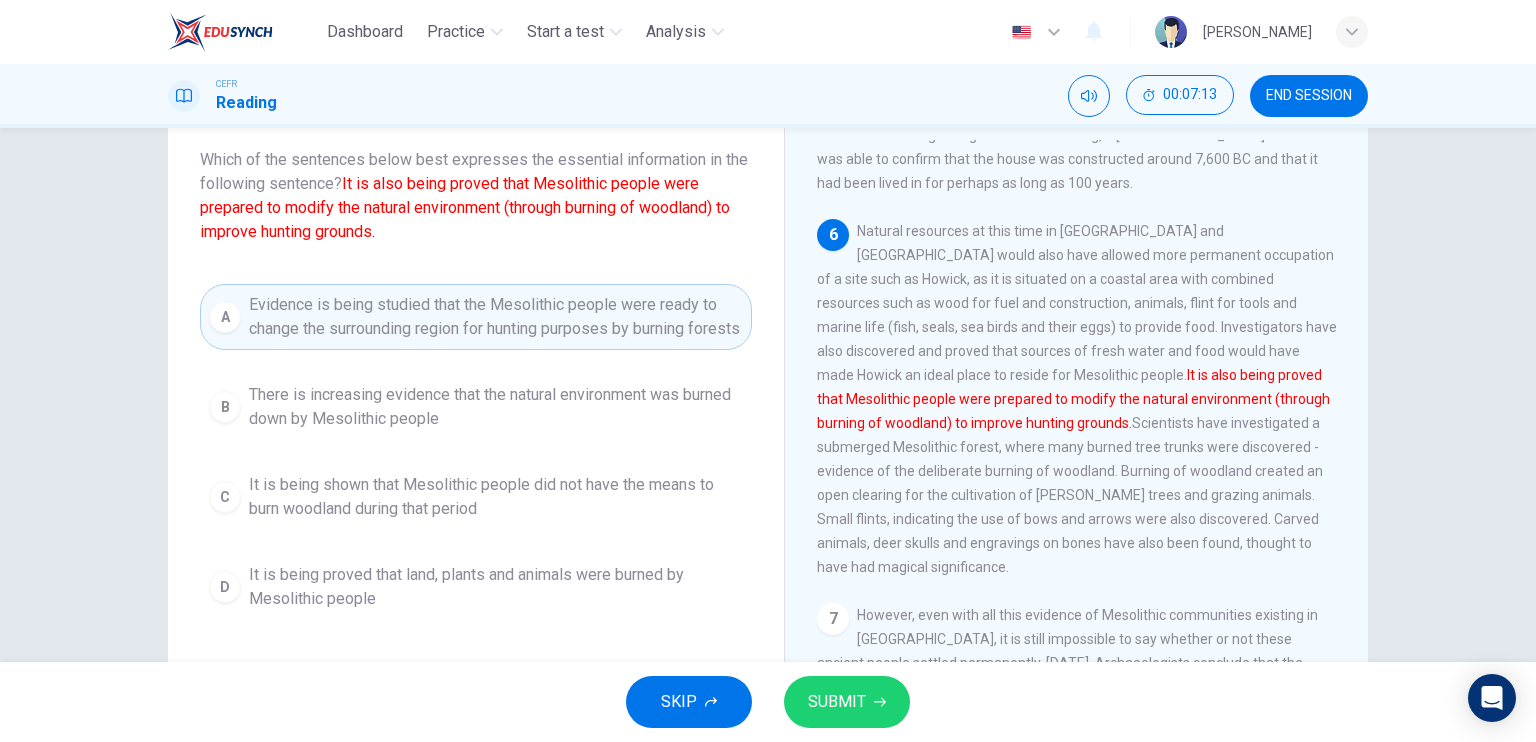 click on "SUBMIT" at bounding box center (837, 702) 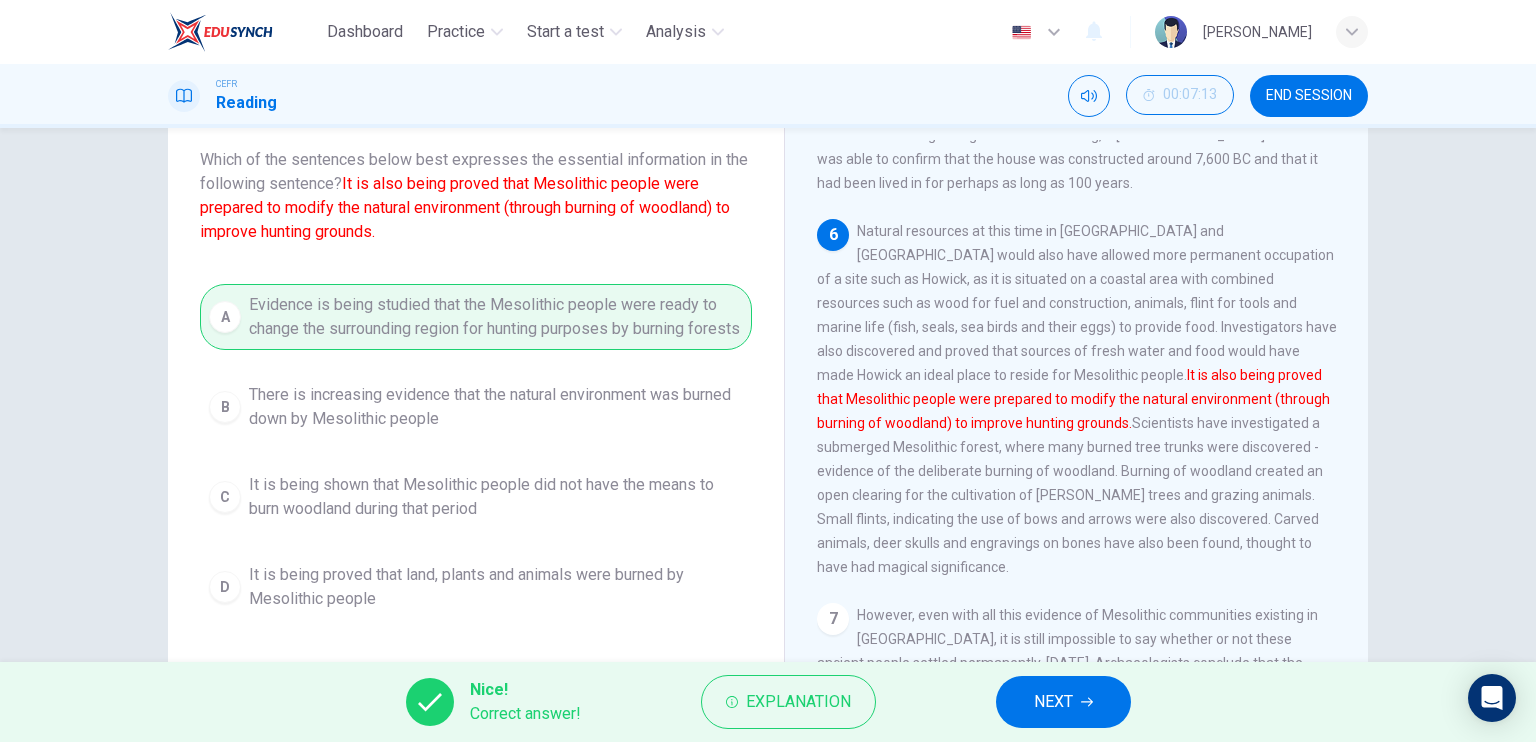 click on "NEXT" at bounding box center (1063, 702) 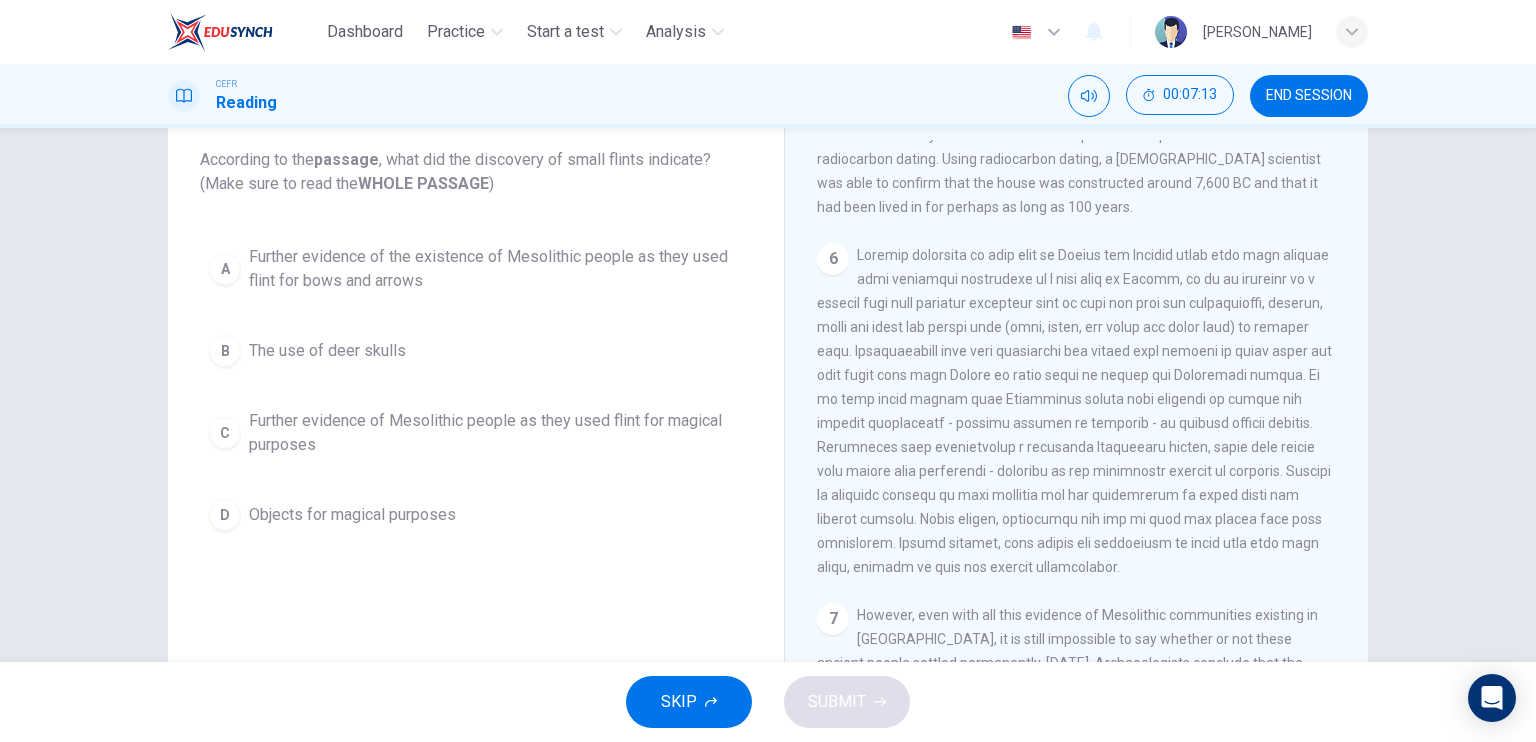 scroll, scrollTop: 949, scrollLeft: 0, axis: vertical 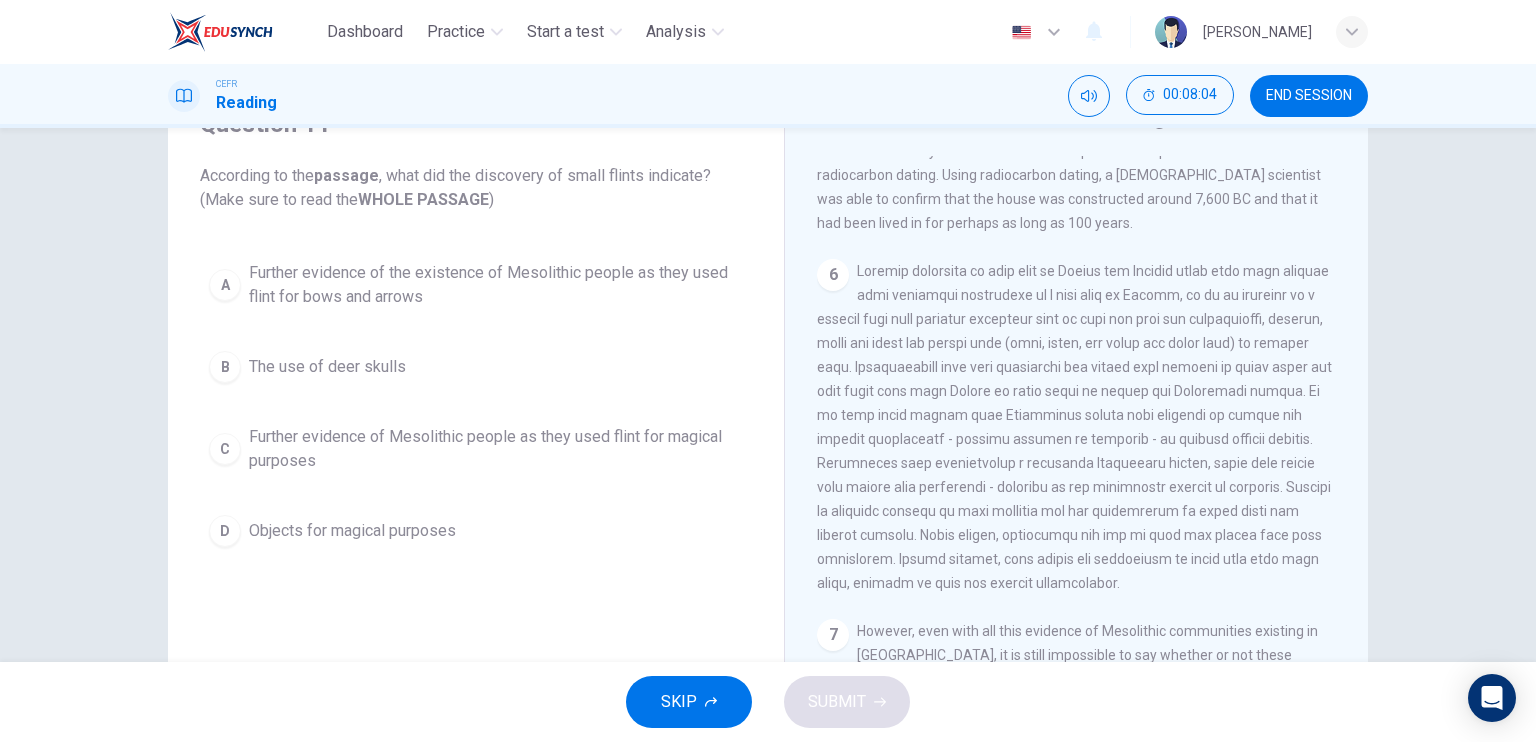 click on "Further evidence of the existence of Mesolithic people as they used flint for bows and arrows" at bounding box center (496, 285) 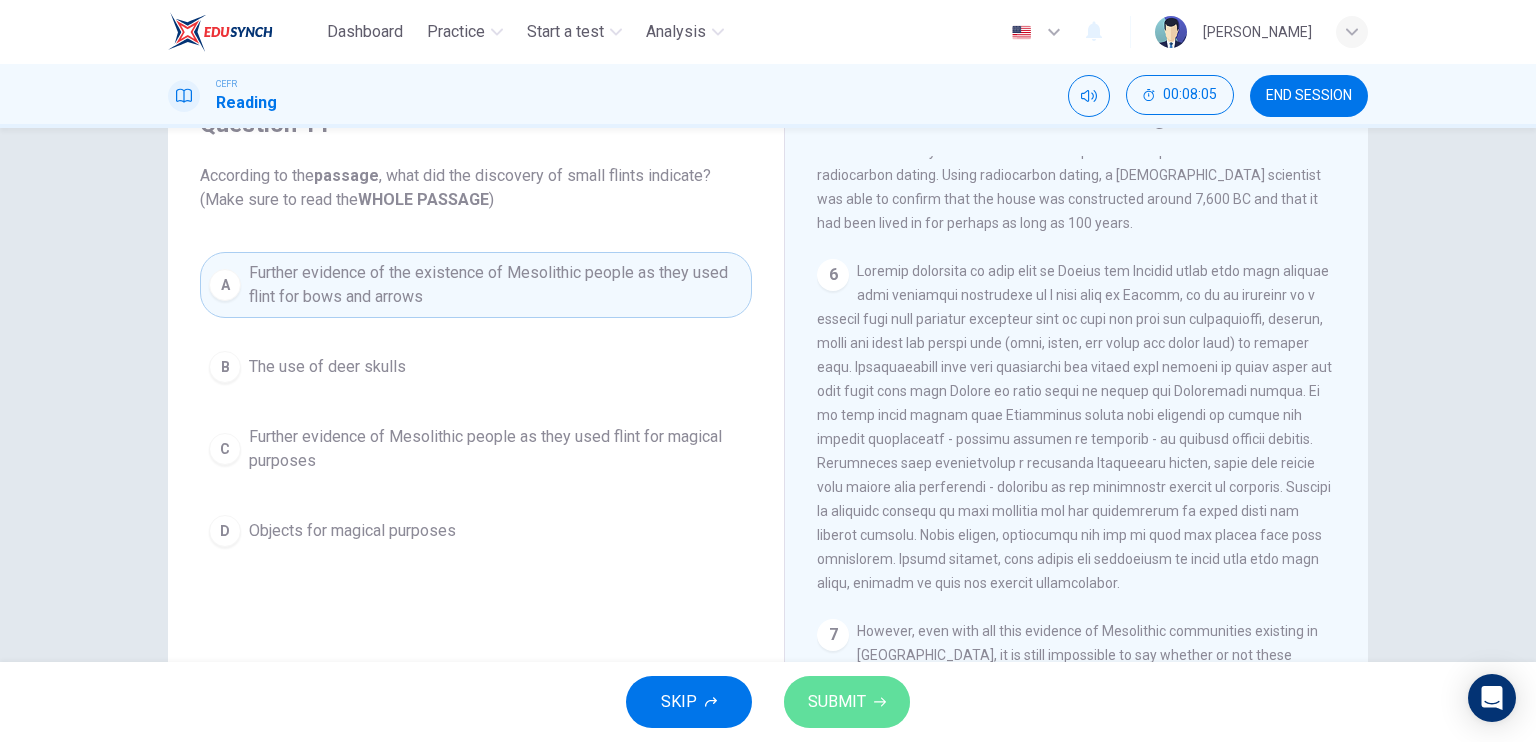click on "SUBMIT" at bounding box center (847, 702) 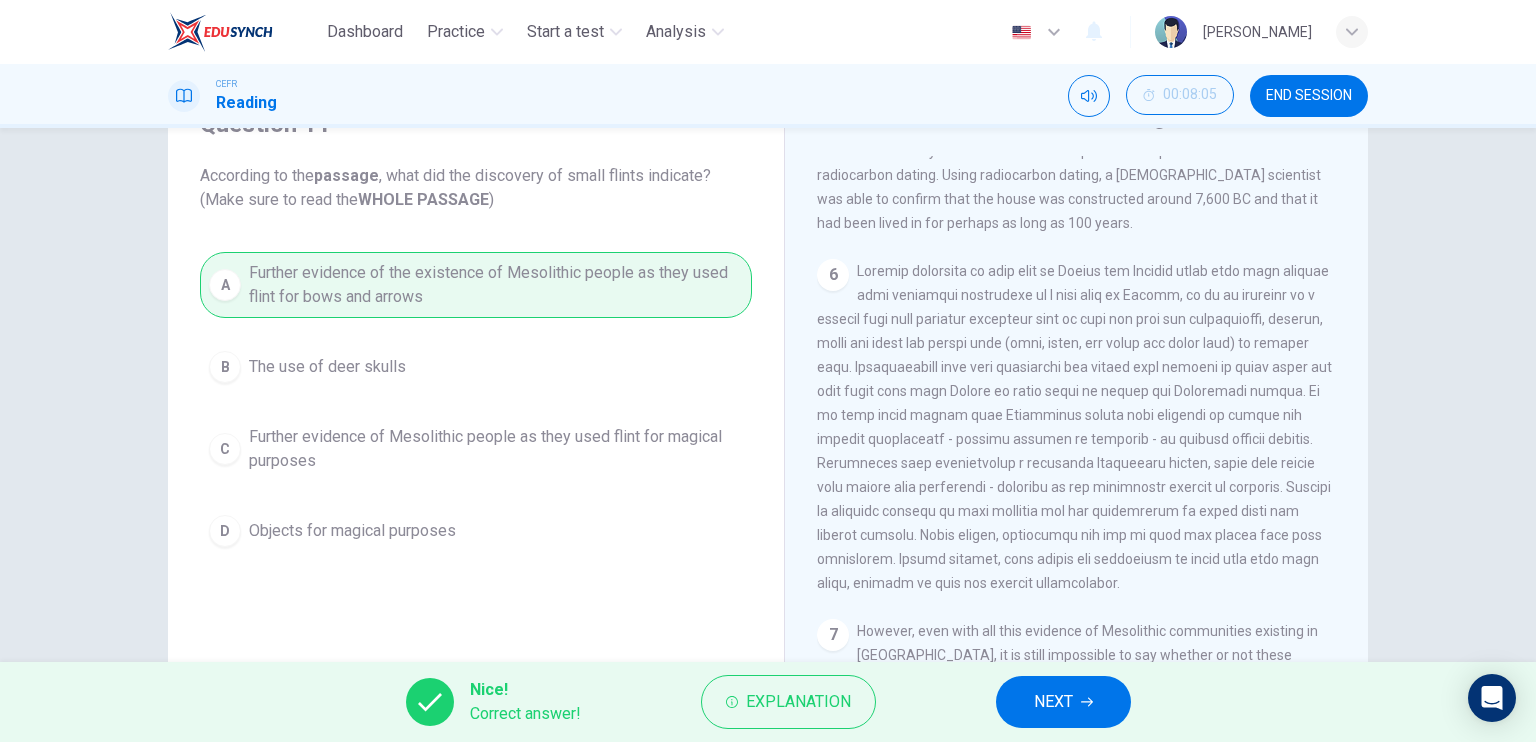 click on "Nice! Correct answer! Explanation NEXT" at bounding box center [768, 702] 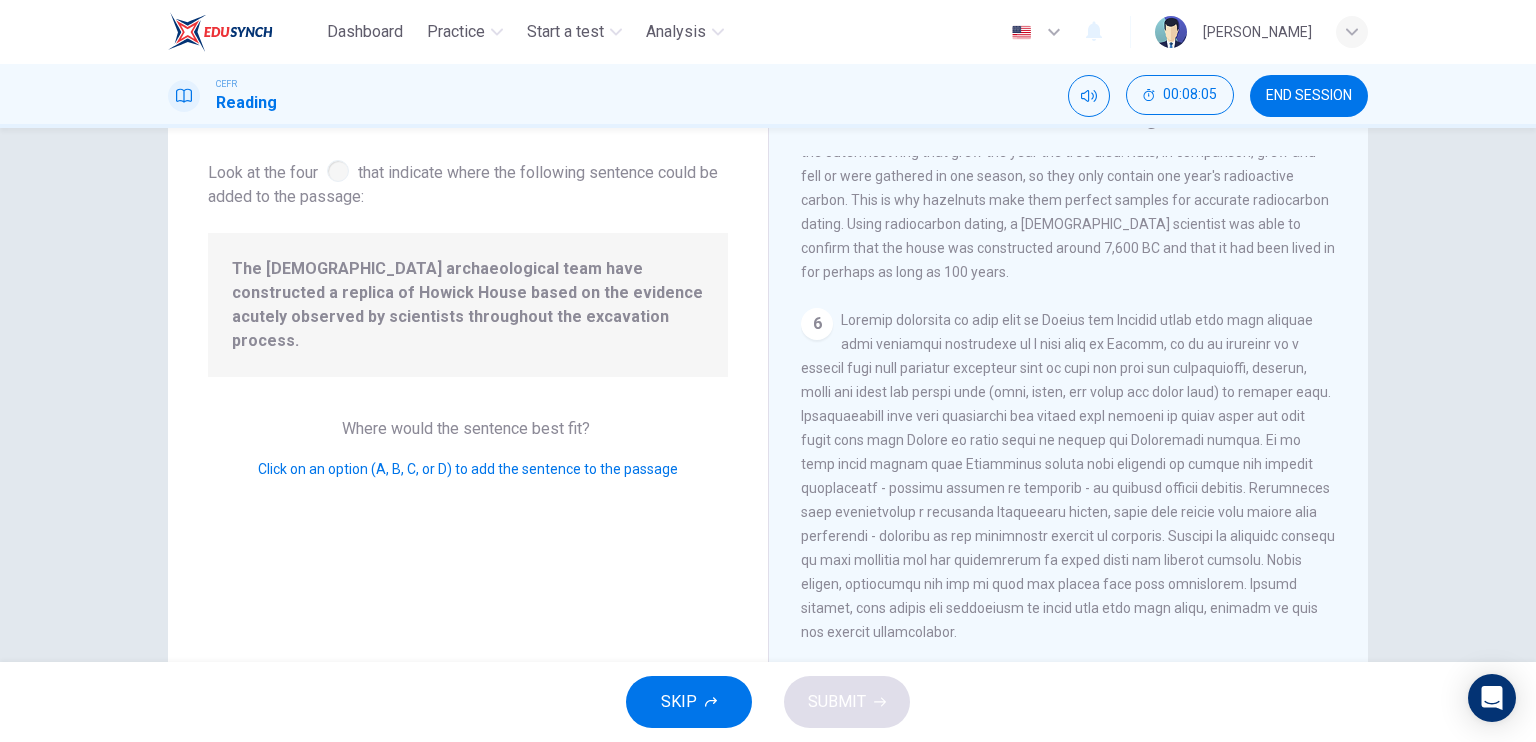 scroll, scrollTop: 960, scrollLeft: 0, axis: vertical 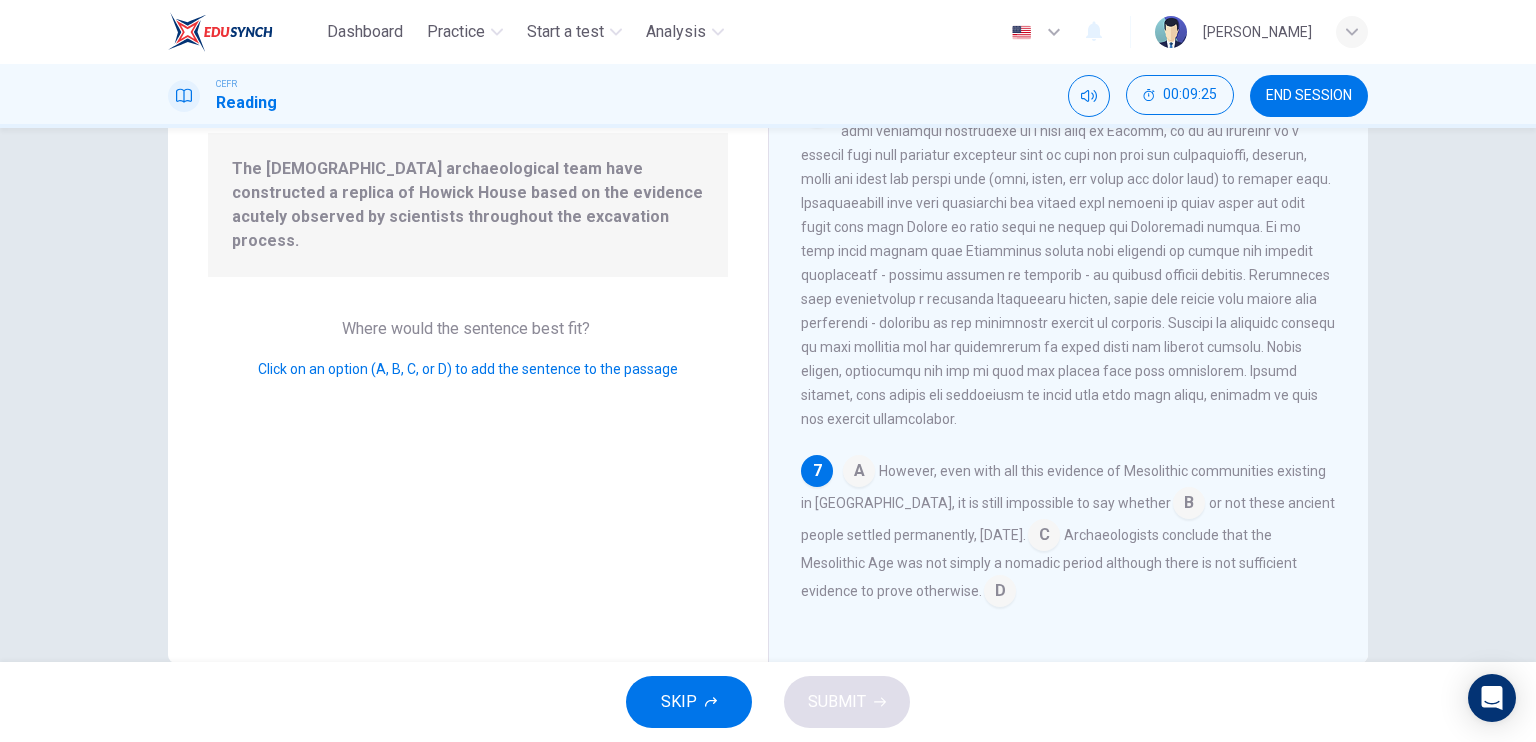 click at bounding box center [1000, 593] 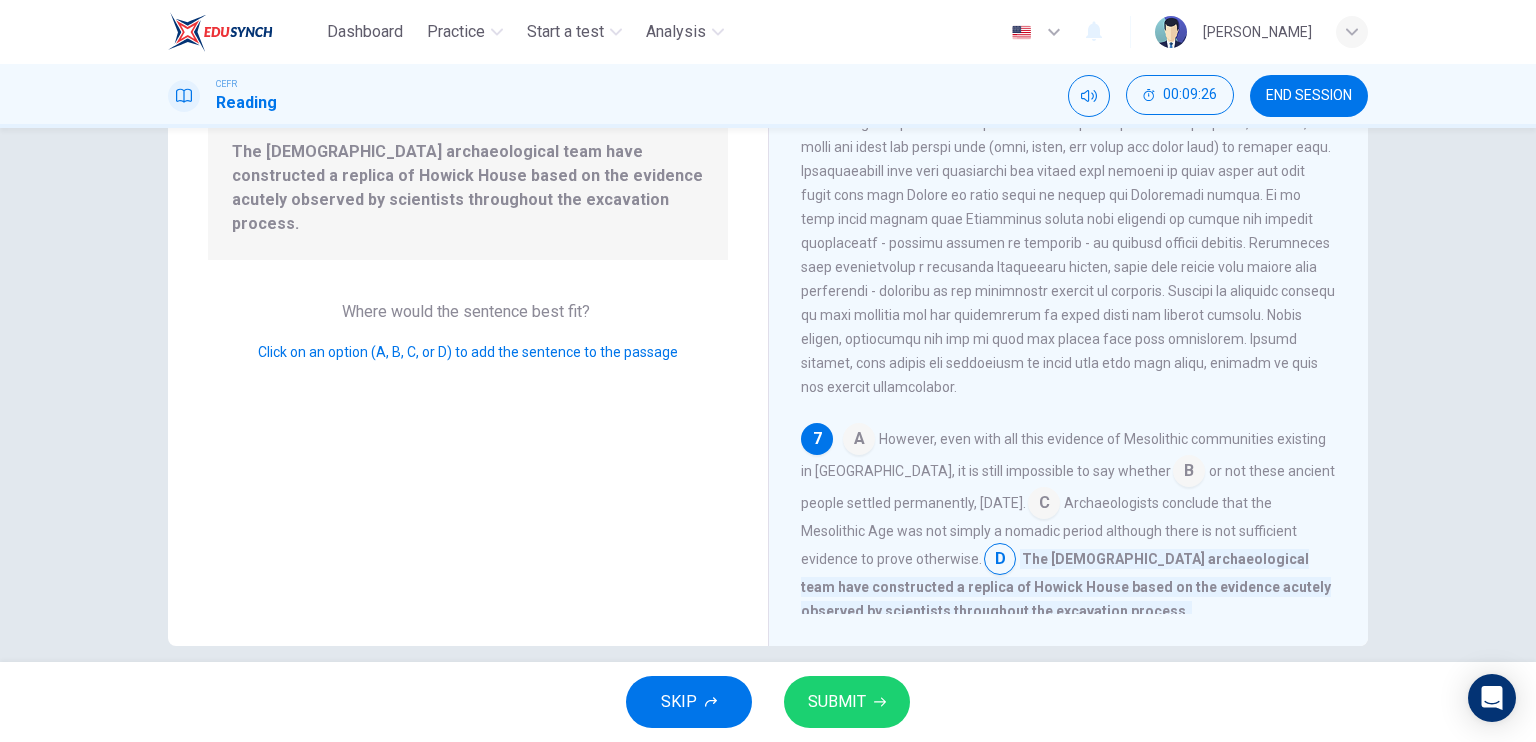 scroll, scrollTop: 240, scrollLeft: 0, axis: vertical 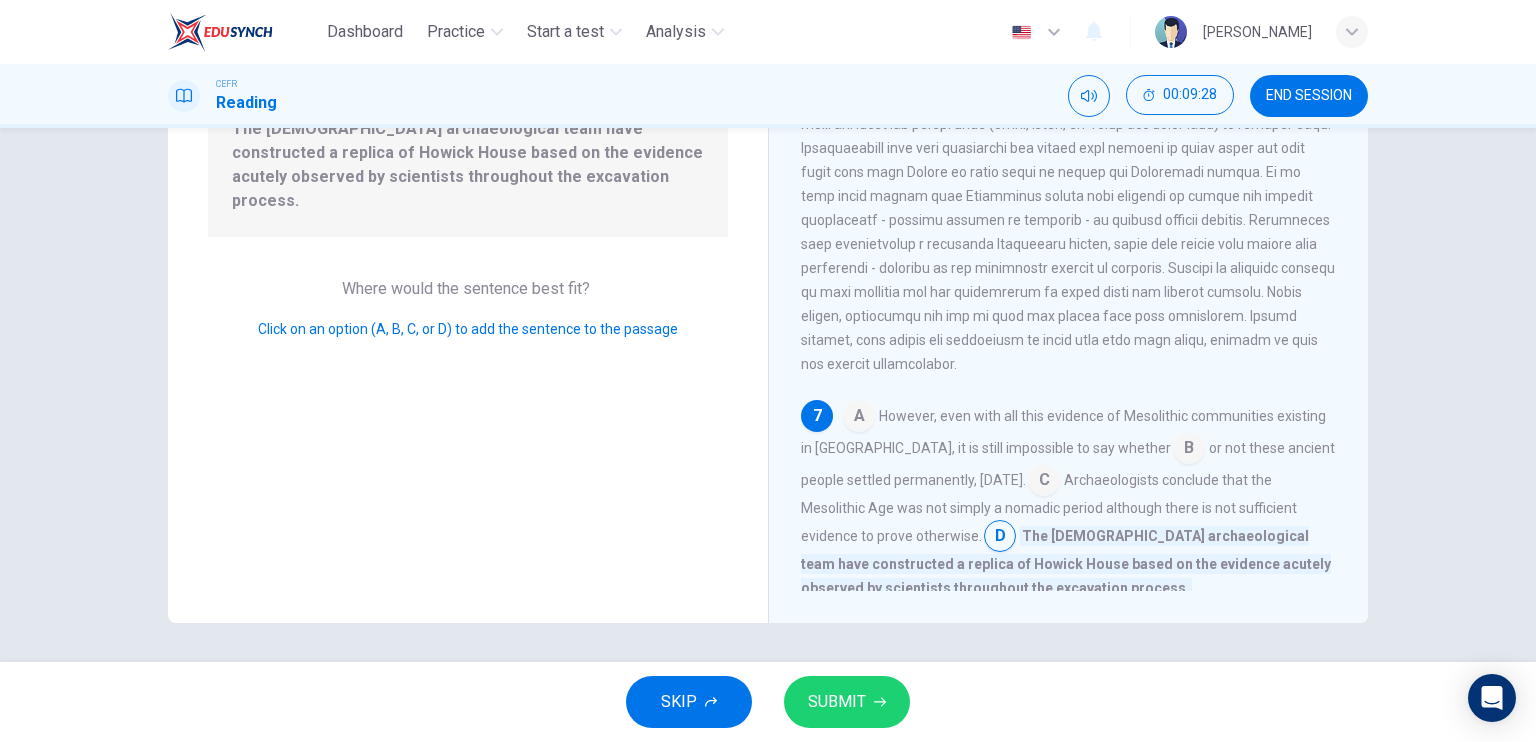 click on "SUBMIT" at bounding box center [837, 702] 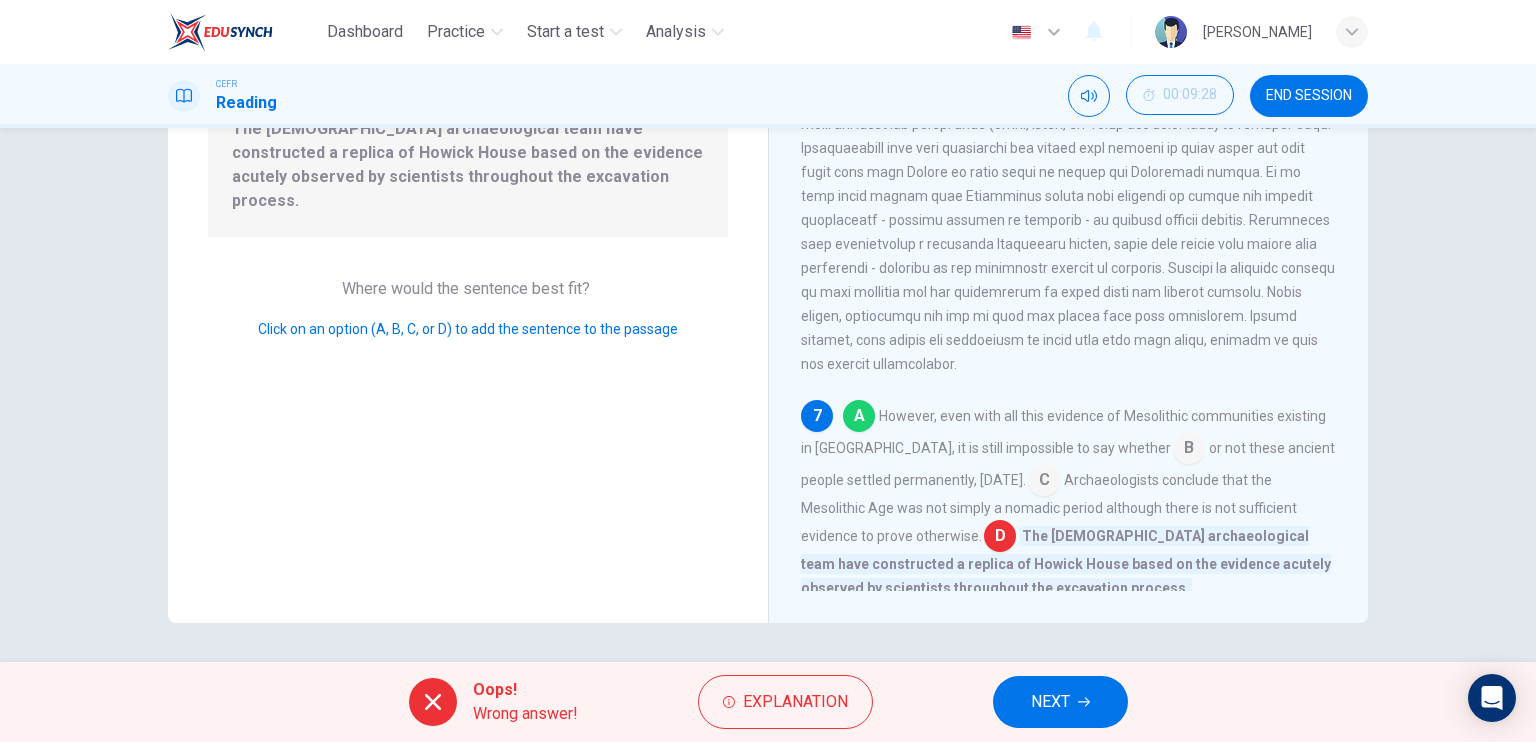 click at bounding box center (859, 418) 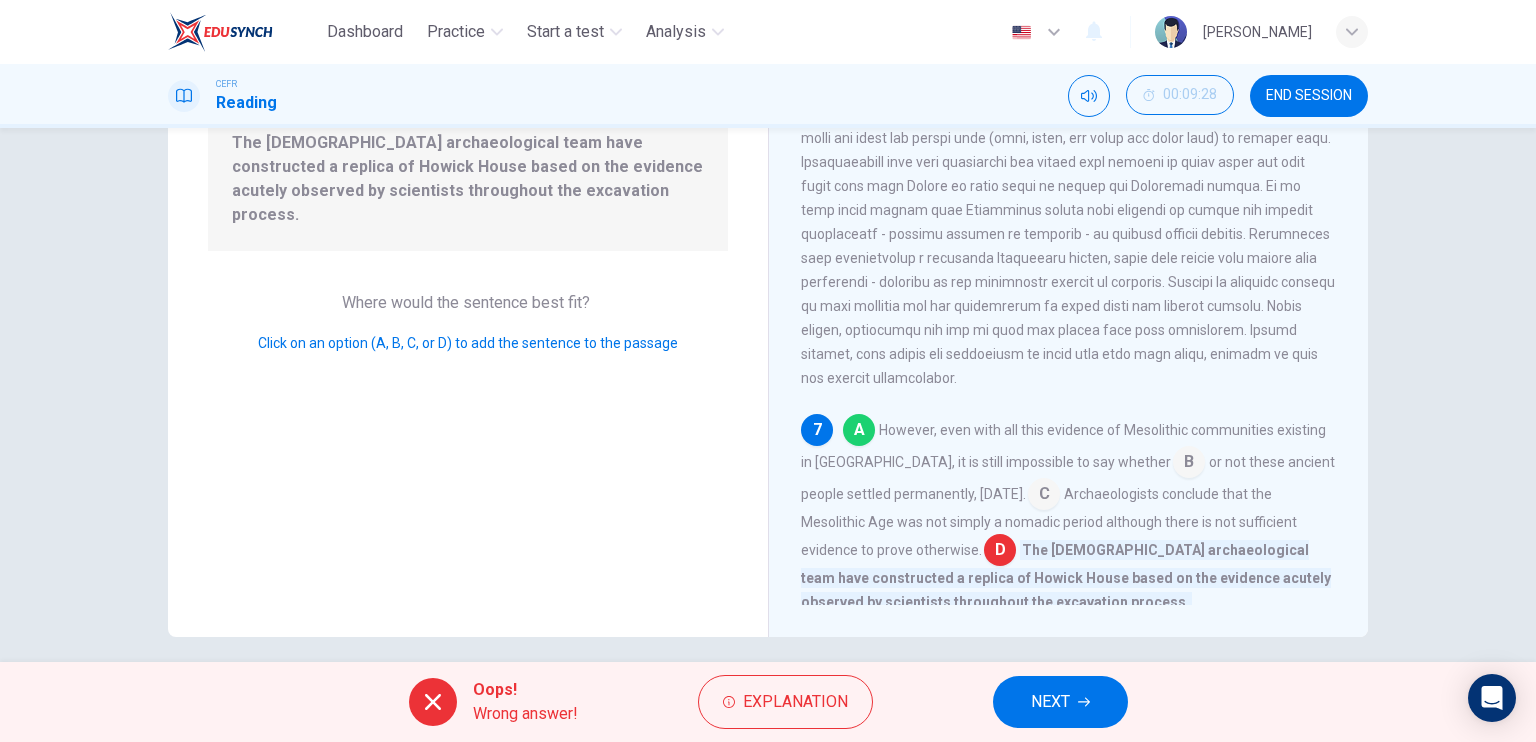 scroll, scrollTop: 240, scrollLeft: 0, axis: vertical 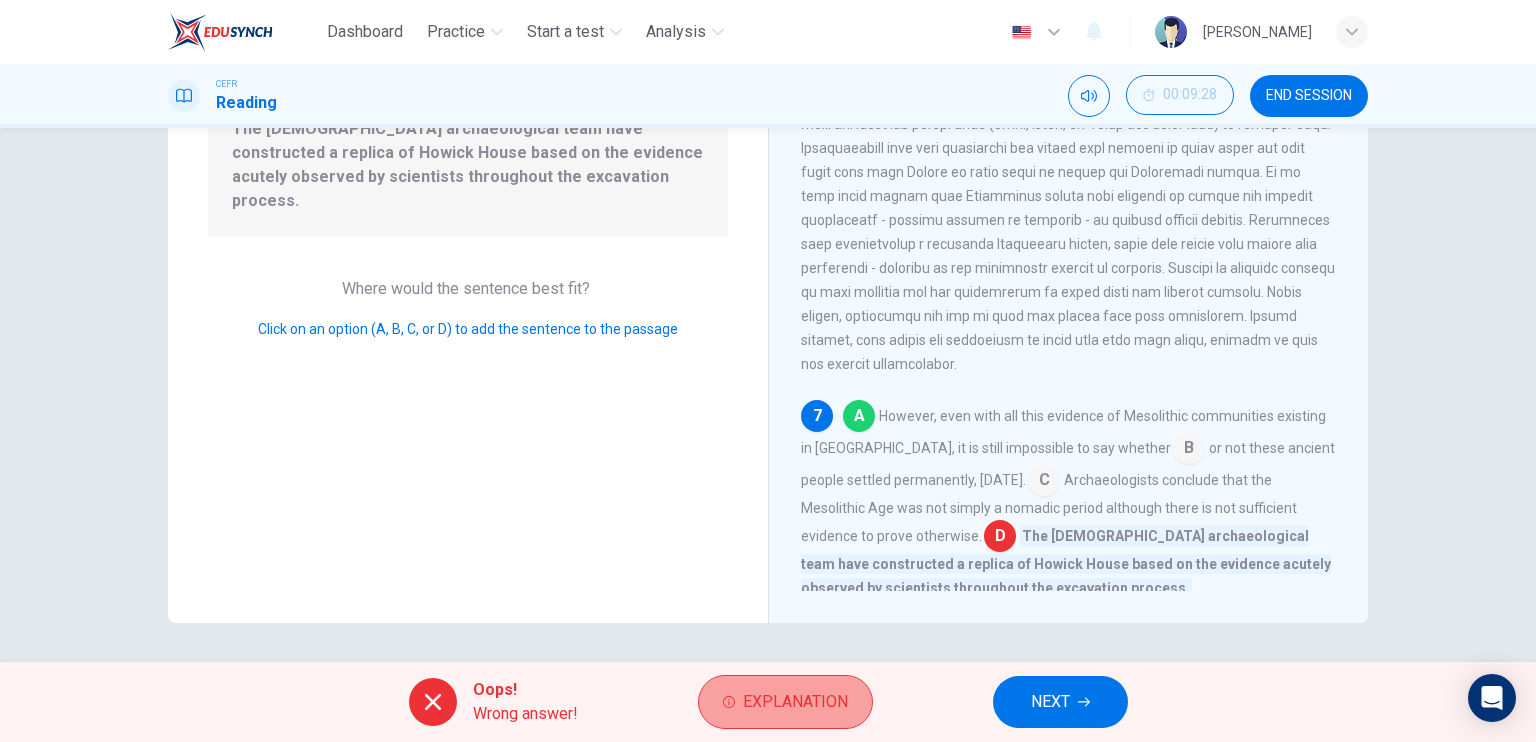 click on "Explanation" at bounding box center (795, 702) 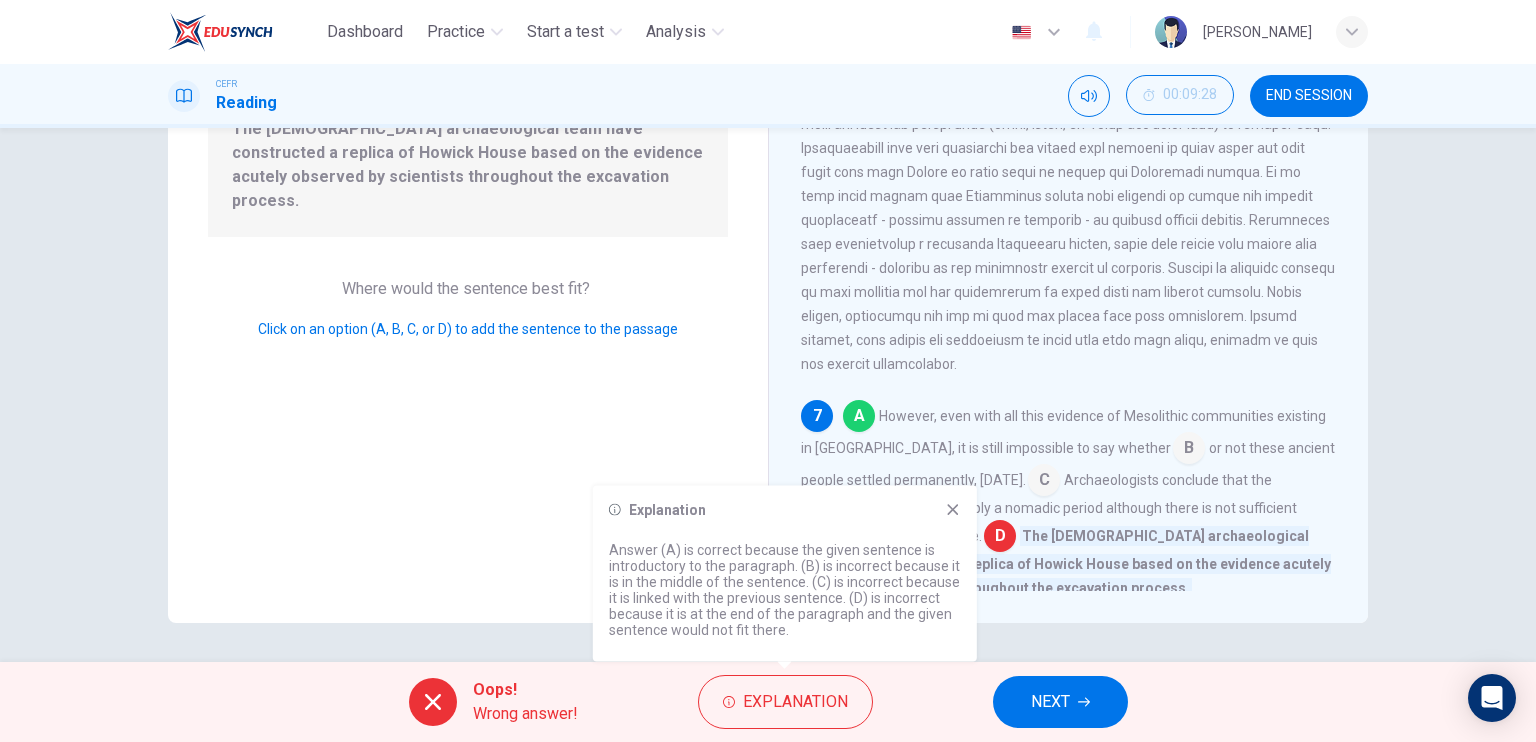 click on "Explanation Answer (A) is correct because the given sentence is introductory to the paragraph. (B) is incorrect because it is in the middle of the sentence. (C) is incorrect because it is linked with the previous sentence. (D) is incorrect because it is at the end of the paragraph and the given sentence would not fit there." at bounding box center (785, 574) 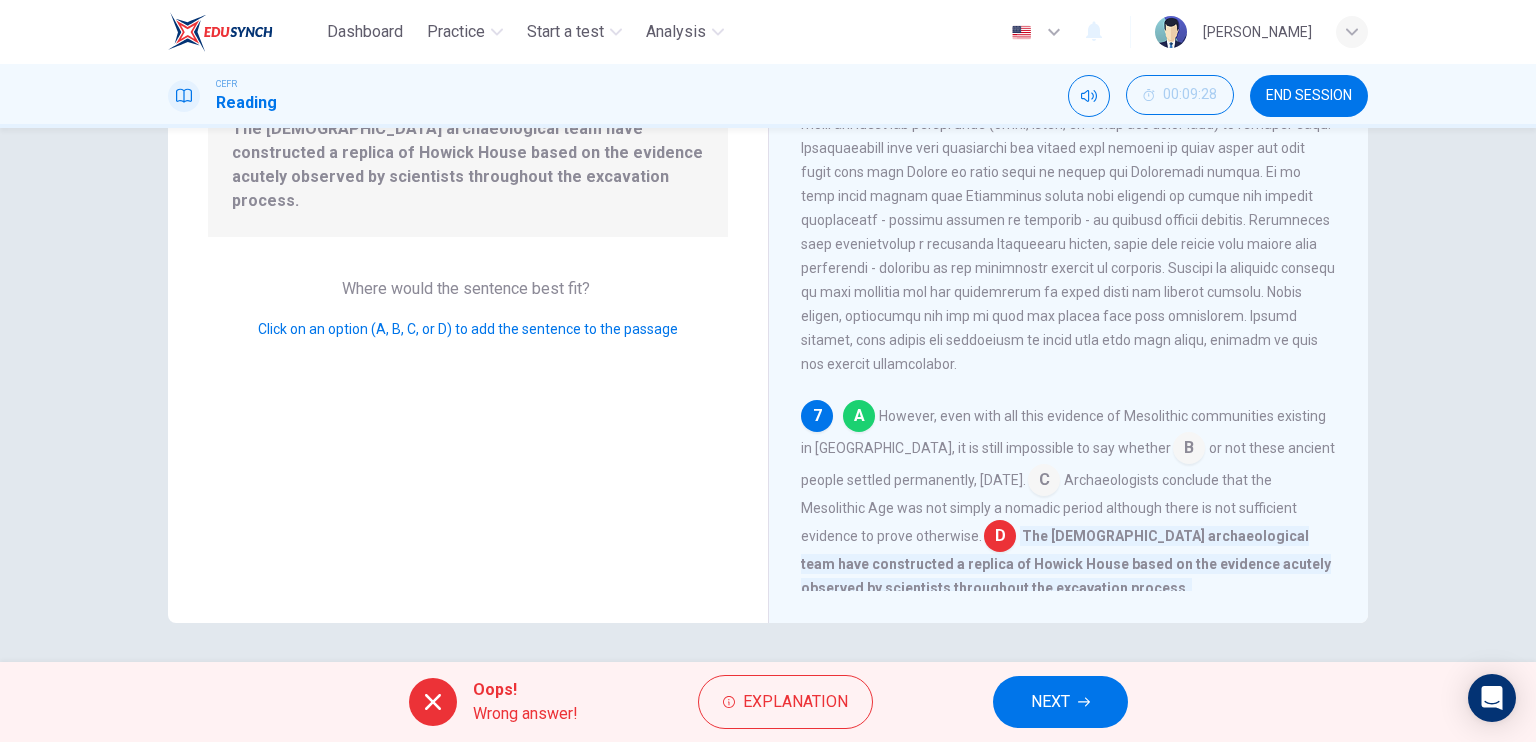 click on "NEXT" at bounding box center (1060, 702) 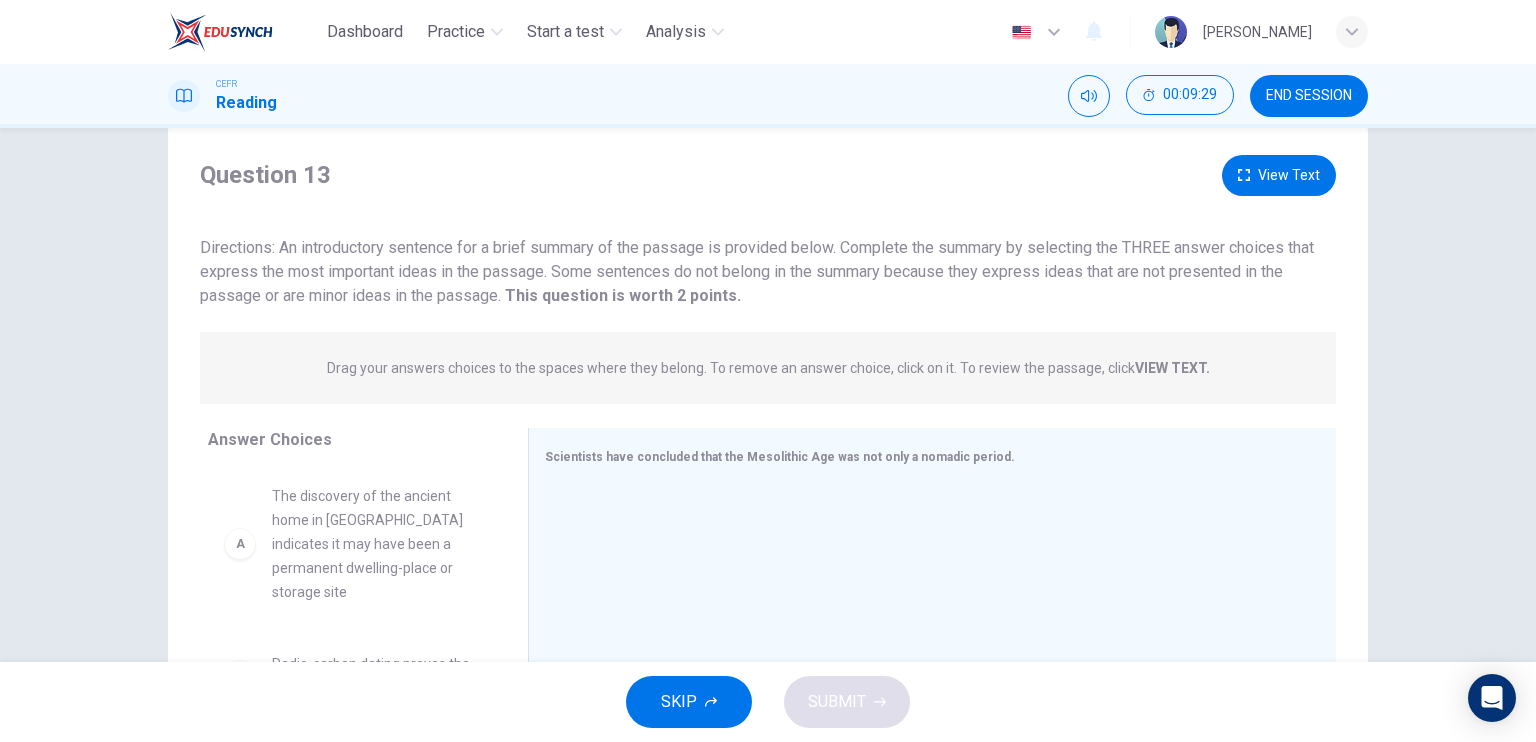 scroll, scrollTop: 40, scrollLeft: 0, axis: vertical 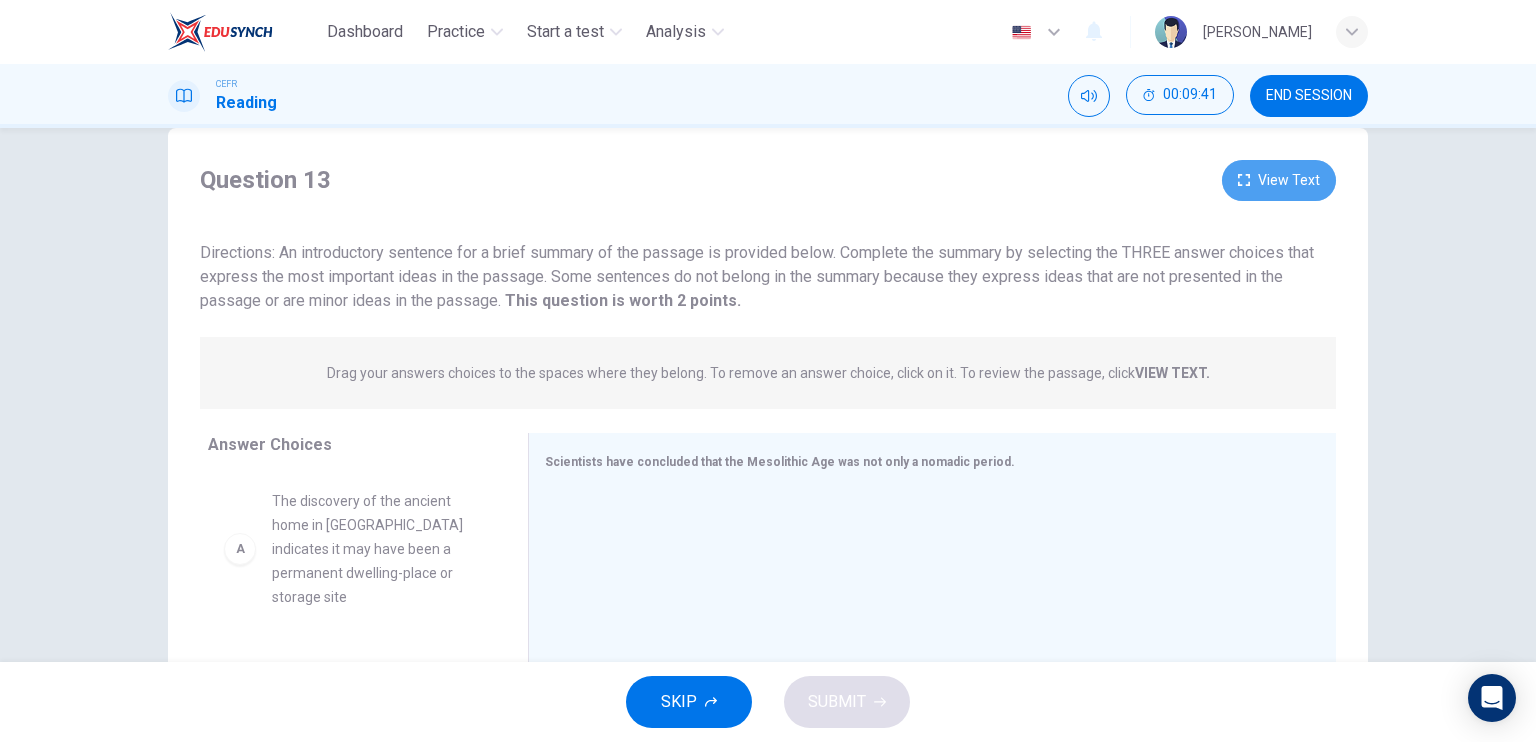 click on "View Text" at bounding box center [1279, 180] 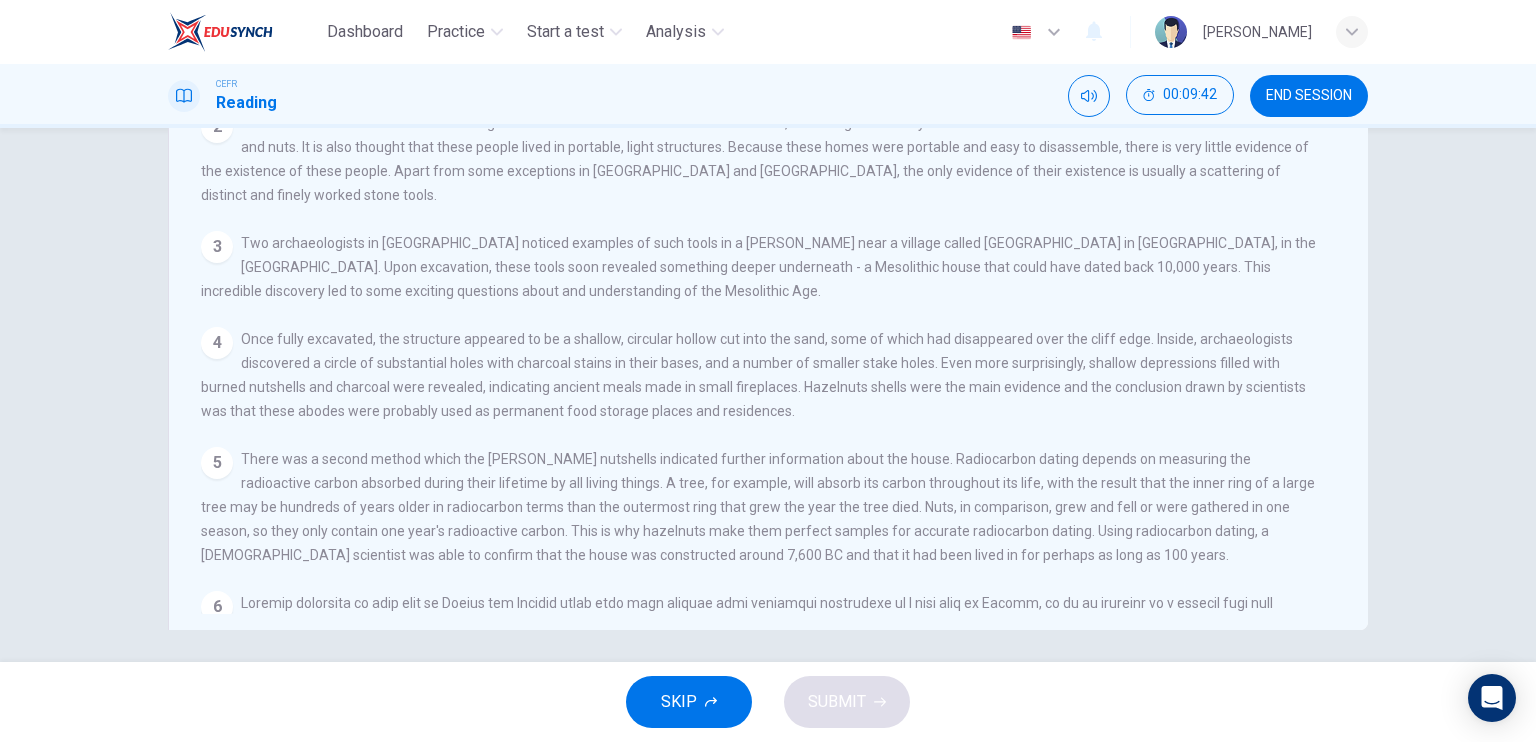 scroll, scrollTop: 240, scrollLeft: 0, axis: vertical 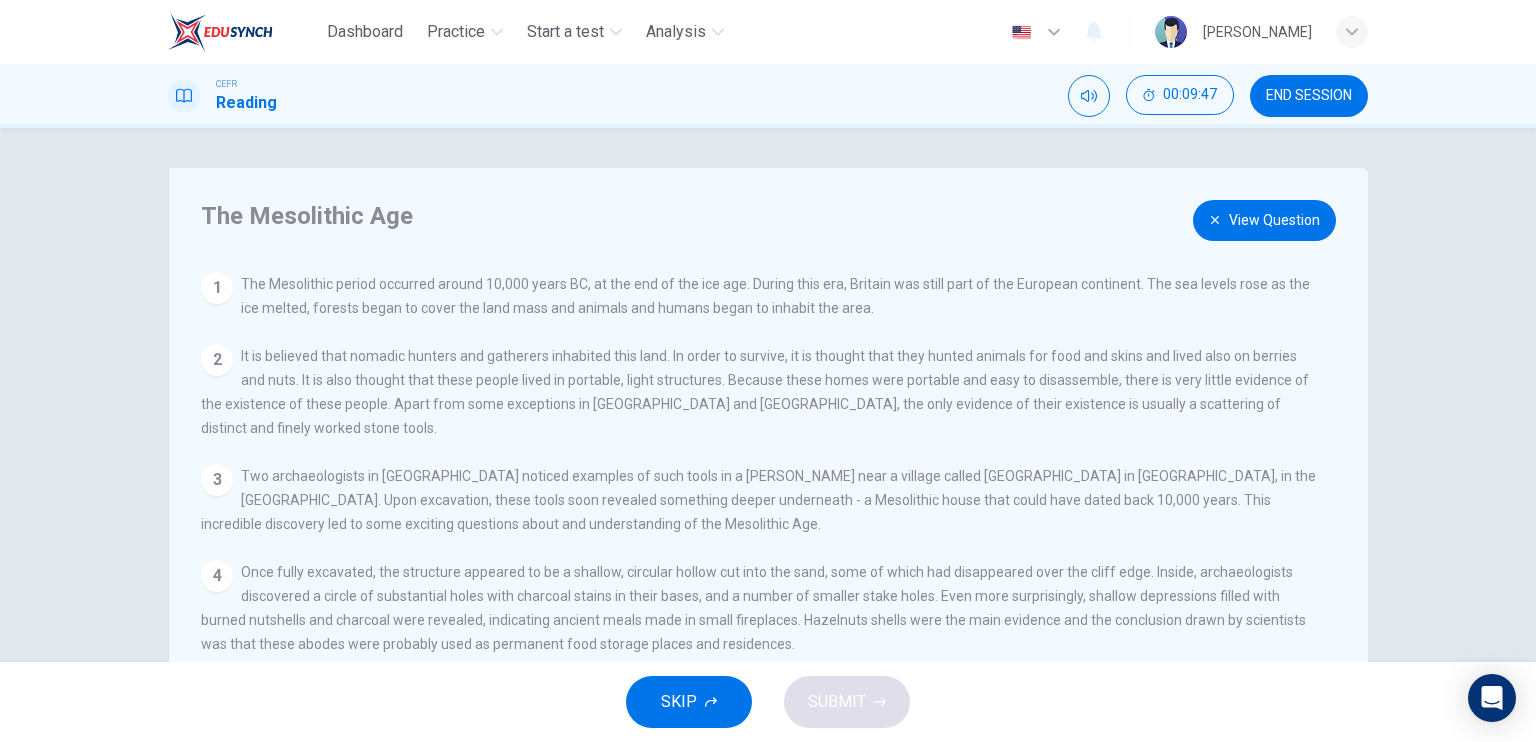 click on "View Question" at bounding box center [1264, 220] 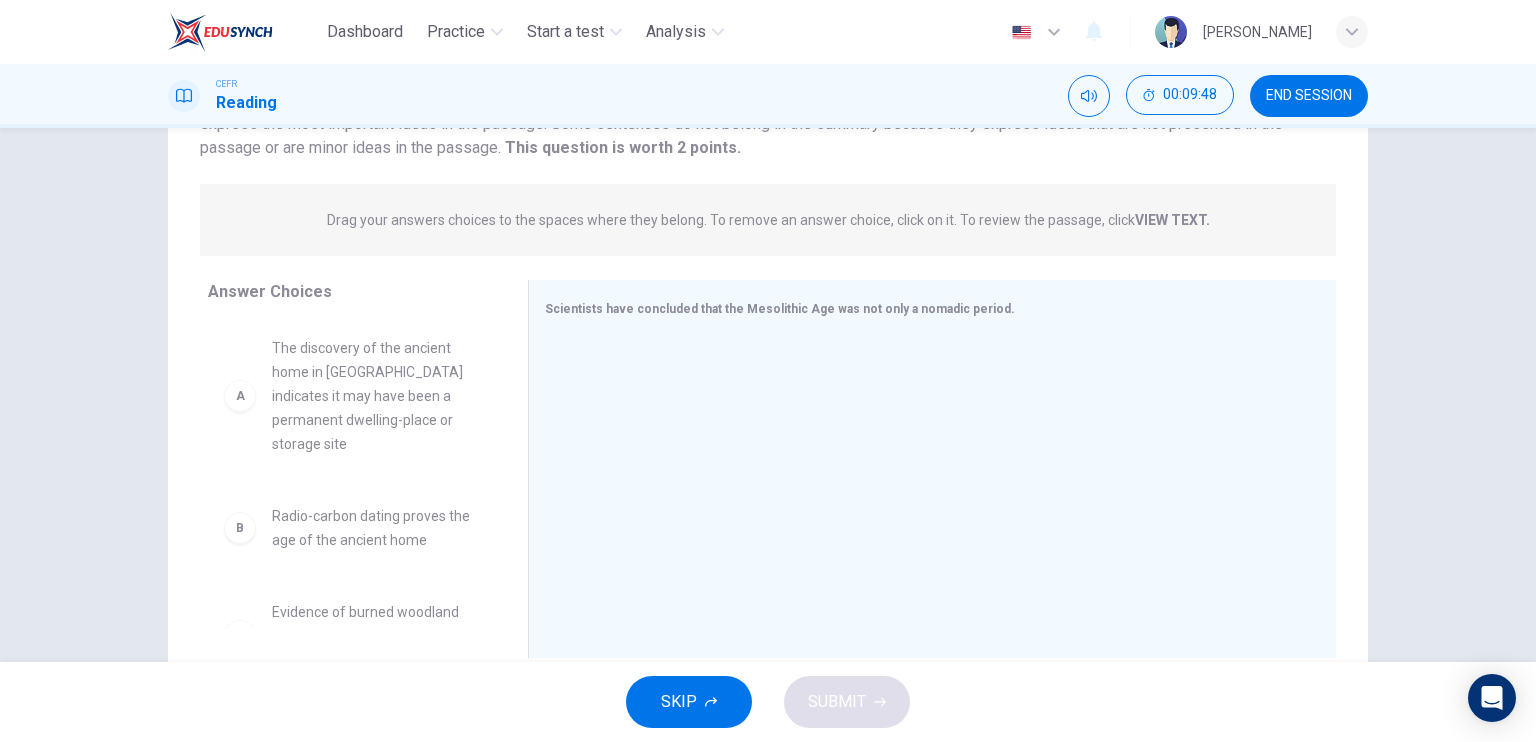 scroll, scrollTop: 240, scrollLeft: 0, axis: vertical 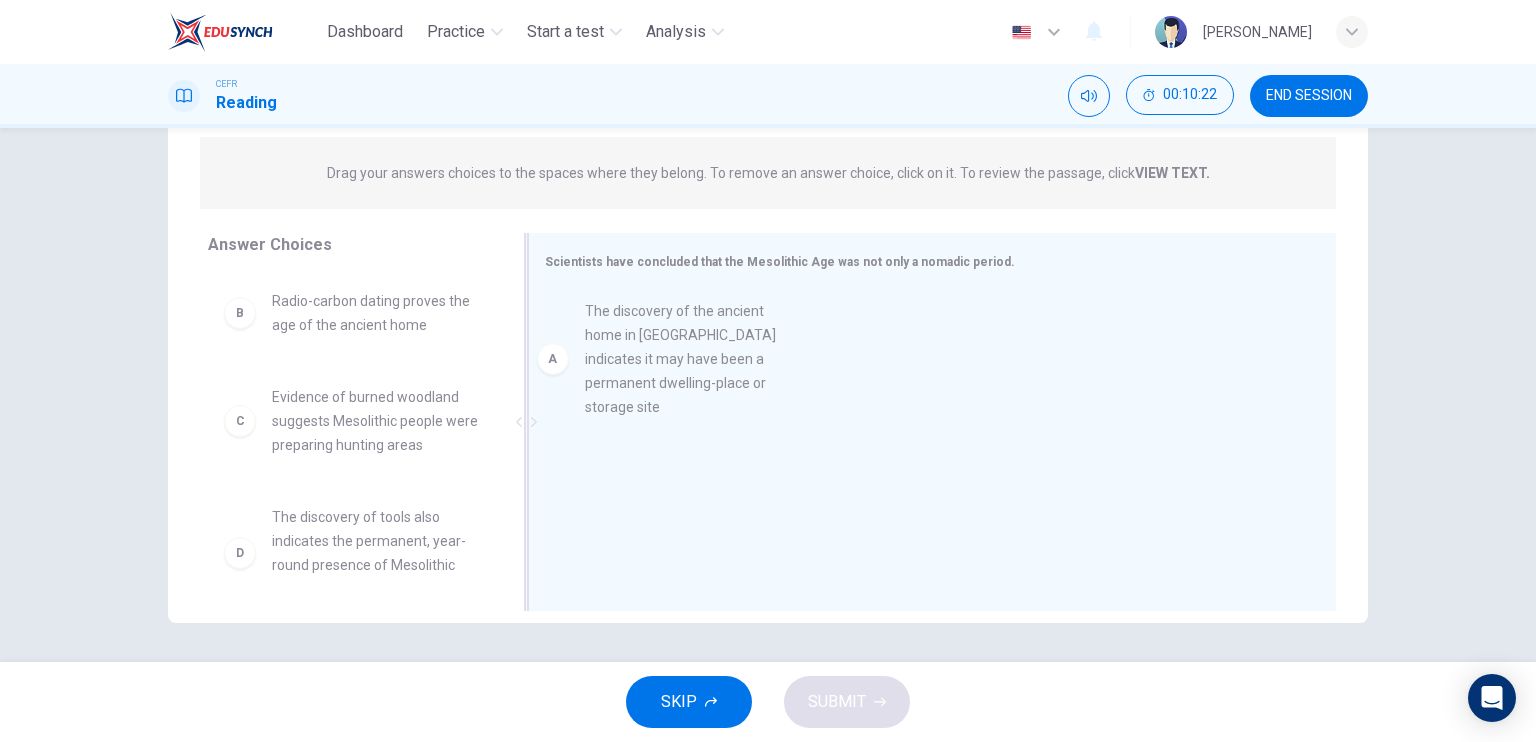 drag, startPoint x: 334, startPoint y: 355, endPoint x: 655, endPoint y: 366, distance: 321.18842 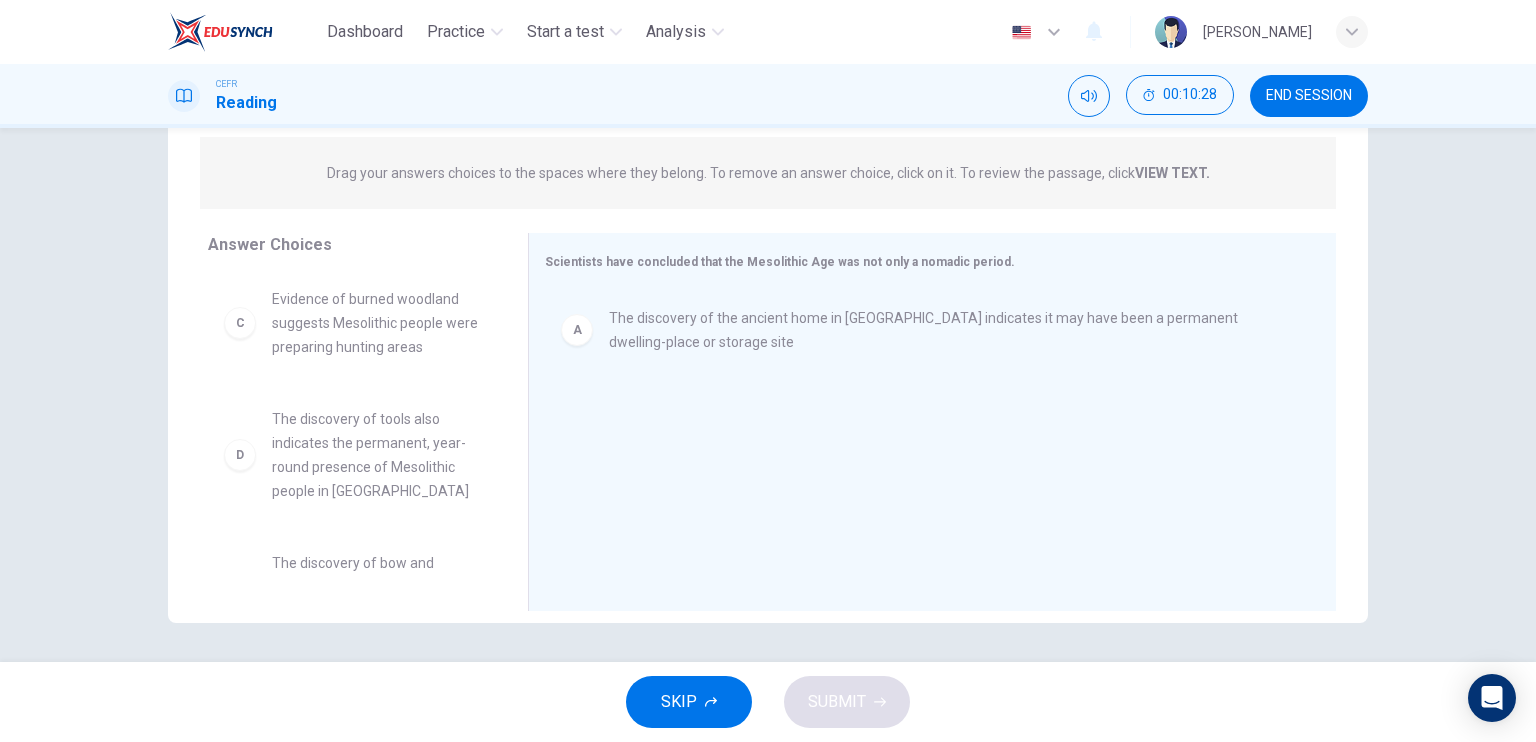 scroll, scrollTop: 100, scrollLeft: 0, axis: vertical 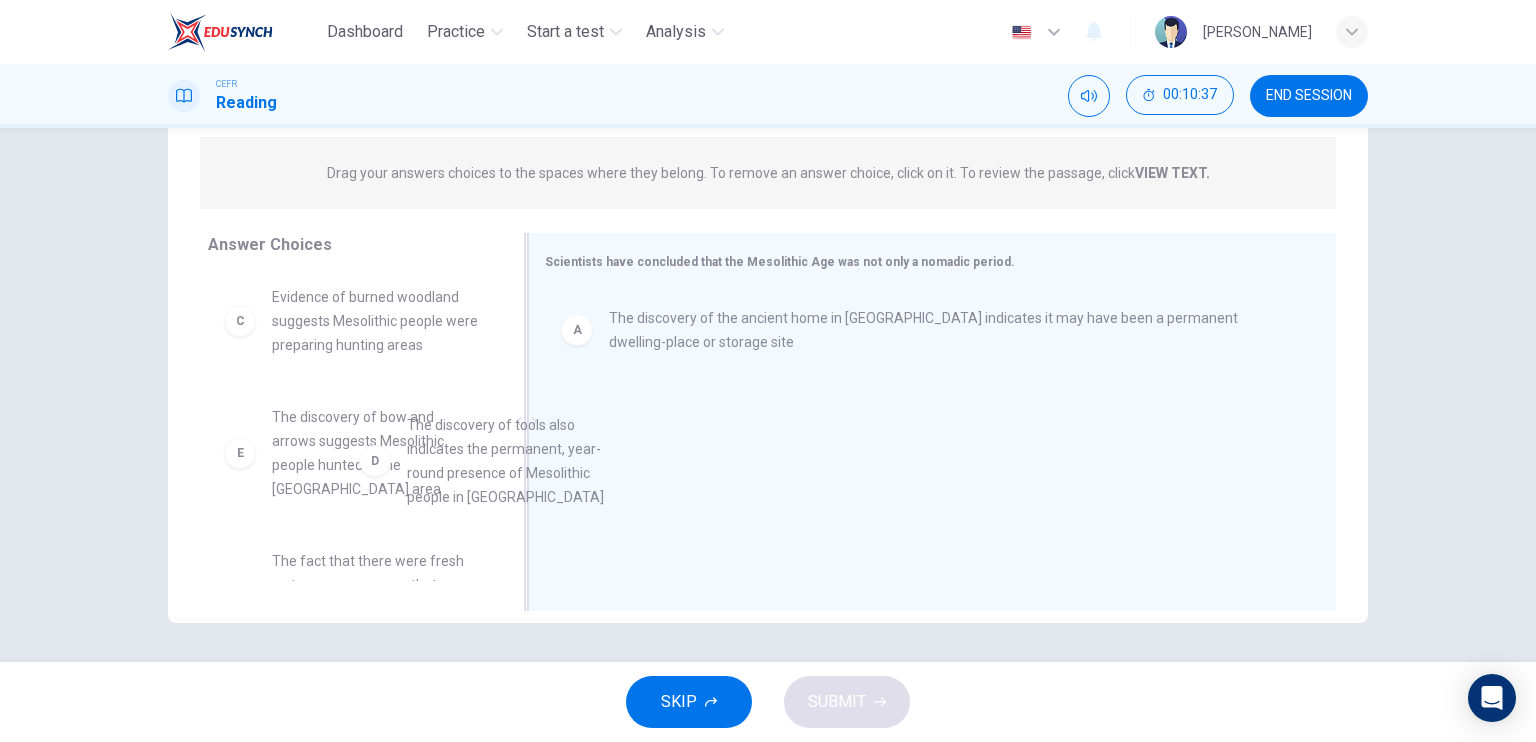 drag, startPoint x: 343, startPoint y: 474, endPoint x: 739, endPoint y: 485, distance: 396.15274 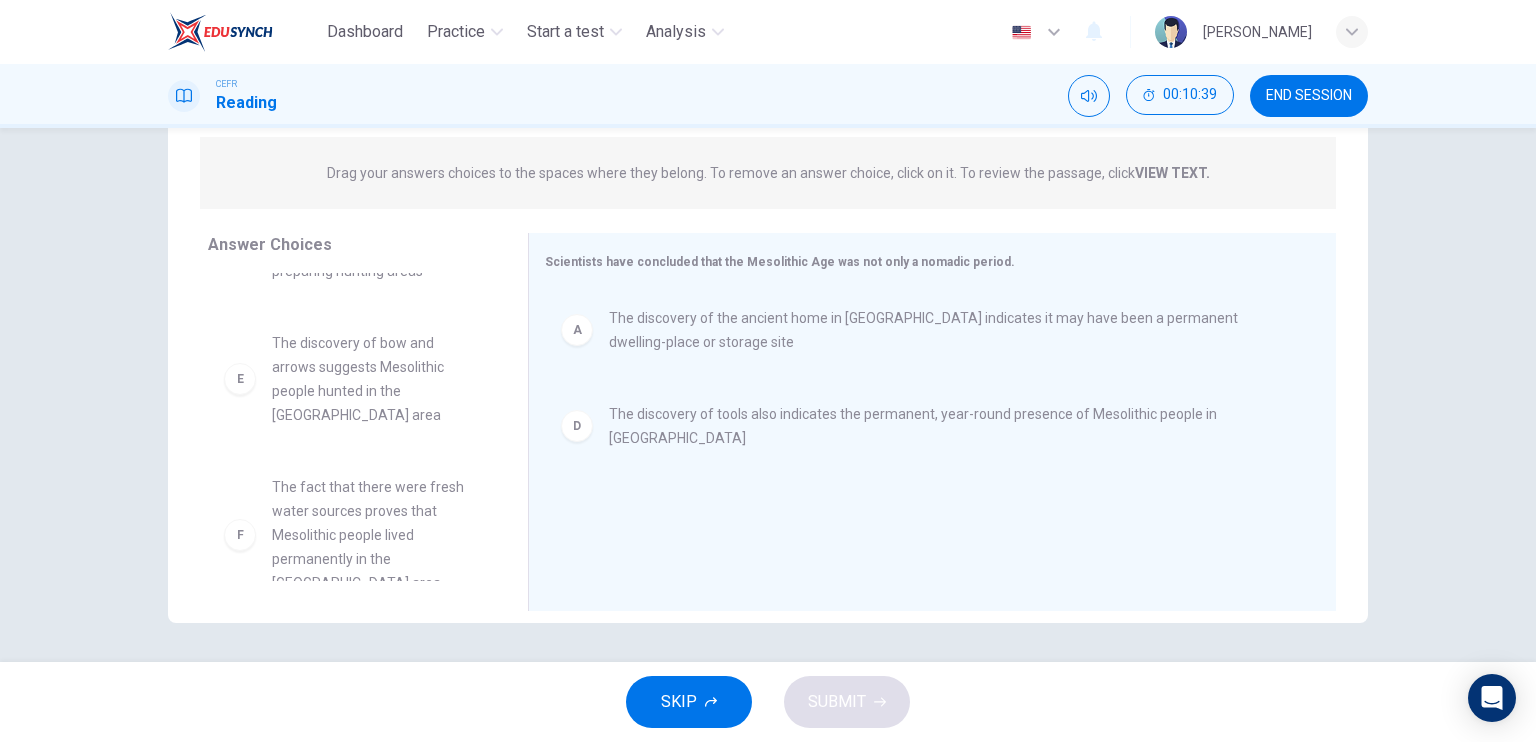 scroll, scrollTop: 180, scrollLeft: 0, axis: vertical 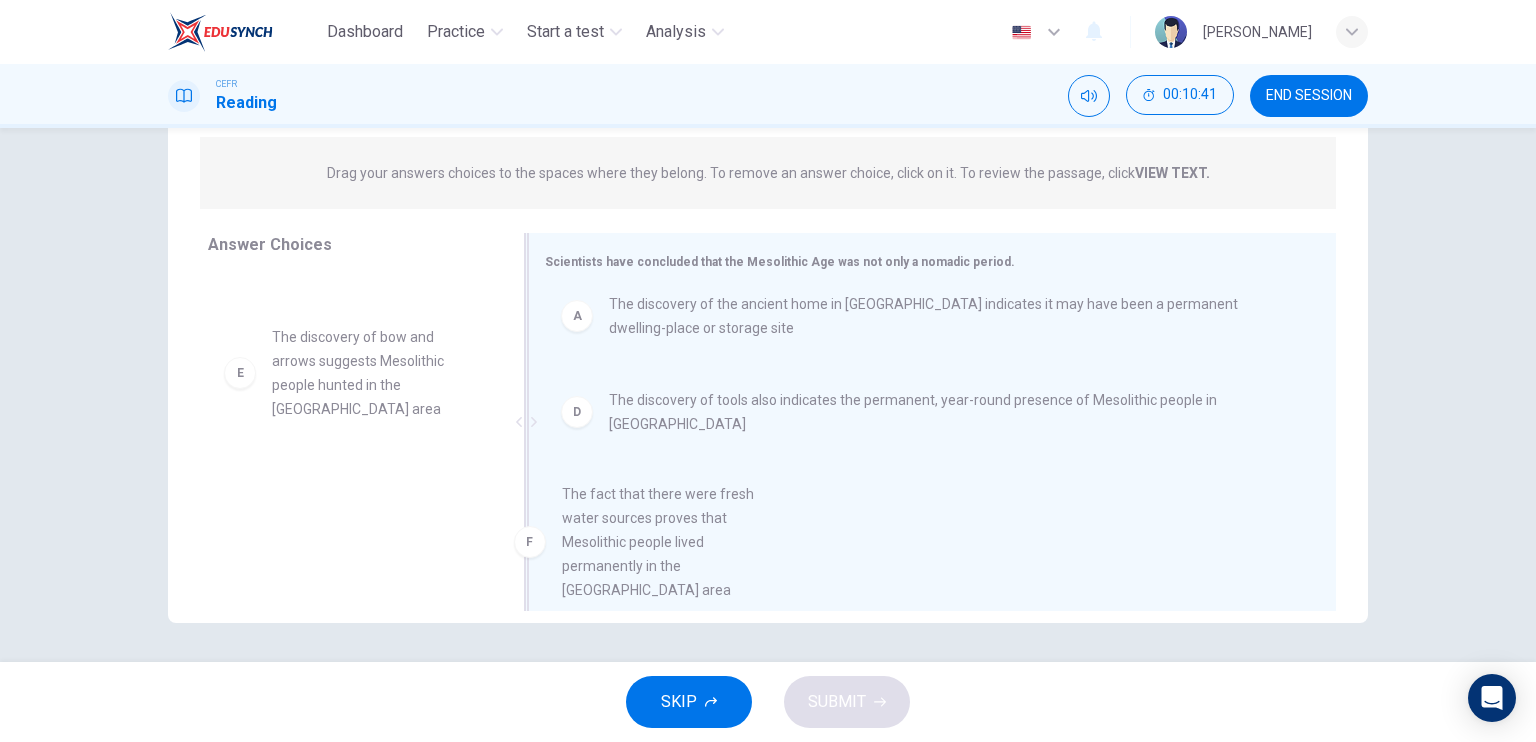 drag, startPoint x: 363, startPoint y: 530, endPoint x: 668, endPoint y: 544, distance: 305.32114 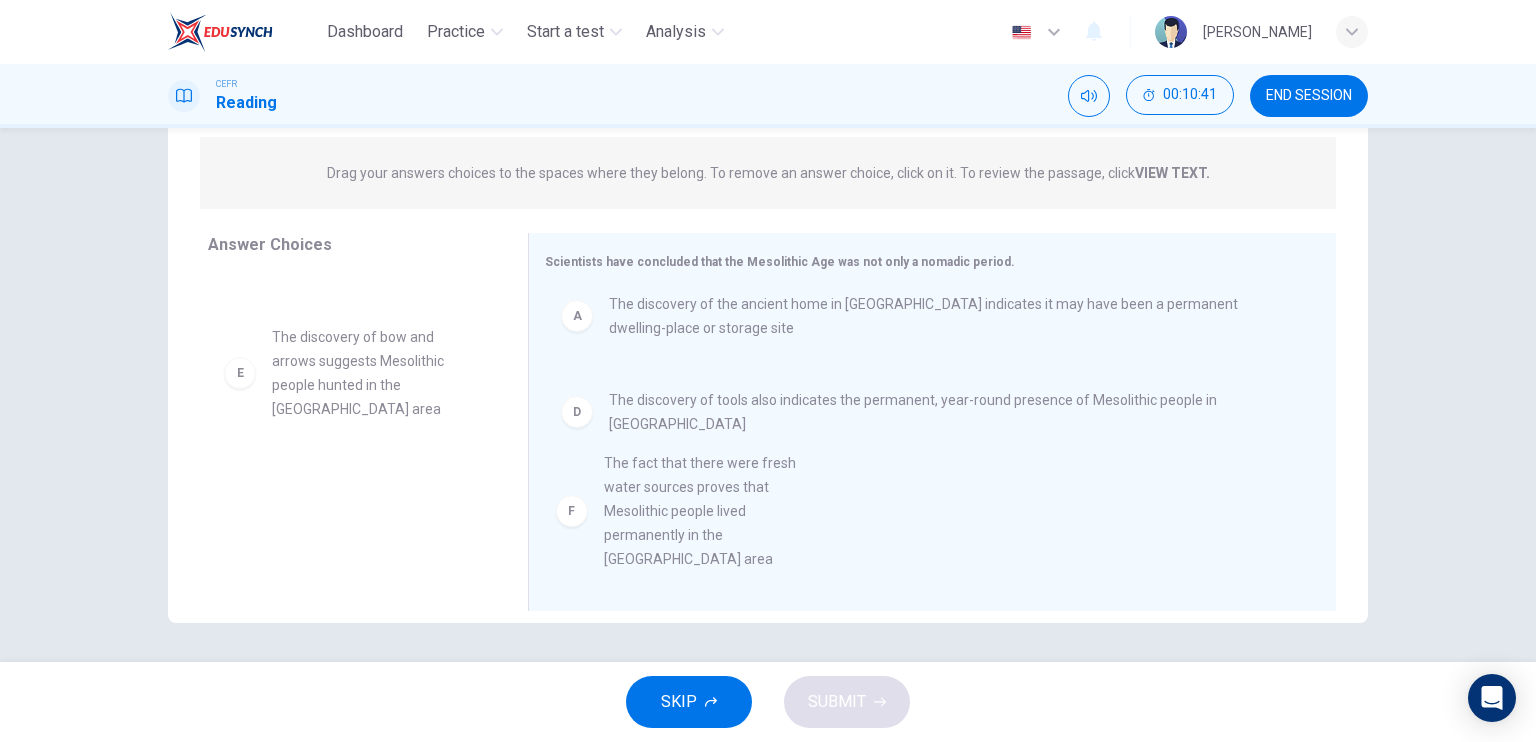 scroll, scrollTop: 0, scrollLeft: 0, axis: both 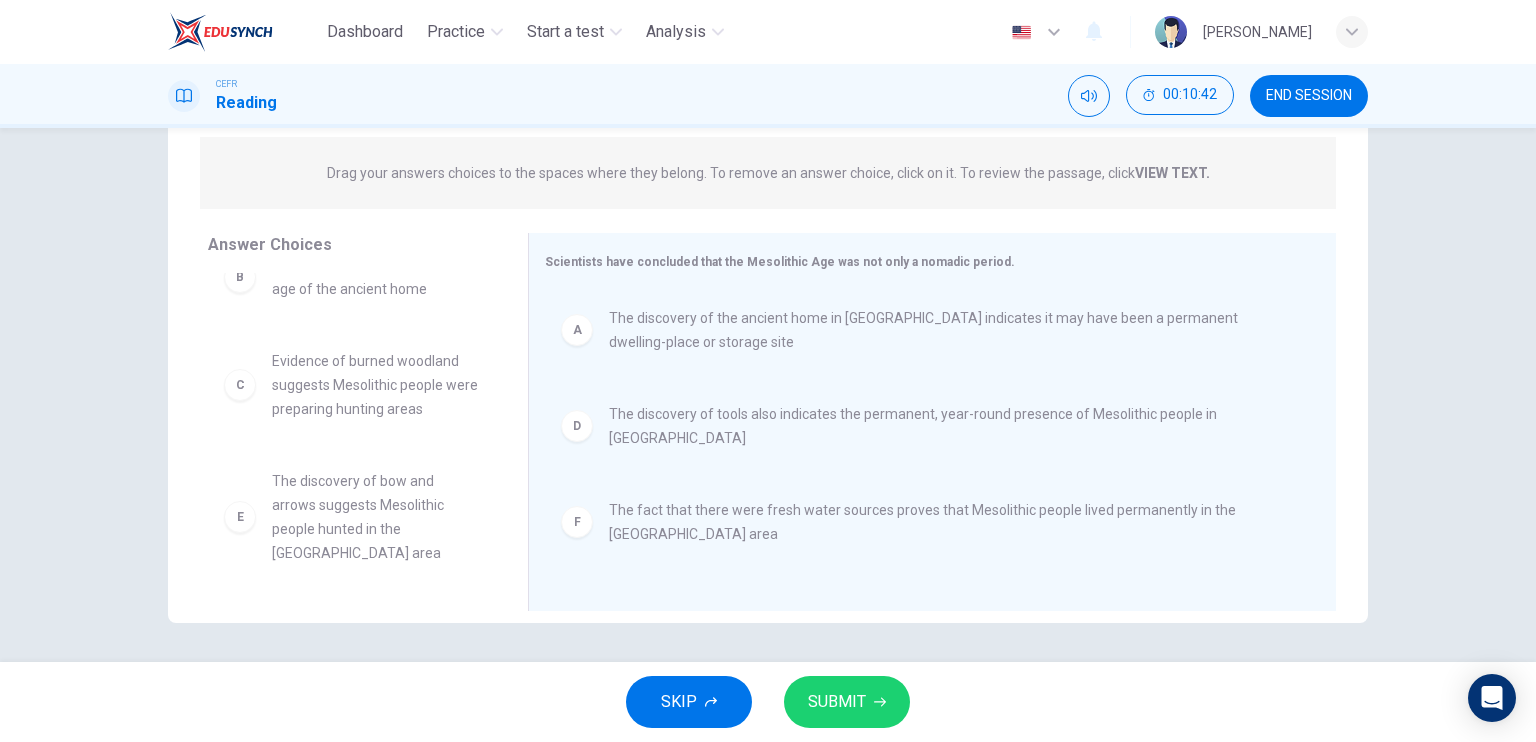 click on "SUBMIT" at bounding box center [837, 702] 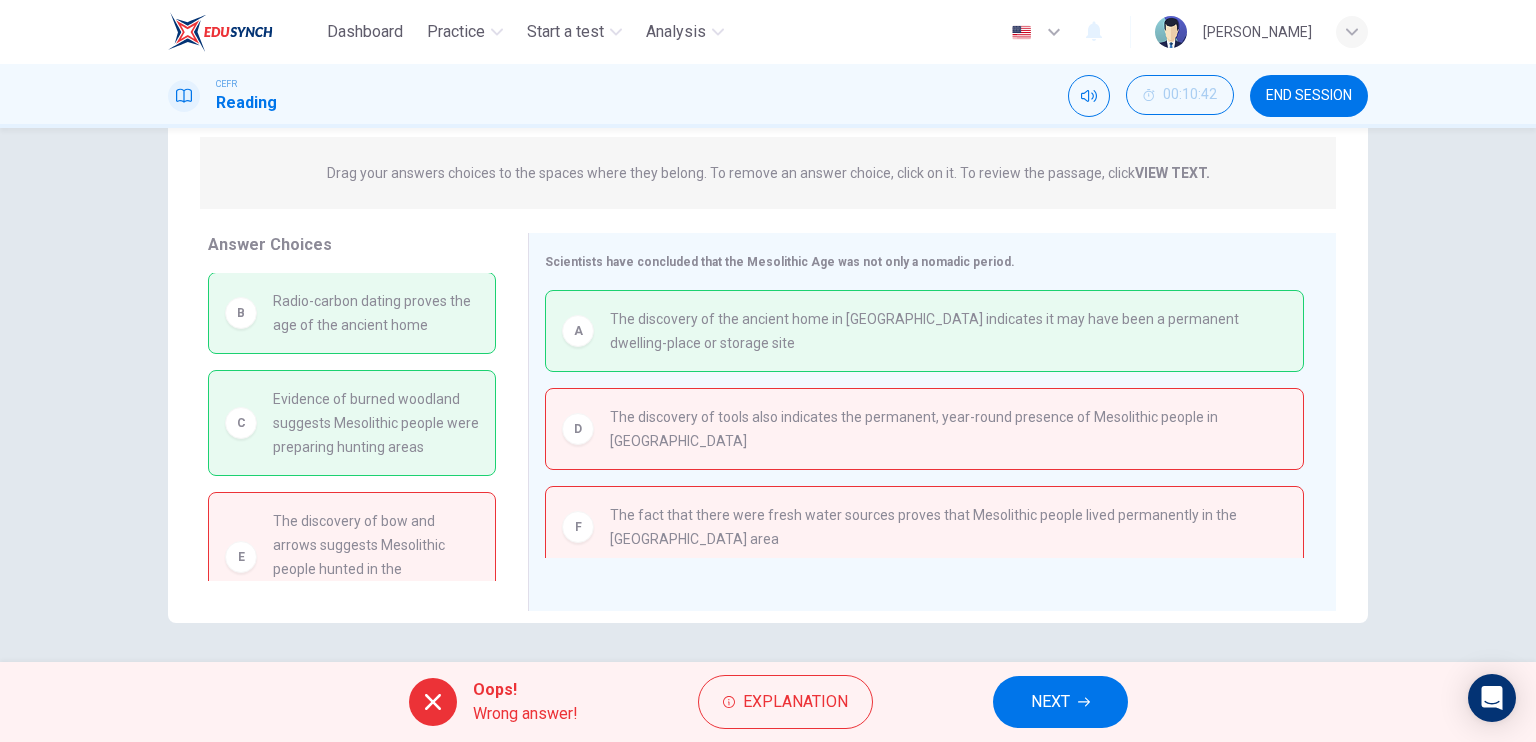 scroll, scrollTop: 0, scrollLeft: 0, axis: both 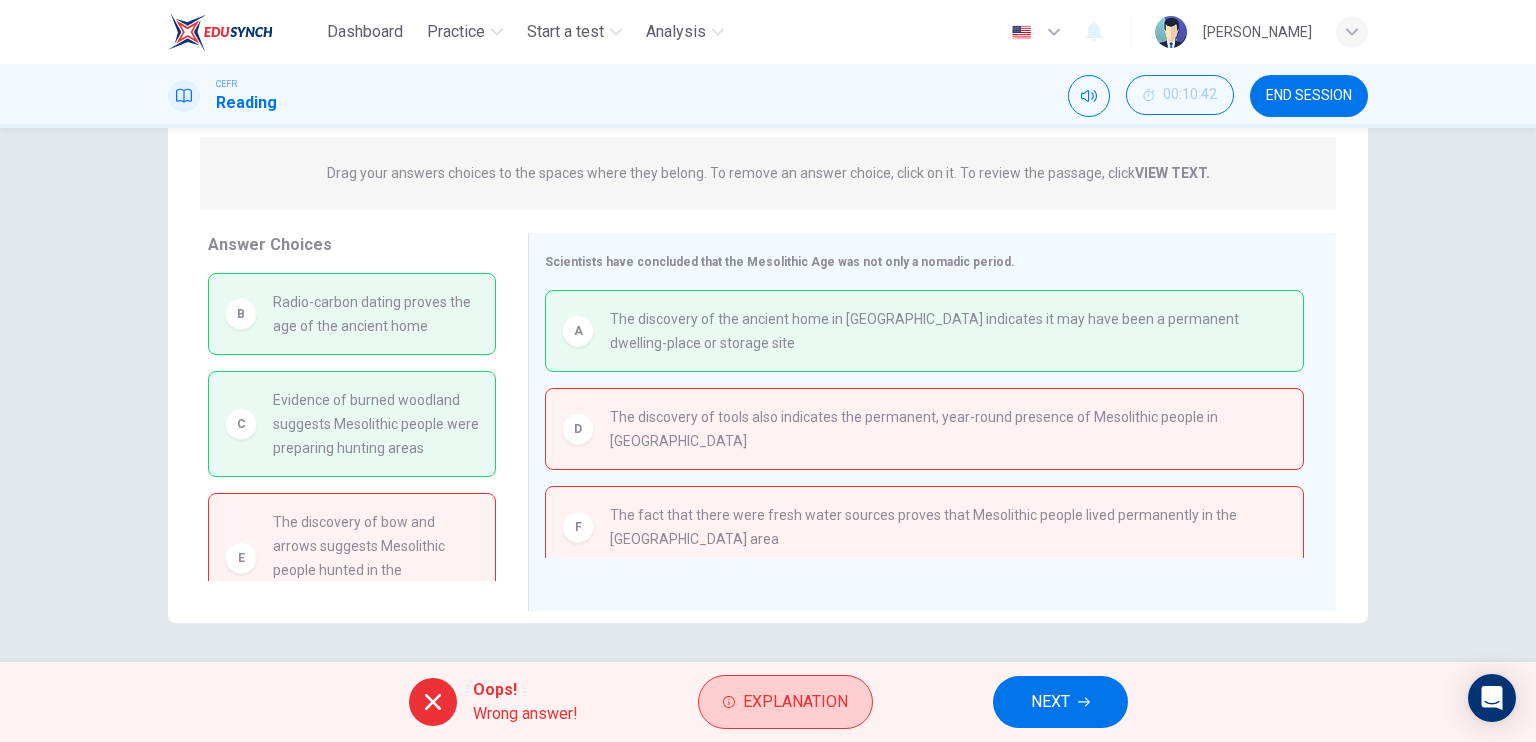 click on "Explanation" at bounding box center (785, 702) 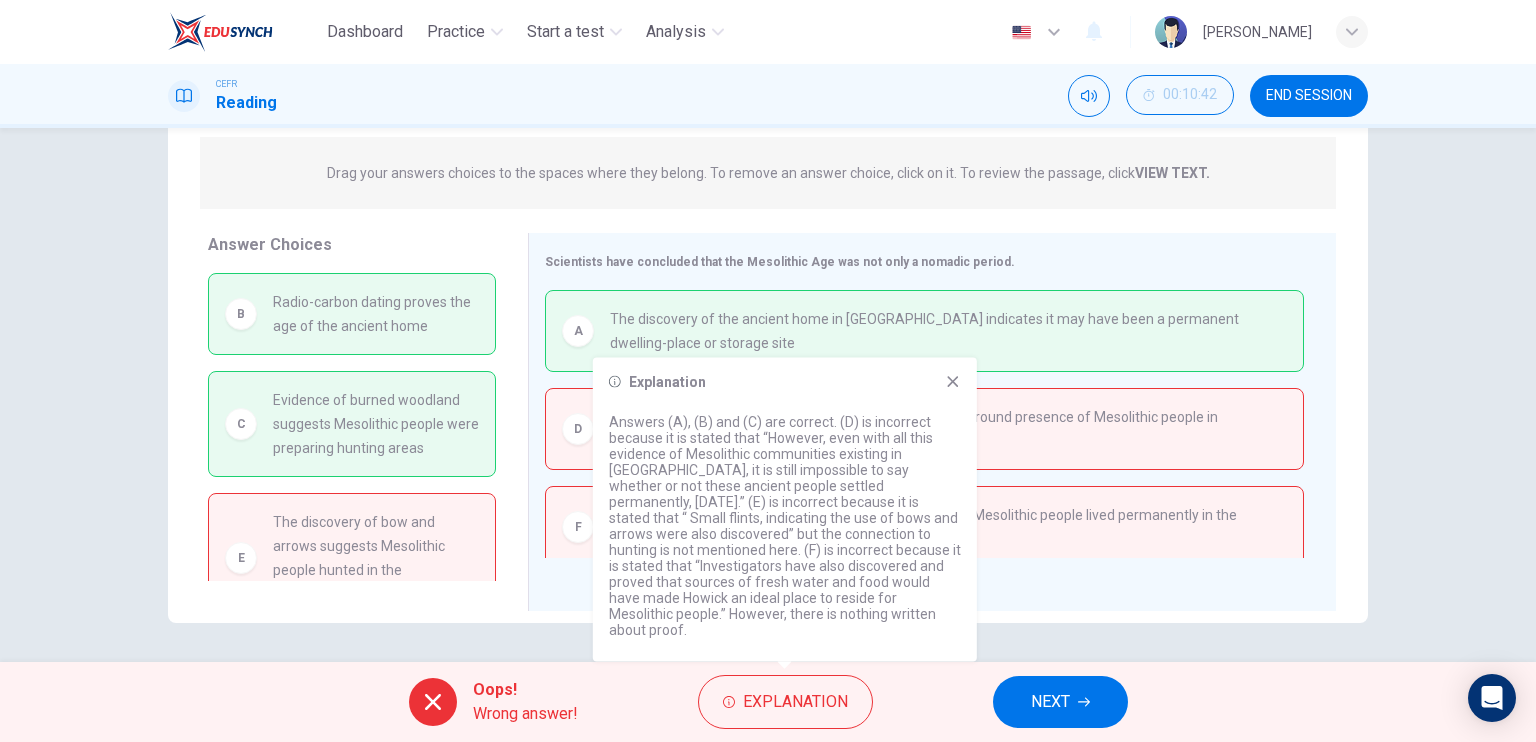 click on "Explanation Answers (A), (B) and (C) are correct. (D) is incorrect because it is stated that “However, even with all this evidence of Mesolithic communities existing in [GEOGRAPHIC_DATA], it is still impossible to say whether or not these ancient people settled permanently, [DATE].” (E) is incorrect because it is stated that “ Small flints, indicating the use of bows and arrows were also discovered” but the connection to hunting is not mentioned here. (F) is incorrect because it is stated that “Investigators have also discovered and proved that sources of fresh water and food would have made Howick an ideal place to reside for Mesolithic people.” However, there is nothing written about proof." at bounding box center (785, 510) 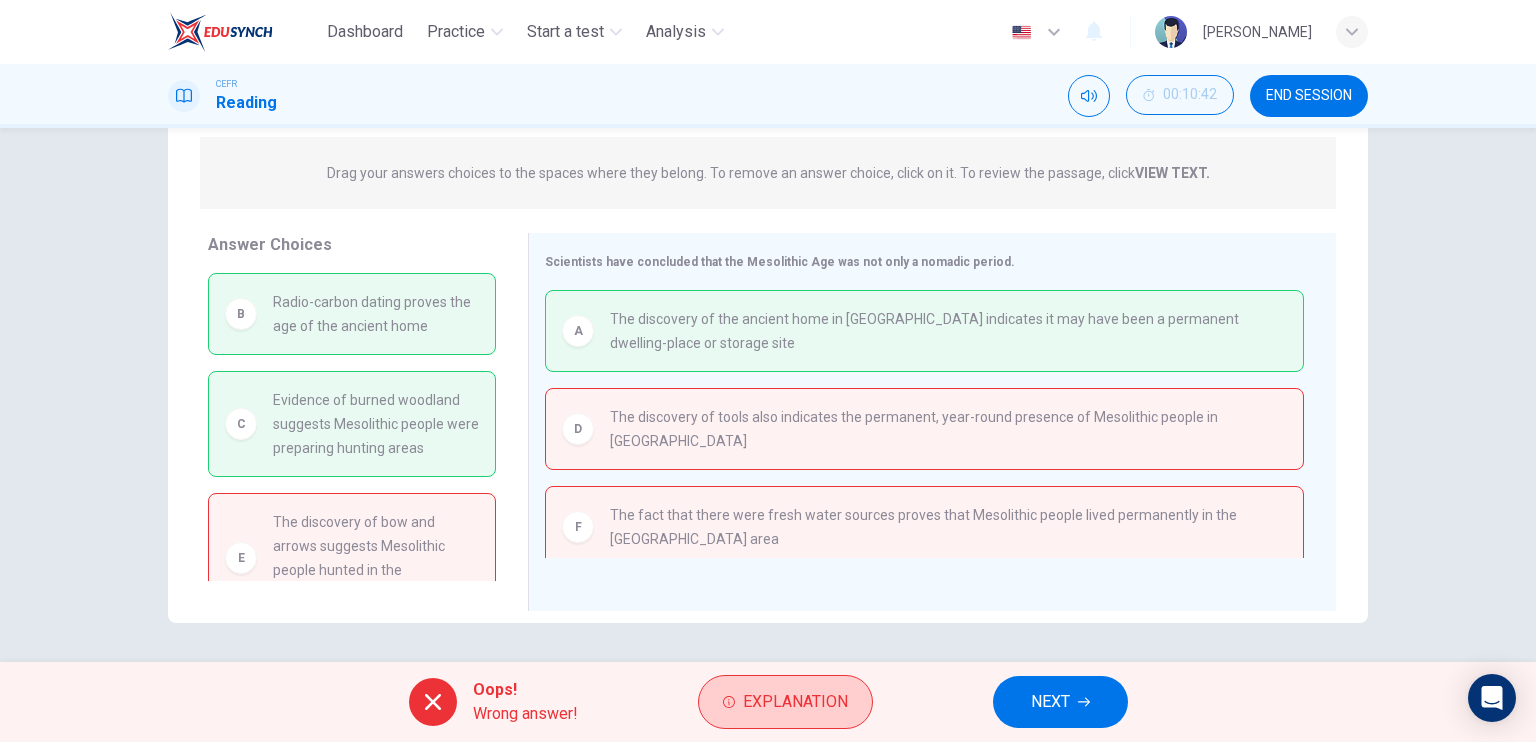click on "Explanation" at bounding box center [795, 702] 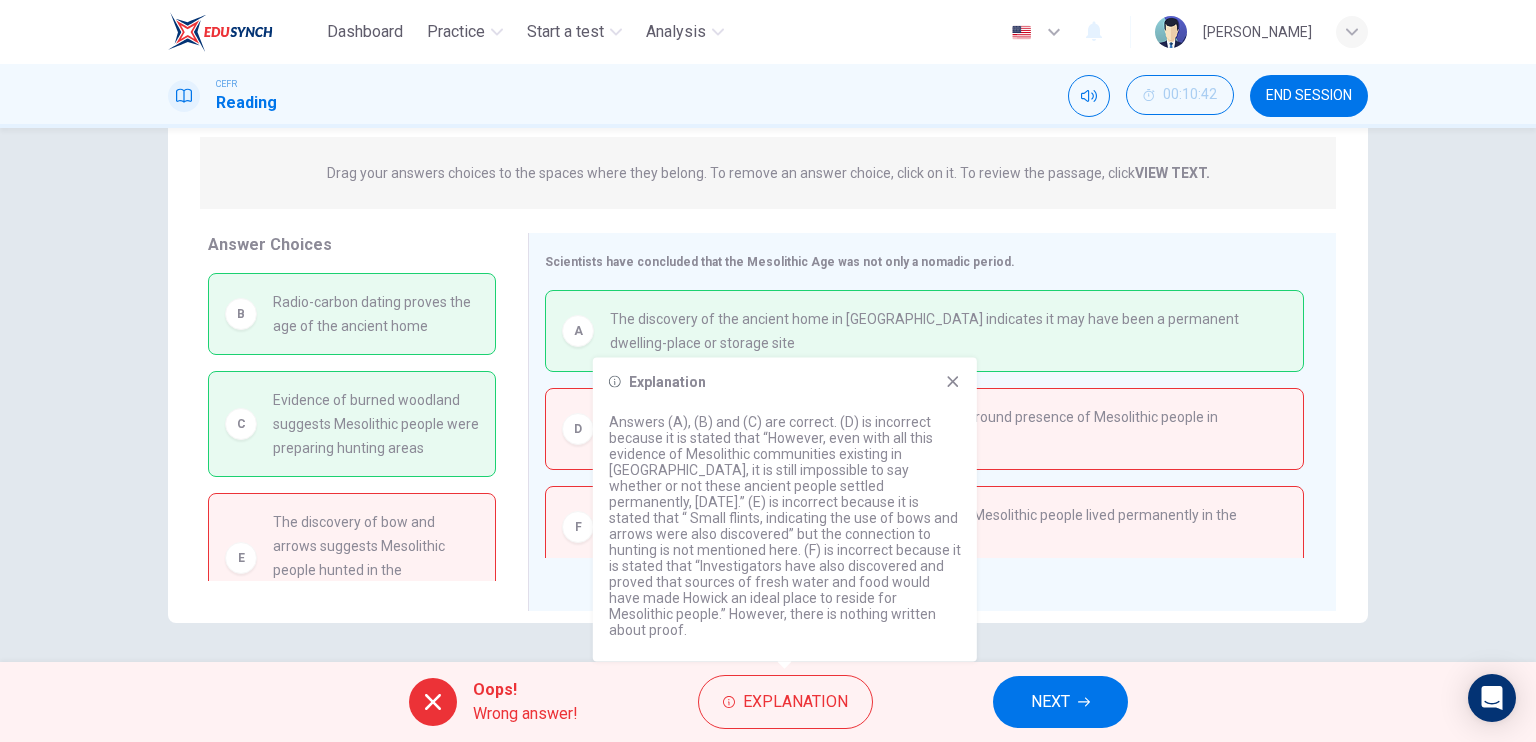 click 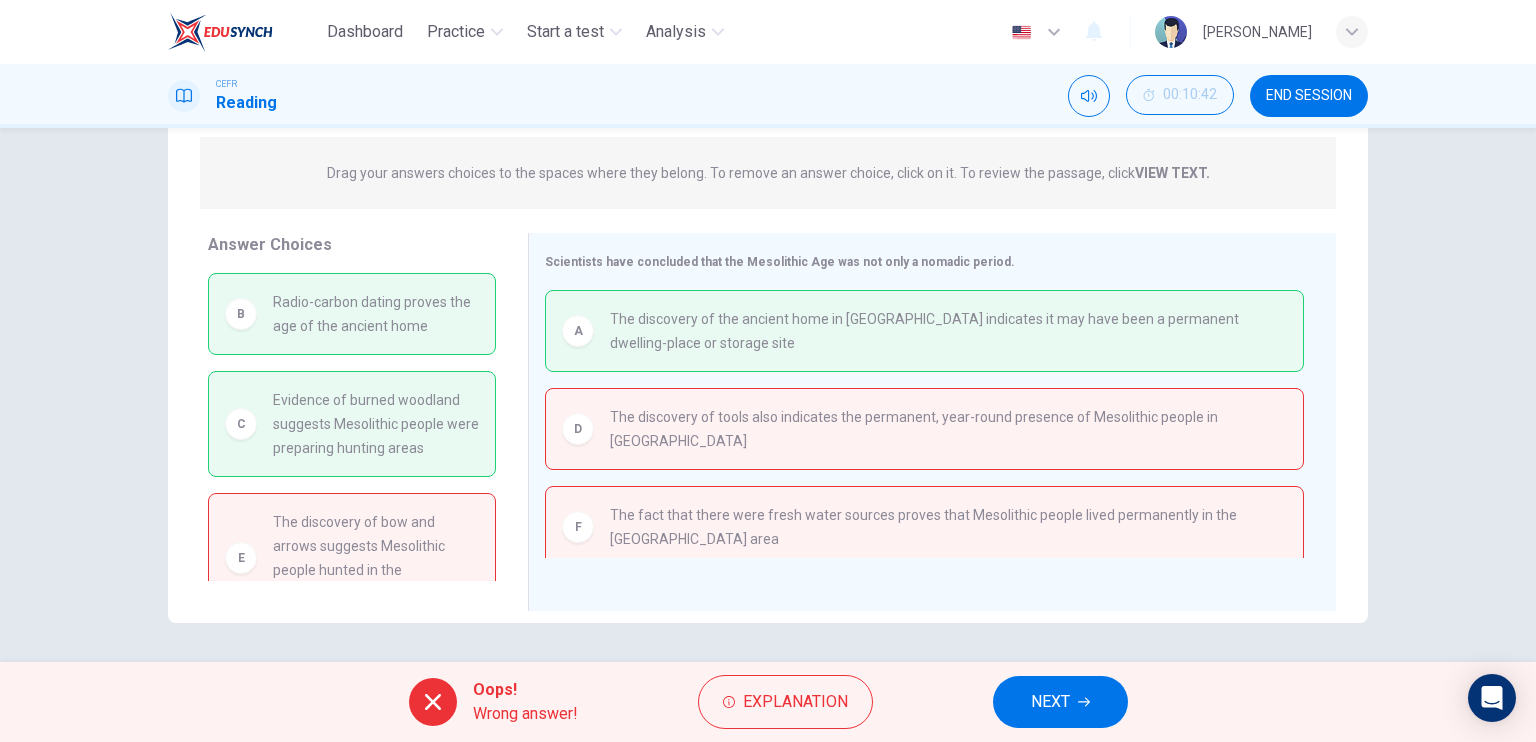 click on "NEXT" at bounding box center (1060, 702) 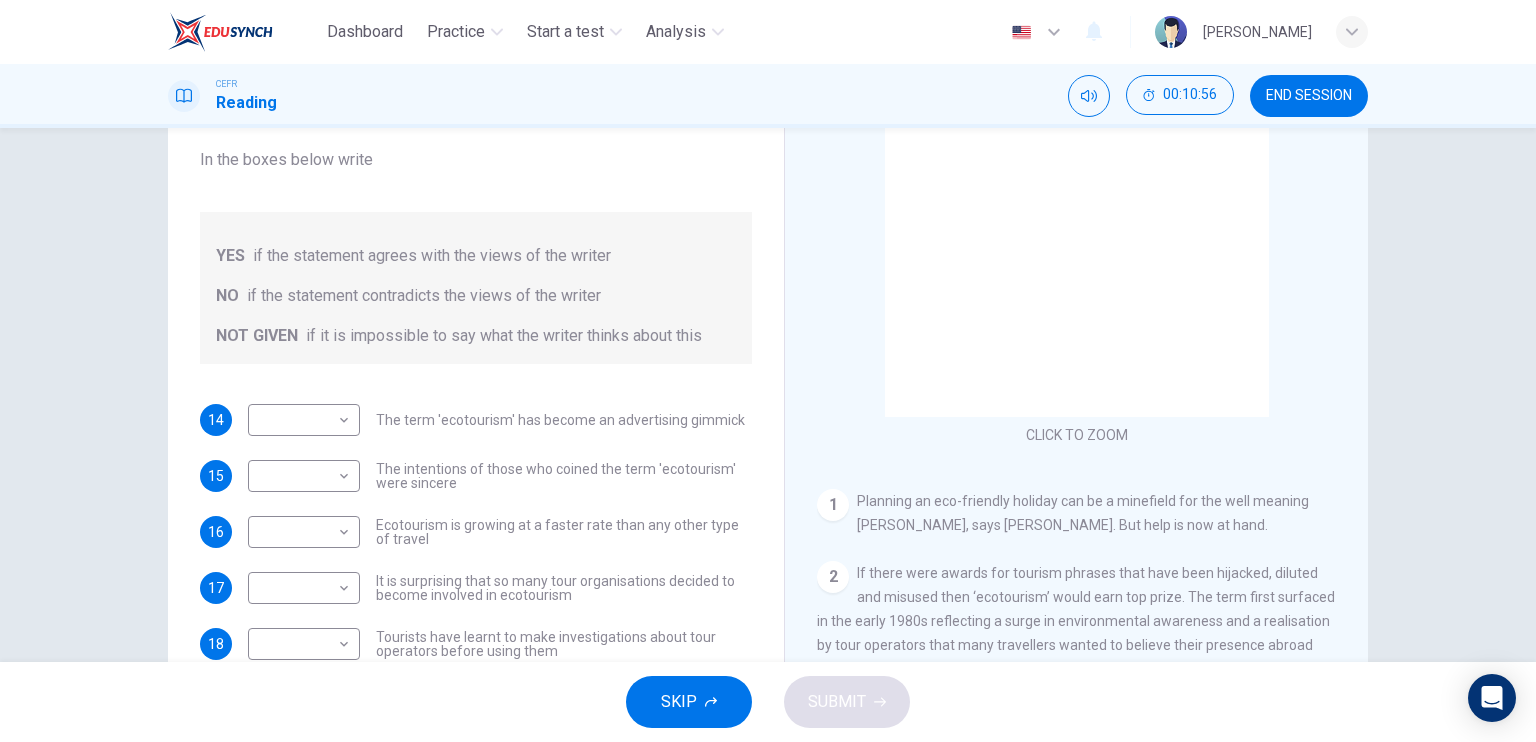 scroll, scrollTop: 200, scrollLeft: 0, axis: vertical 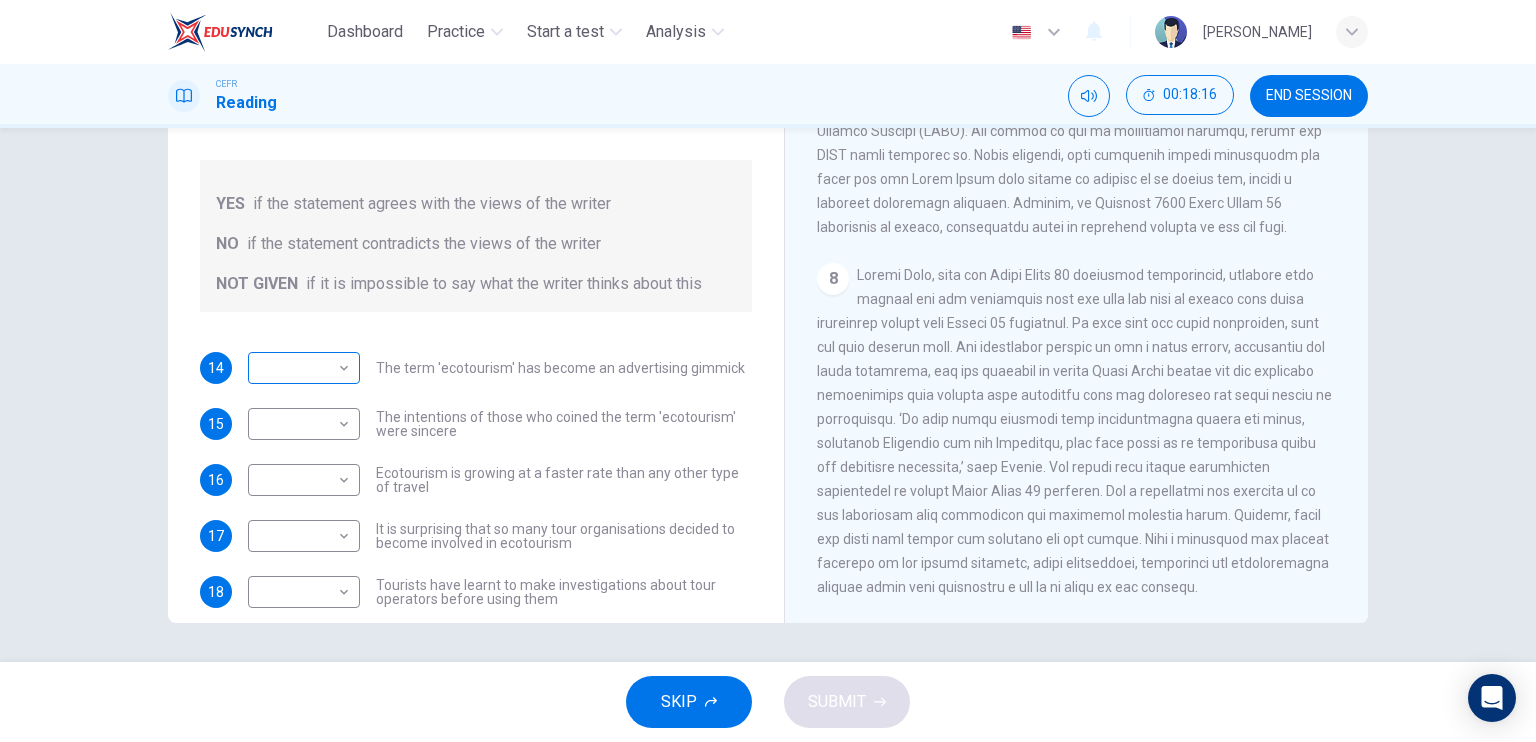 click on "Dashboard Practice Start a test Analysis English en ​ [PERSON_NAME] BIN SAUDI CEFR Reading 00:18:16 END SESSION Questions 14 - 19 Do the following statements agree with the information given in the Reading Passage ?
In the boxes below write YES if the statement agrees with the views of the writer NO if the statement contradicts the views of the writer NOT GIVEN if it is impossible to say what the writer thinks about this 14 ​ ​ The term 'ecotourism' has become an advertising gimmick 15 ​ ​ The intentions of those who coined the term 'ecotourism' were sincere 16 ​ ​ Ecotourism is growing at a faster rate than any other type of travel 17 ​ ​ It is surprising that so many tour organisations decided to become involved in ecotourism 18 ​ ​ Tourists have learnt to make investigations about tour operators before using them 19 ​ ​ Tourists have had bad experiences on ecotour holidays It's Eco-logical CLICK TO ZOOM Click to Zoom 1 2 3 4 5 6 7 8 SKIP SUBMIT
Dashboard Practice" at bounding box center (768, 371) 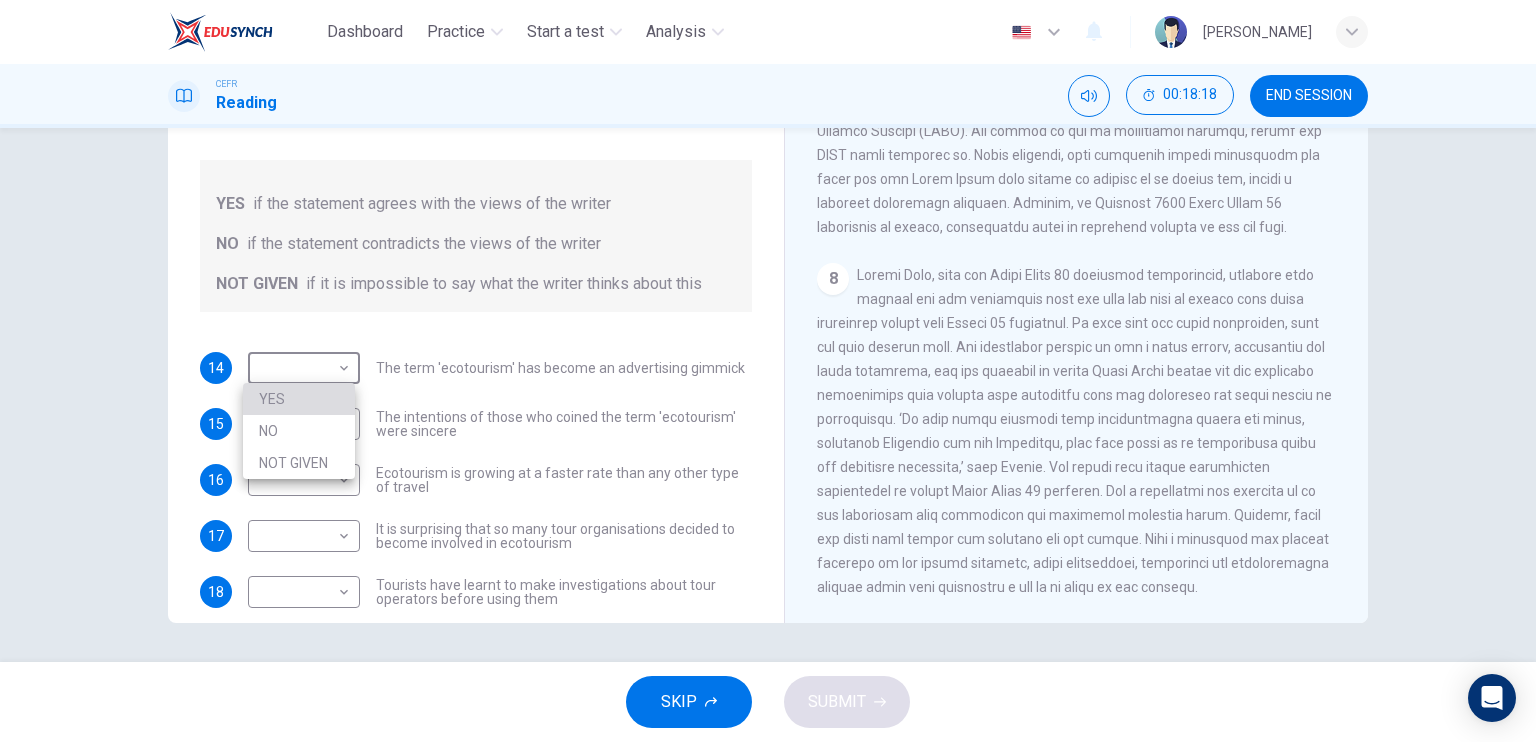 click on "YES" at bounding box center [299, 399] 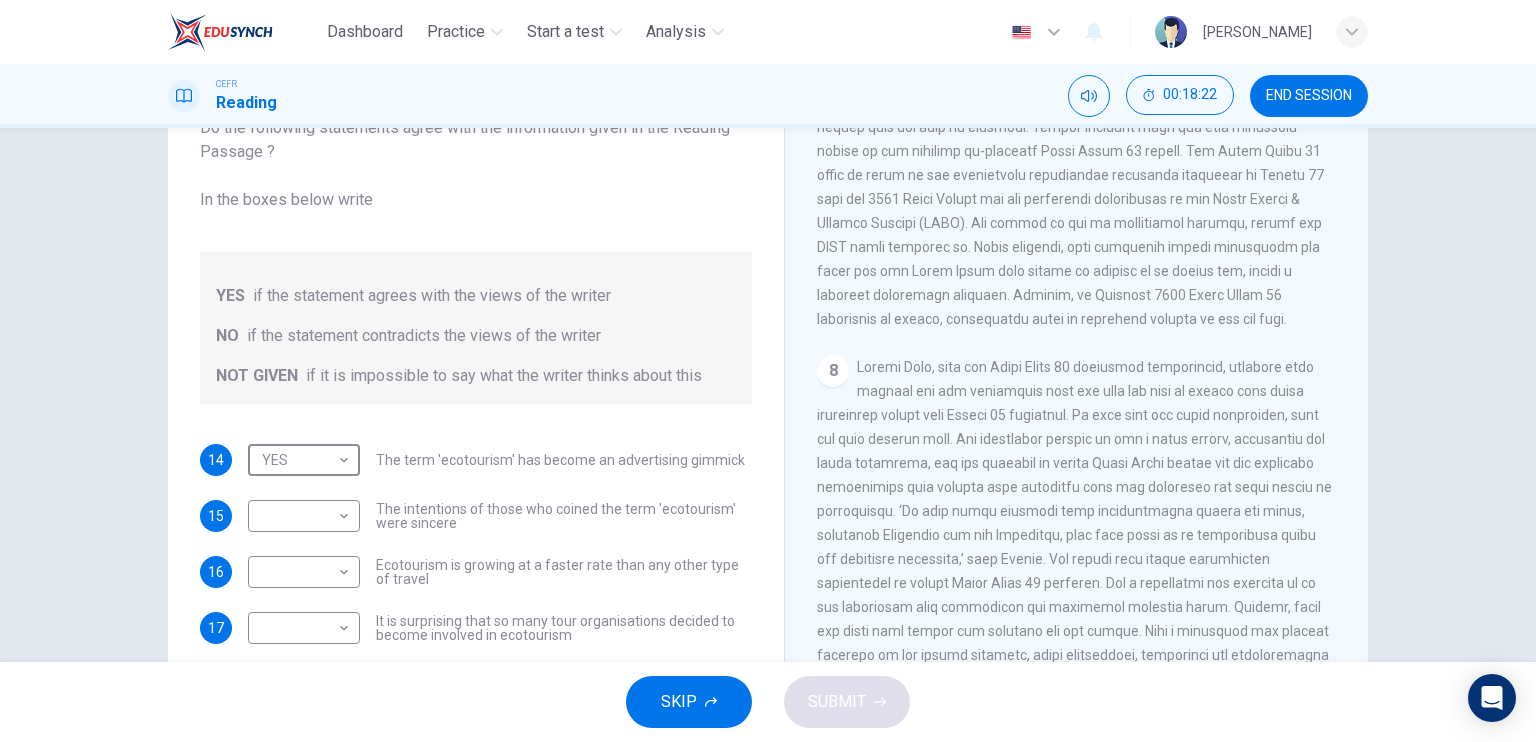 scroll, scrollTop: 140, scrollLeft: 0, axis: vertical 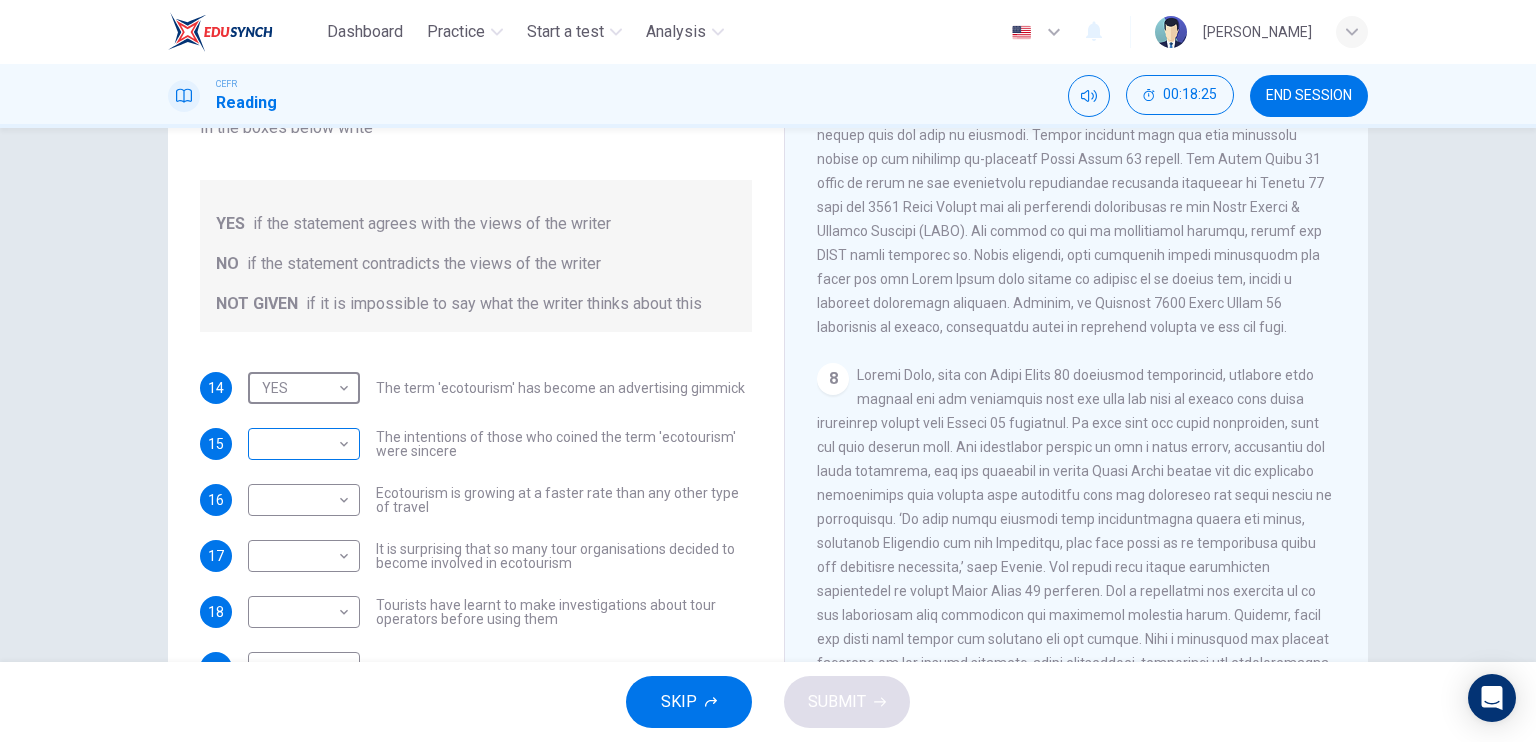 click on "Dashboard Practice Start a test Analysis English en ​ [PERSON_NAME] BIN SAUDI CEFR Reading 00:18:25 END SESSION Questions 14 - 19 Do the following statements agree with the information given in the Reading Passage ?
In the boxes below write YES if the statement agrees with the views of the writer NO if the statement contradicts the views of the writer NOT GIVEN if it is impossible to say what the writer thinks about this 14 YES YES ​ The term 'ecotourism' has become an advertising gimmick 15 ​ ​ The intentions of those who coined the term 'ecotourism' were sincere 16 ​ ​ Ecotourism is growing at a faster rate than any other type of travel 17 ​ ​ It is surprising that so many tour organisations decided to become involved in ecotourism 18 ​ ​ Tourists have learnt to make investigations about tour operators before using them 19 ​ ​ Tourists have had bad experiences on ecotour holidays It's Eco-logical CLICK TO ZOOM Click to Zoom 1 2 3 4 5 6 7 8 SKIP SUBMIT
Dashboard 2025" at bounding box center [768, 371] 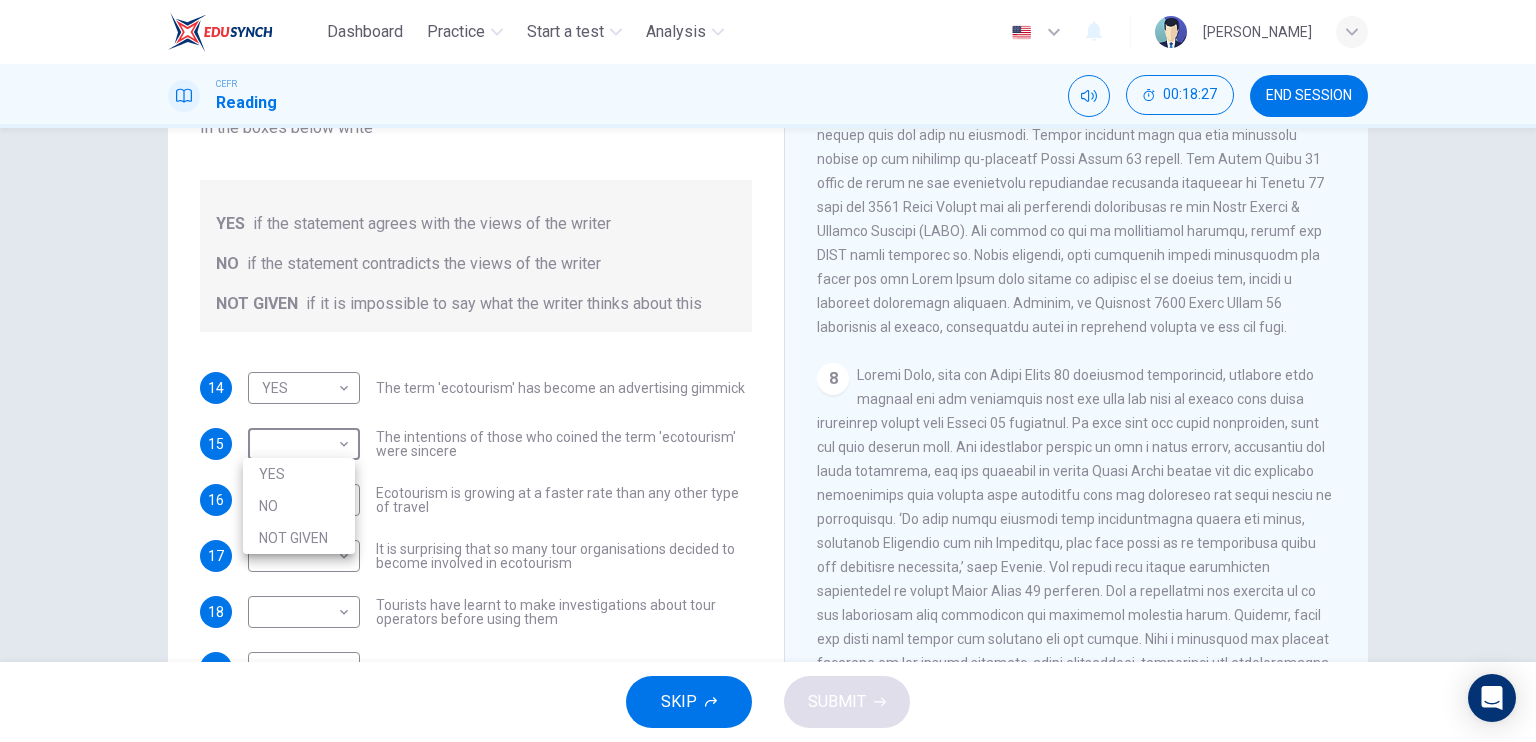 click on "YES" at bounding box center [299, 474] 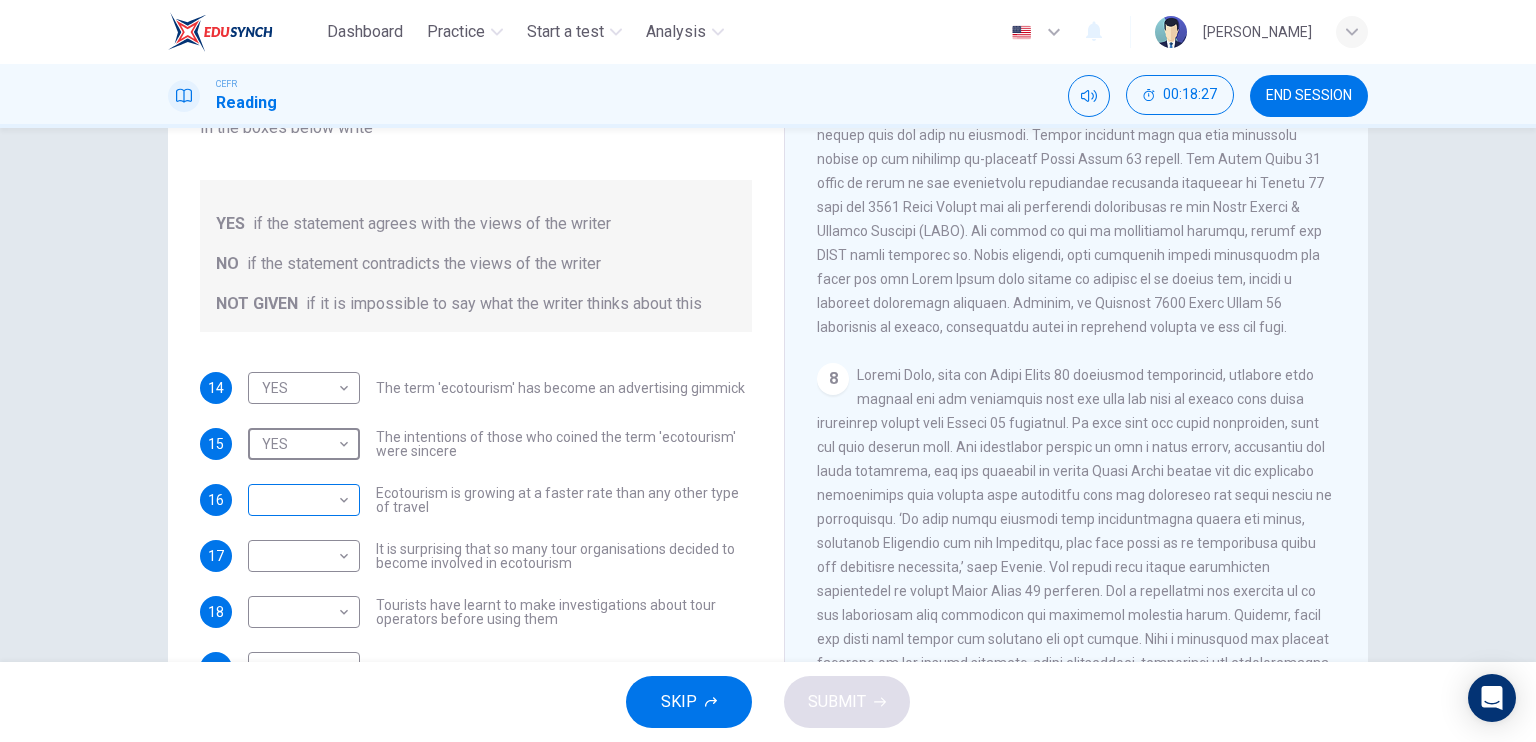 click on "Dashboard Practice Start a test Analysis English en ​ [PERSON_NAME] BIN SAUDI CEFR Reading 00:18:27 END SESSION Questions 14 - 19 Do the following statements agree with the information given in the Reading Passage ?
In the boxes below write YES if the statement agrees with the views of the writer NO if the statement contradicts the views of the writer NOT GIVEN if it is impossible to say what the writer thinks about this 14 YES YES ​ The term 'ecotourism' has become an advertising gimmick 15 YES YES ​ The intentions of those who coined the term 'ecotourism' were sincere 16 ​ ​ Ecotourism is growing at a faster rate than any other type of travel 17 ​ ​ It is surprising that so many tour organisations decided to become involved in ecotourism 18 ​ ​ Tourists have learnt to make investigations about tour operators before using them 19 ​ ​ Tourists have had bad experiences on ecotour holidays It's Eco-logical CLICK TO ZOOM Click to Zoom 1 2 3 4 5 6 7 8 SKIP SUBMIT
Dashboard" at bounding box center [768, 371] 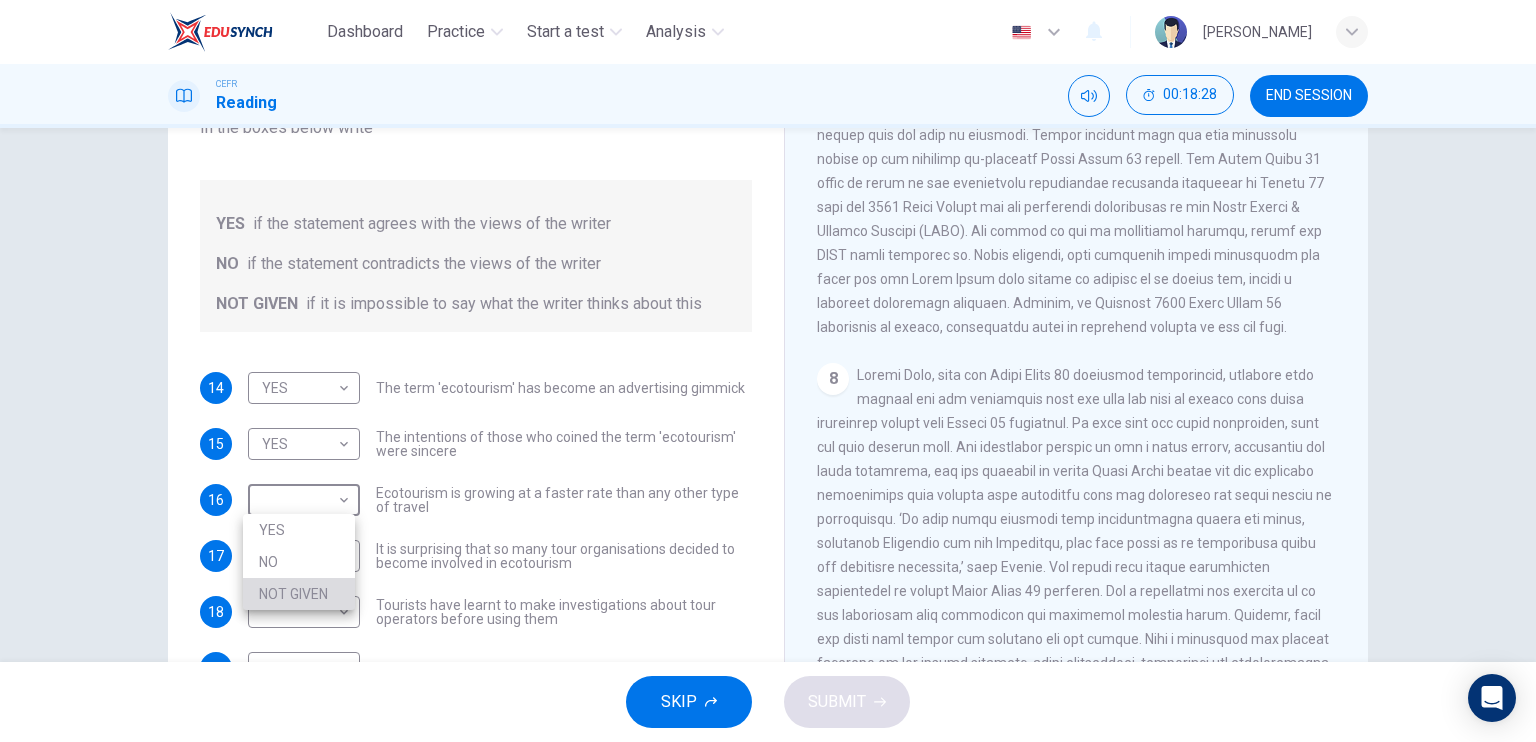 click on "NOT GIVEN" at bounding box center (299, 594) 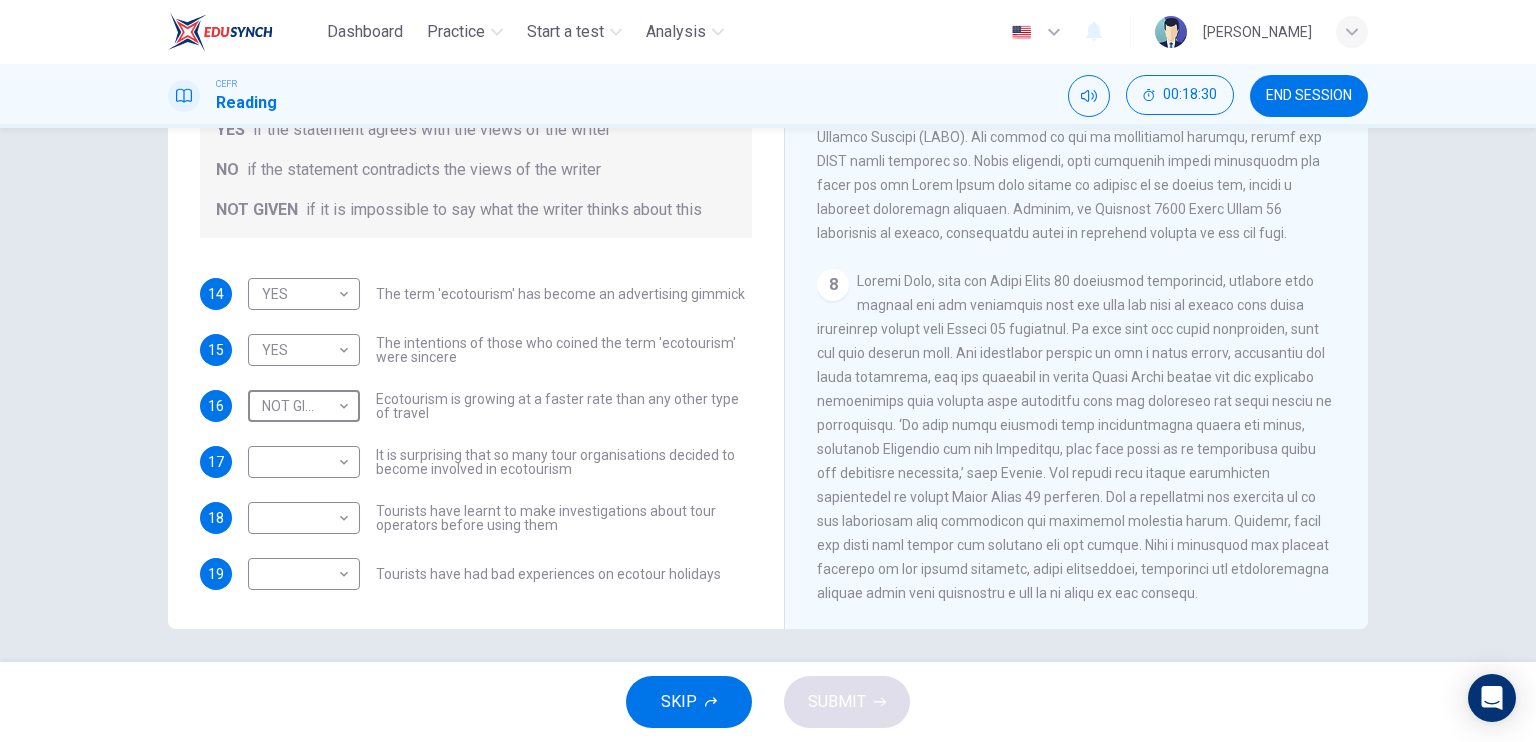 scroll, scrollTop: 240, scrollLeft: 0, axis: vertical 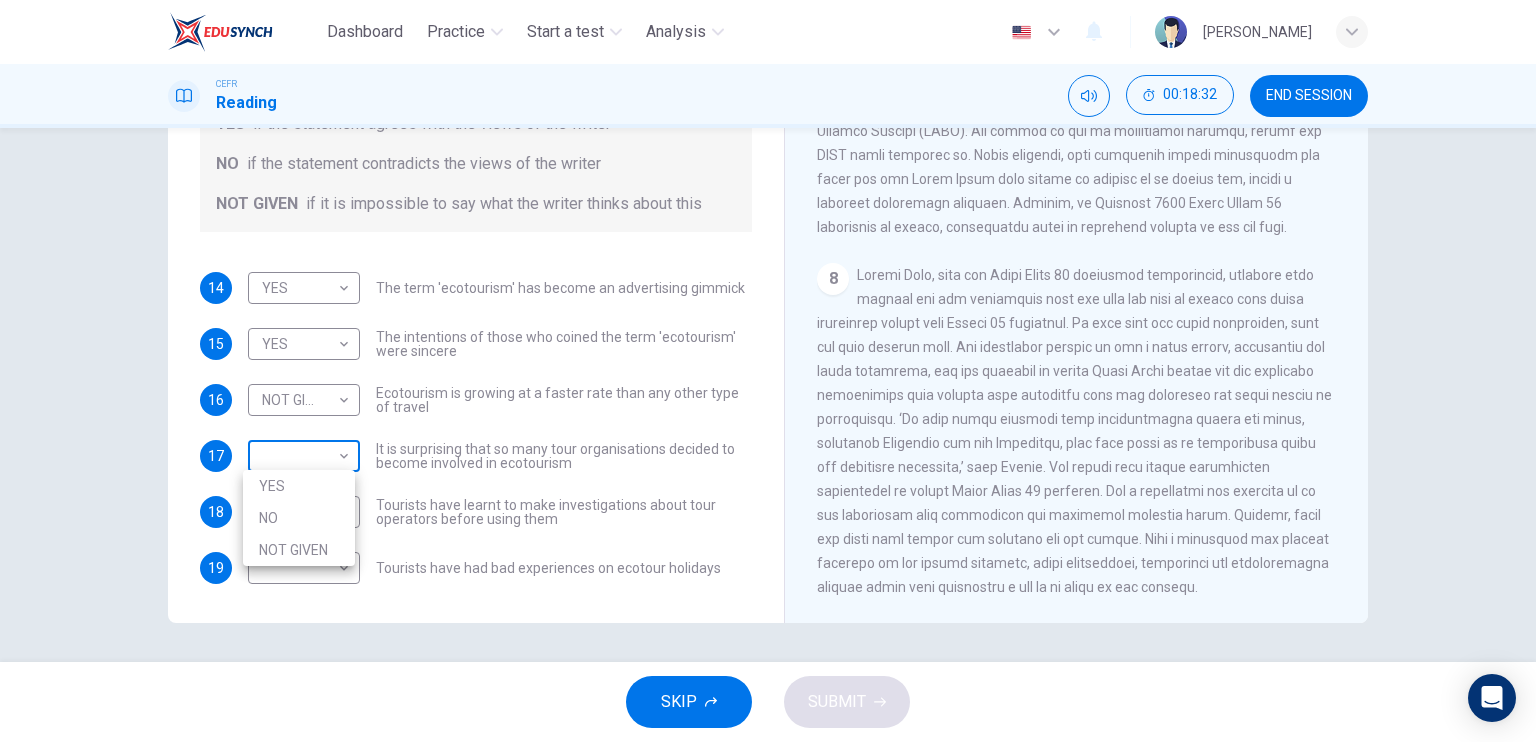 click on "Dashboard Practice Start a test Analysis English en ​ [PERSON_NAME] BIN SAUDI CEFR Reading 00:18:32 END SESSION Questions 14 - 19 Do the following statements agree with the information given in the Reading Passage ?
In the boxes below write YES if the statement agrees with the views of the writer NO if the statement contradicts the views of the writer NOT GIVEN if it is impossible to say what the writer thinks about this 14 YES YES ​ The term 'ecotourism' has become an advertising gimmick 15 YES YES ​ The intentions of those who coined the term 'ecotourism' were sincere 16 NOT GIVEN NOT GIVEN ​ Ecotourism is growing at a faster rate than any other type of travel 17 ​ ​ It is surprising that so many tour organisations decided to become involved in ecotourism 18 ​ ​ Tourists have learnt to make investigations about tour operators before using them 19 ​ ​ Tourists have had bad experiences on ecotour holidays It's Eco-logical CLICK TO ZOOM Click to Zoom 1 2 3 4 5 6 7 8 SKIP SUBMIT" at bounding box center [768, 371] 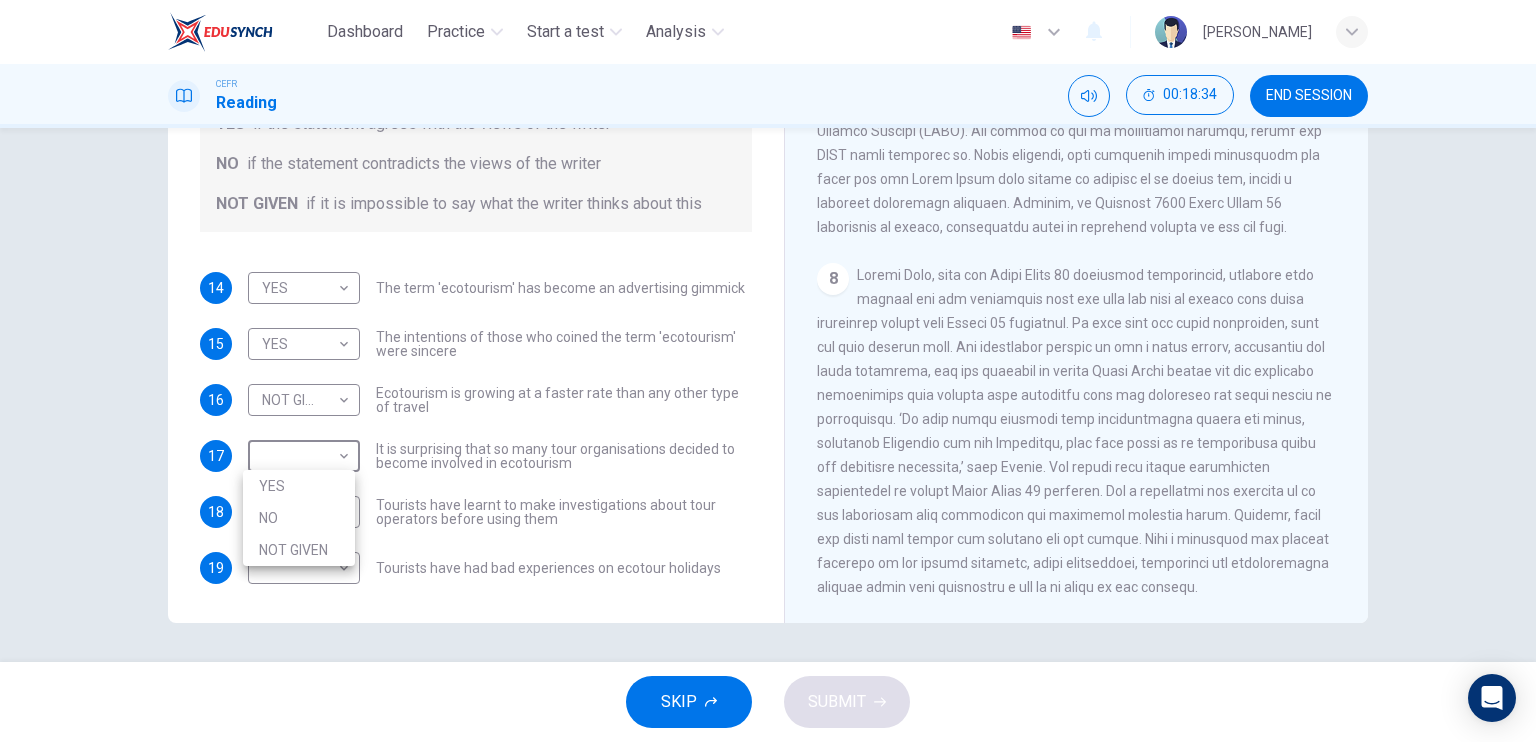 click at bounding box center (768, 371) 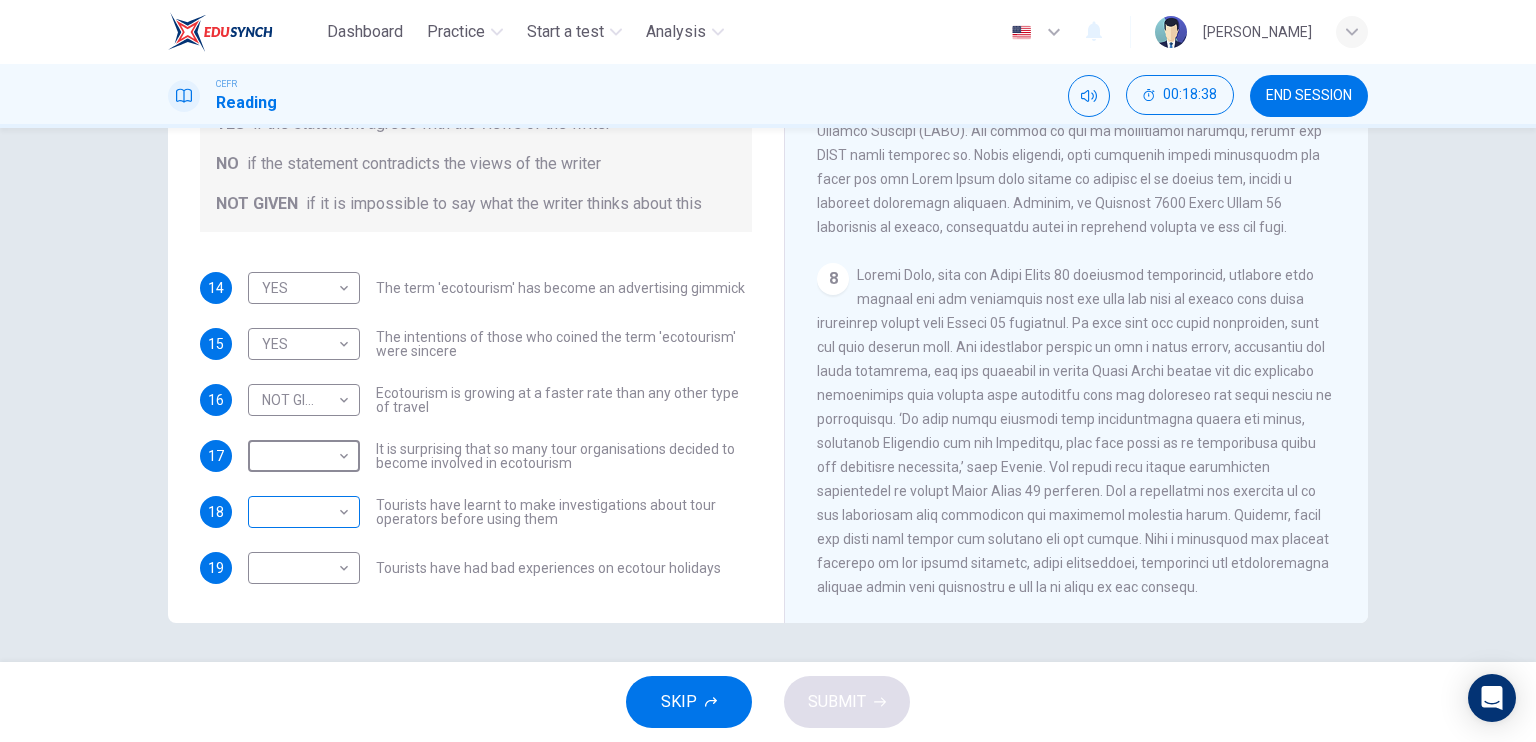 click on "Dashboard Practice Start a test Analysis English en ​ [PERSON_NAME] BIN SAUDI CEFR Reading 00:18:38 END SESSION Questions 14 - 19 Do the following statements agree with the information given in the Reading Passage ?
In the boxes below write YES if the statement agrees with the views of the writer NO if the statement contradicts the views of the writer NOT GIVEN if it is impossible to say what the writer thinks about this 14 YES YES ​ The term 'ecotourism' has become an advertising gimmick 15 YES YES ​ The intentions of those who coined the term 'ecotourism' were sincere 16 NOT GIVEN NOT GIVEN ​ Ecotourism is growing at a faster rate than any other type of travel 17 ​ ​ It is surprising that so many tour organisations decided to become involved in ecotourism 18 ​ ​ Tourists have learnt to make investigations about tour operators before using them 19 ​ ​ Tourists have had bad experiences on ecotour holidays It's Eco-logical CLICK TO ZOOM Click to Zoom 1 2 3 4 5 6 7 8 SKIP SUBMIT" at bounding box center (768, 371) 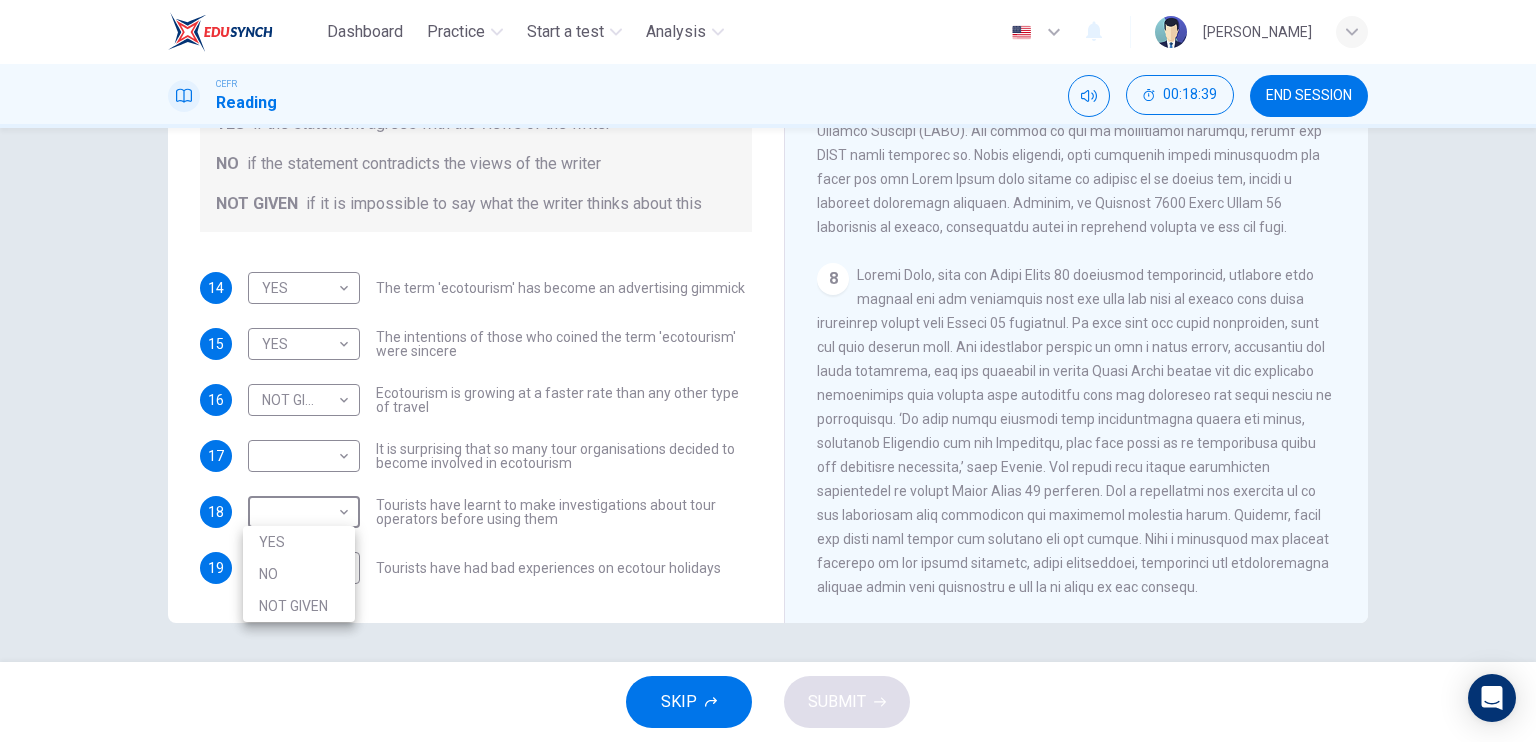 click on "YES" at bounding box center (299, 542) 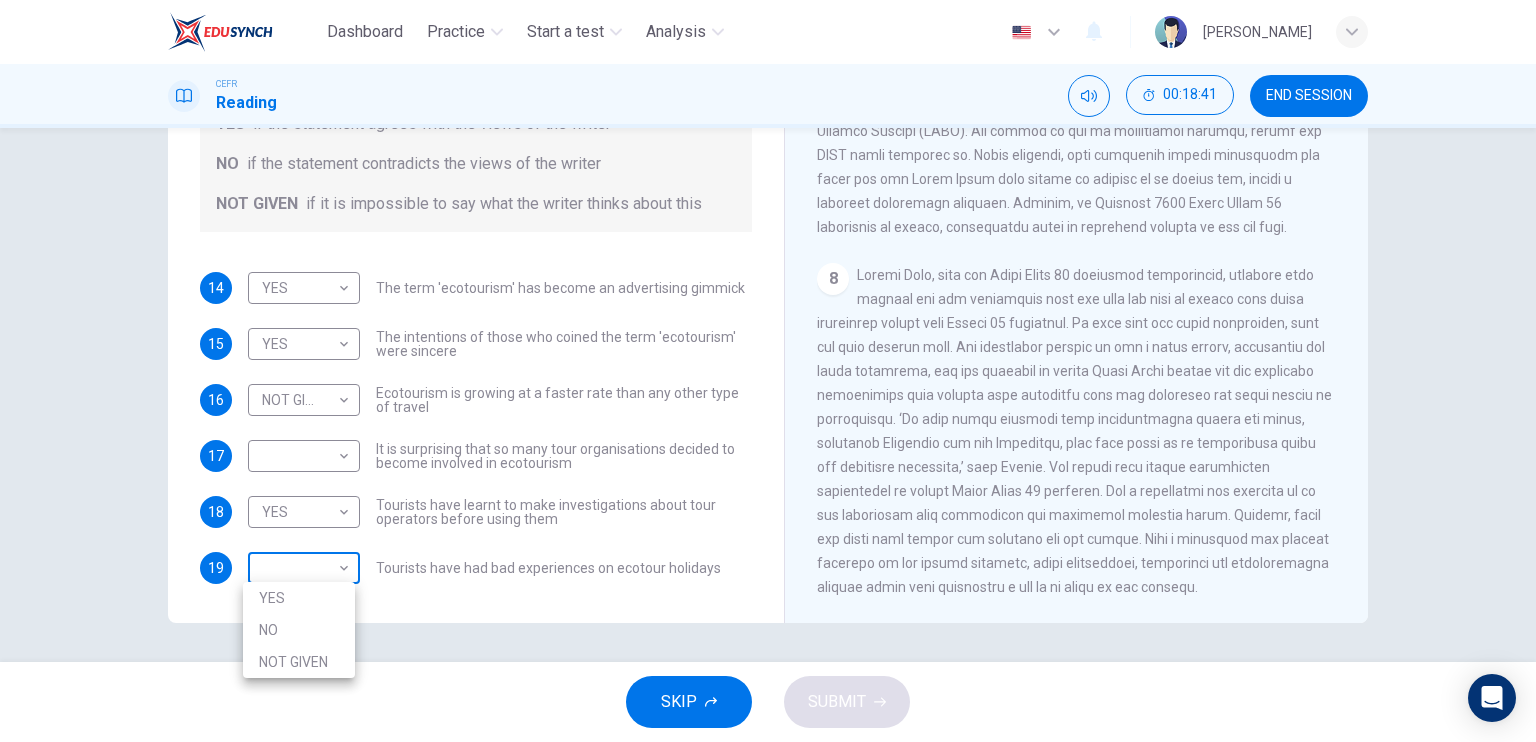click on "Dashboard Practice Start a test Analysis English en ​ [PERSON_NAME] BIN SAUDI CEFR Reading 00:18:41 END SESSION Questions 14 - 19 Do the following statements agree with the information given in the Reading Passage ?
In the boxes below write YES if the statement agrees with the views of the writer NO if the statement contradicts the views of the writer NOT GIVEN if it is impossible to say what the writer thinks about this 14 YES YES ​ The term 'ecotourism' has become an advertising gimmick 15 YES YES ​ The intentions of those who coined the term 'ecotourism' were sincere 16 NOT GIVEN NOT GIVEN ​ Ecotourism is growing at a faster rate than any other type of travel 17 ​ ​ It is surprising that so many tour organisations decided to become involved in ecotourism 18 YES YES ​ Tourists have learnt to make investigations about tour operators before using them 19 ​ ​ Tourists have had bad experiences on ecotour holidays It's Eco-logical CLICK TO ZOOM Click to Zoom 1 2 3 4 5 6 7 8 SKIP SUBMIT" at bounding box center (768, 371) 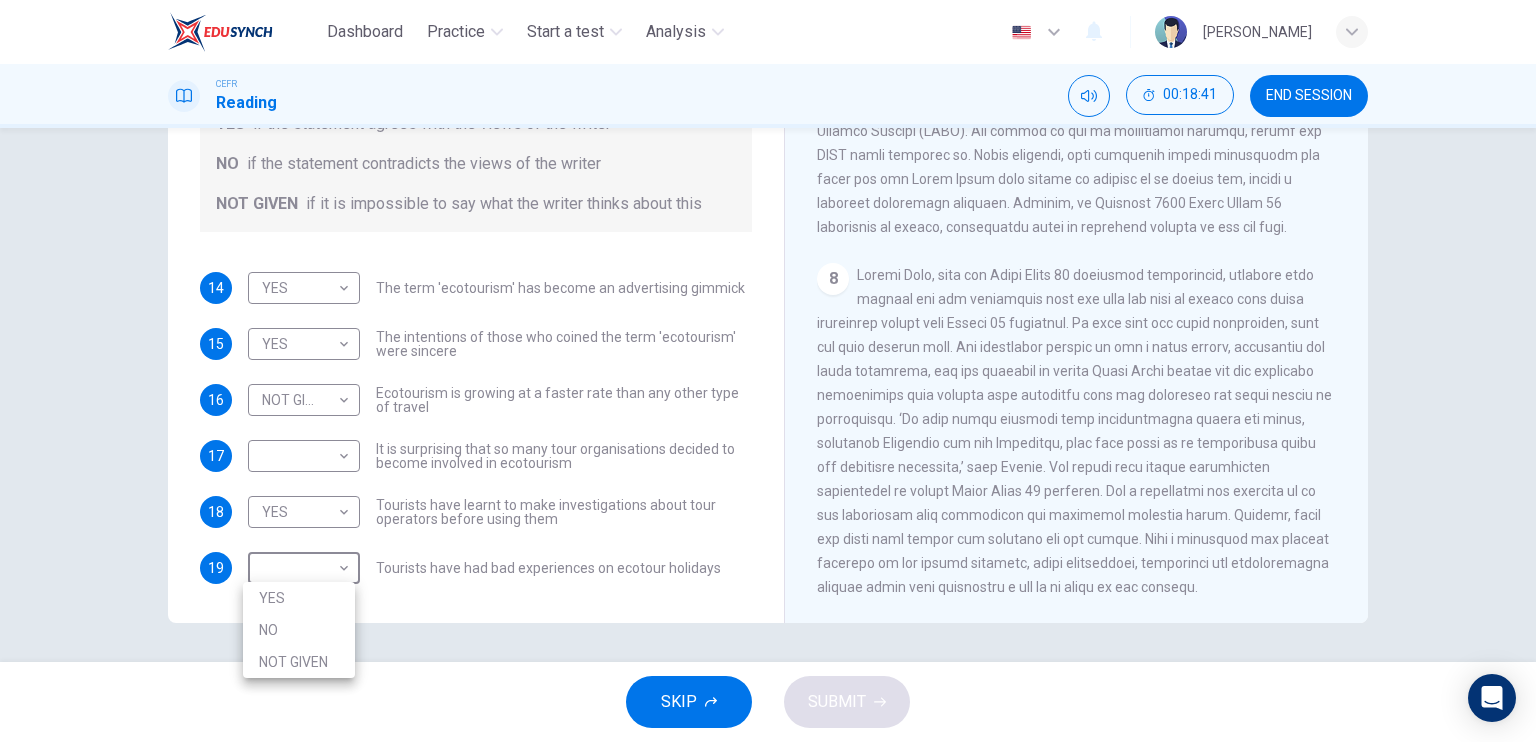 click on "NOT GIVEN" at bounding box center (299, 662) 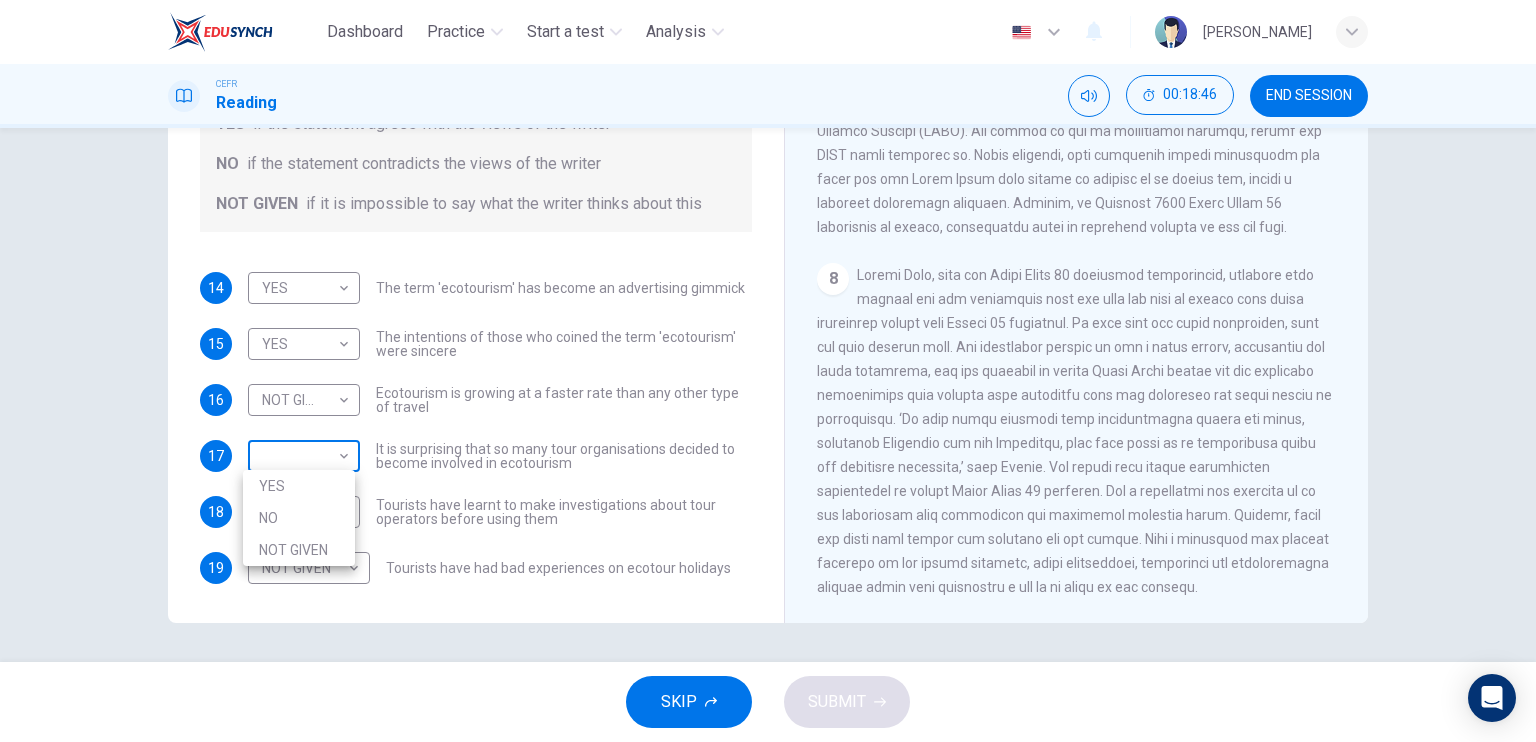 click on "Dashboard Practice Start a test Analysis English en ​ [PERSON_NAME] BIN SAUDI CEFR Reading 00:18:46 END SESSION Questions 14 - 19 Do the following statements agree with the information given in the Reading Passage ?
In the boxes below write YES if the statement agrees with the views of the writer NO if the statement contradicts the views of the writer NOT GIVEN if it is impossible to say what the writer thinks about this 14 YES YES ​ The term 'ecotourism' has become an advertising gimmick 15 YES YES ​ The intentions of those who coined the term 'ecotourism' were sincere 16 NOT GIVEN NOT GIVEN ​ Ecotourism is growing at a faster rate than any other type of travel 17 ​ ​ It is surprising that so many tour organisations decided to become involved in ecotourism 18 YES YES ​ Tourists have learnt to make investigations about tour operators before using them 19 NOT GIVEN NOT GIVEN ​ Tourists have had bad experiences on ecotour holidays It's Eco-logical CLICK TO ZOOM Click to Zoom 1 2 3 4 5 6" at bounding box center [768, 371] 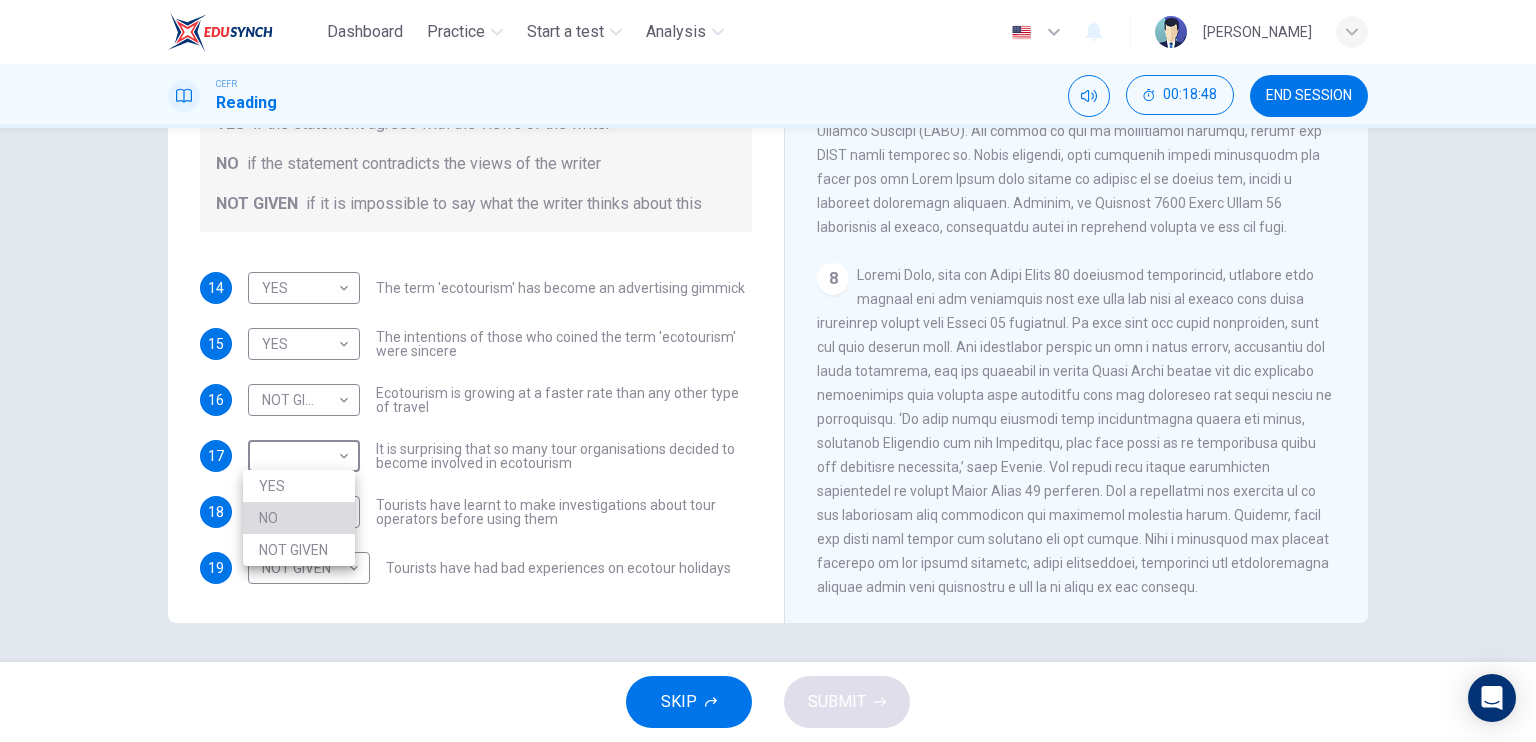 click on "NO" at bounding box center [299, 518] 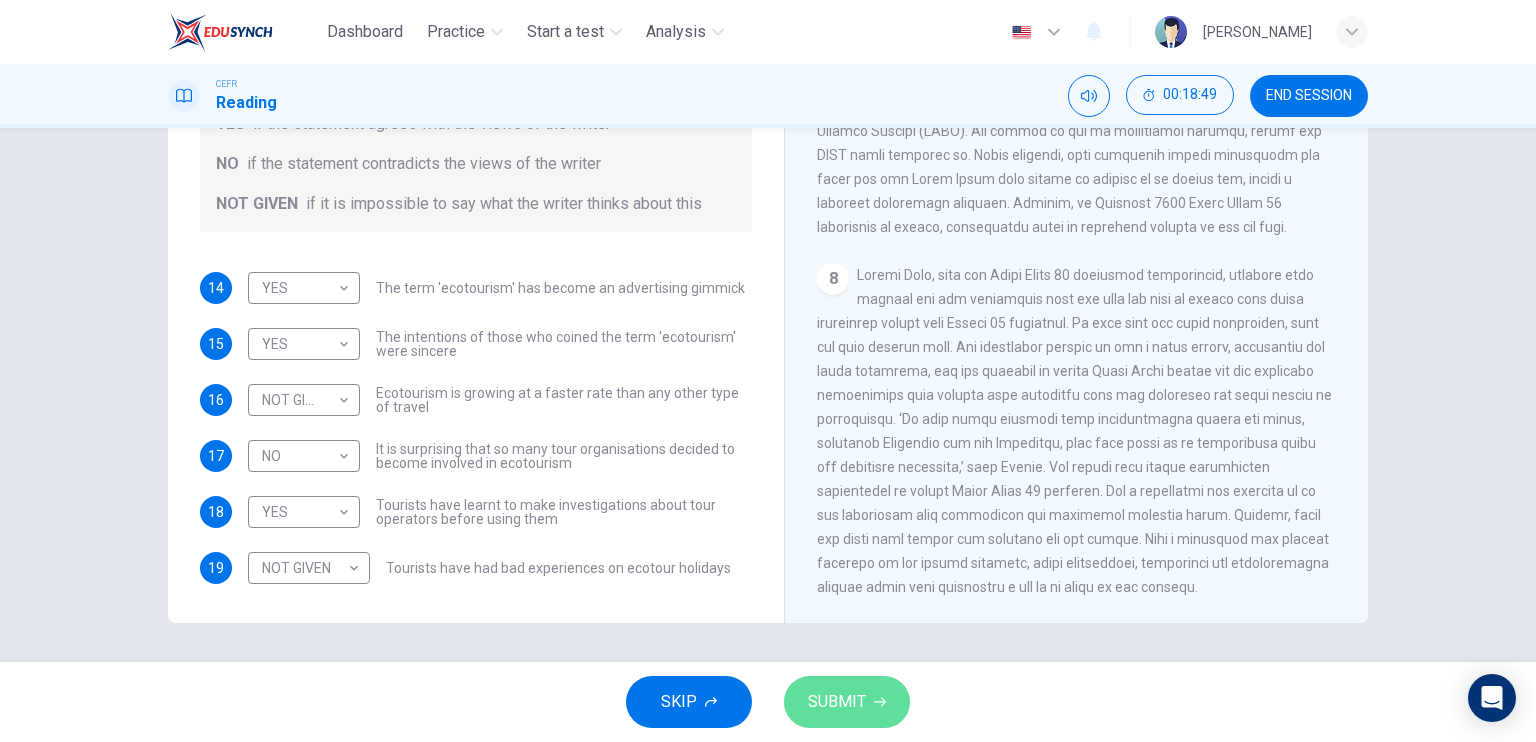 click on "SUBMIT" at bounding box center (837, 702) 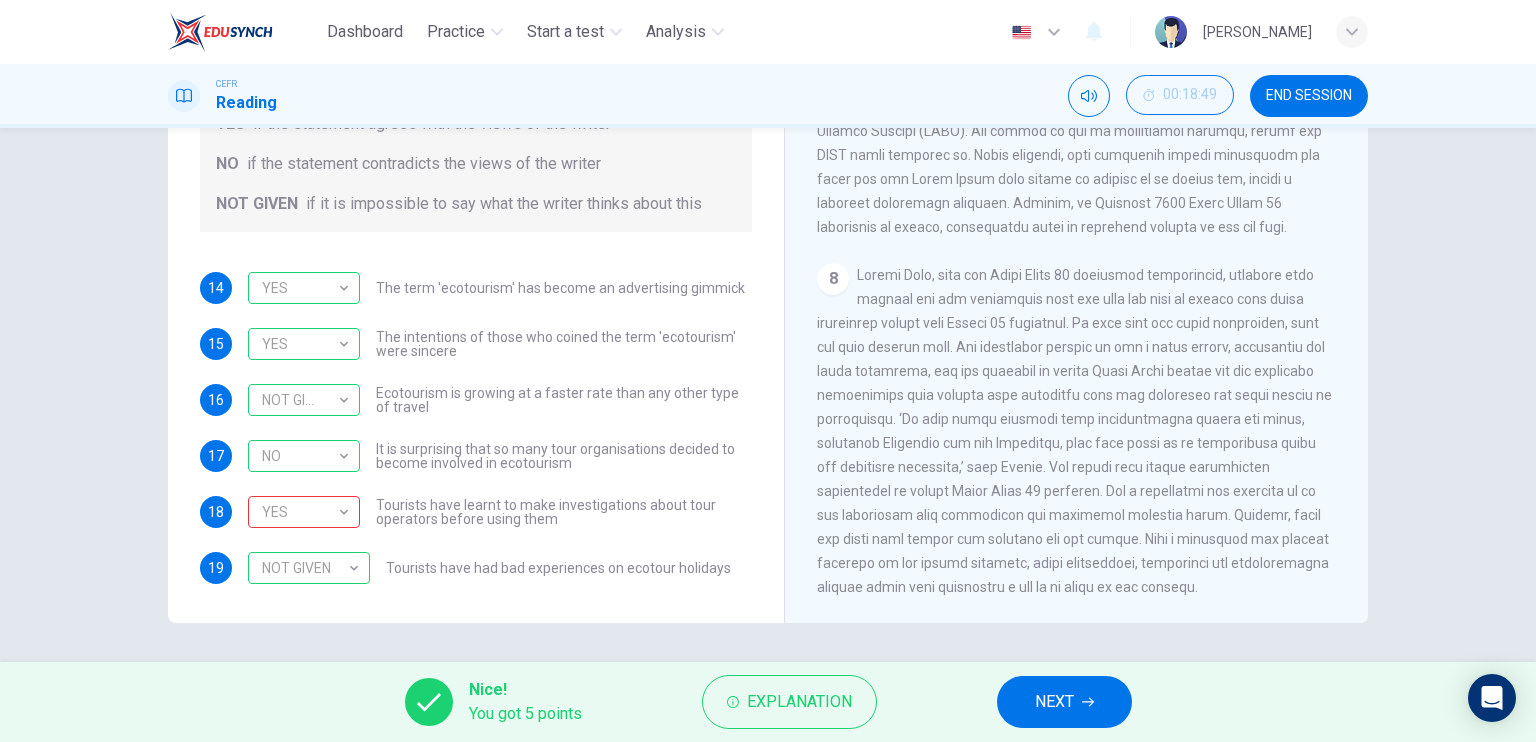 click 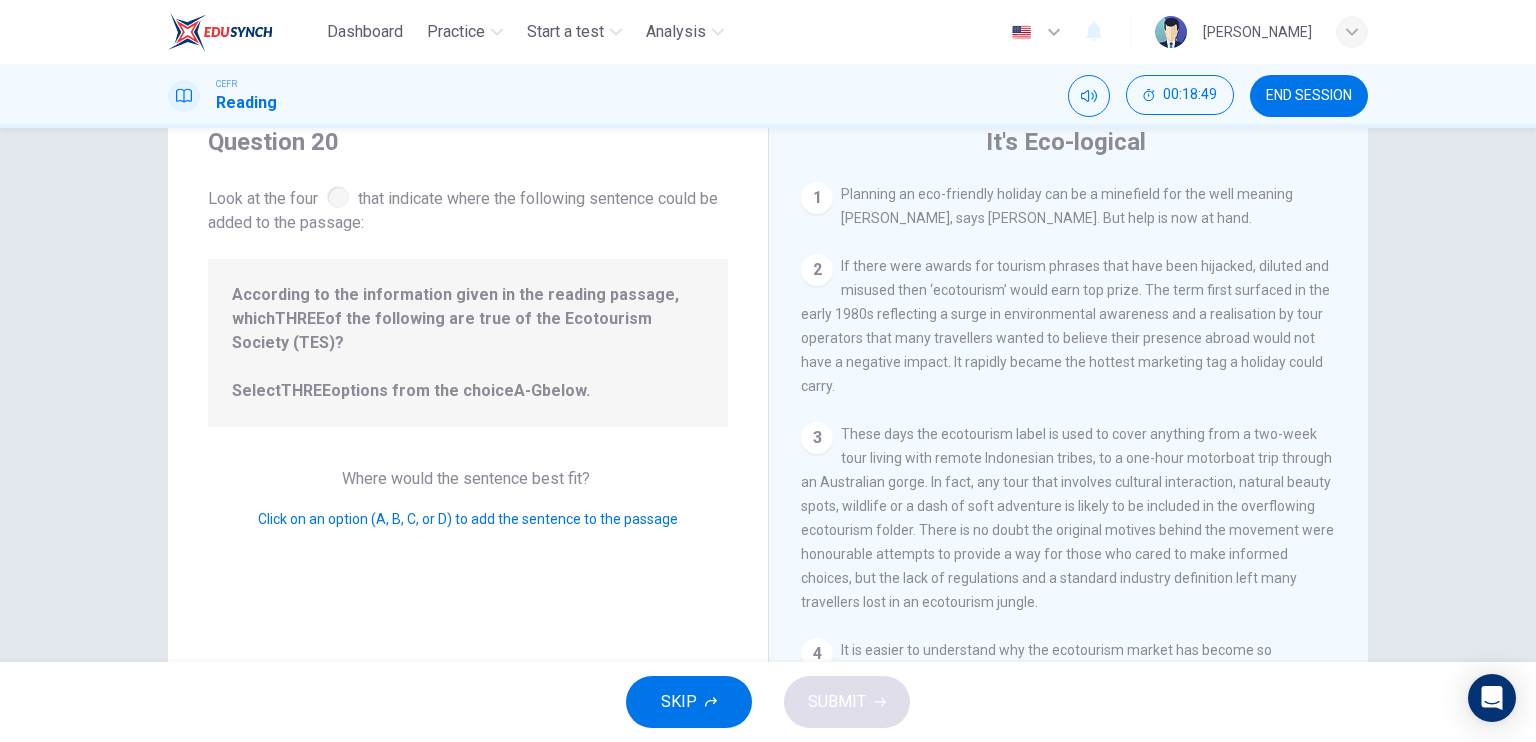 scroll, scrollTop: 40, scrollLeft: 0, axis: vertical 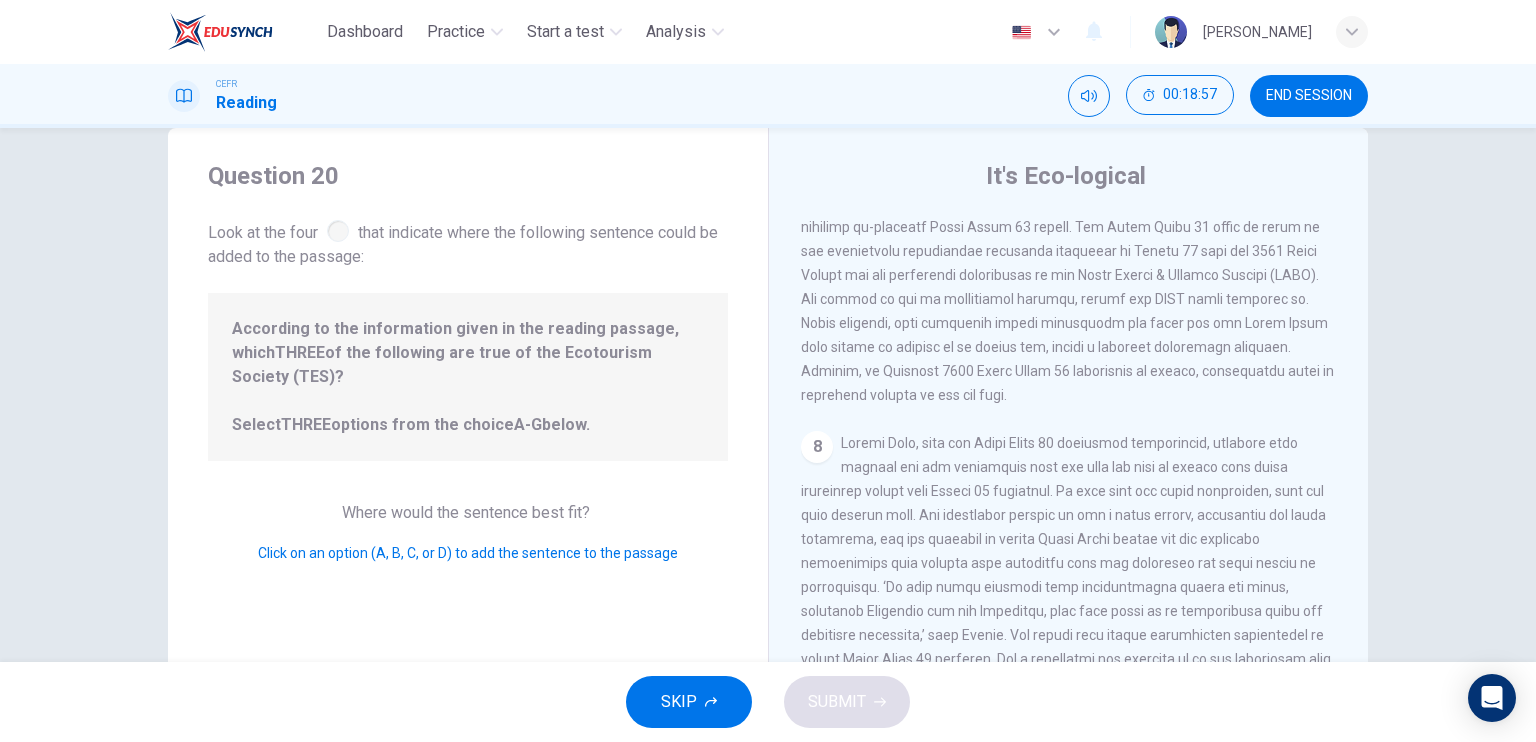 click on "8" at bounding box center (817, 447) 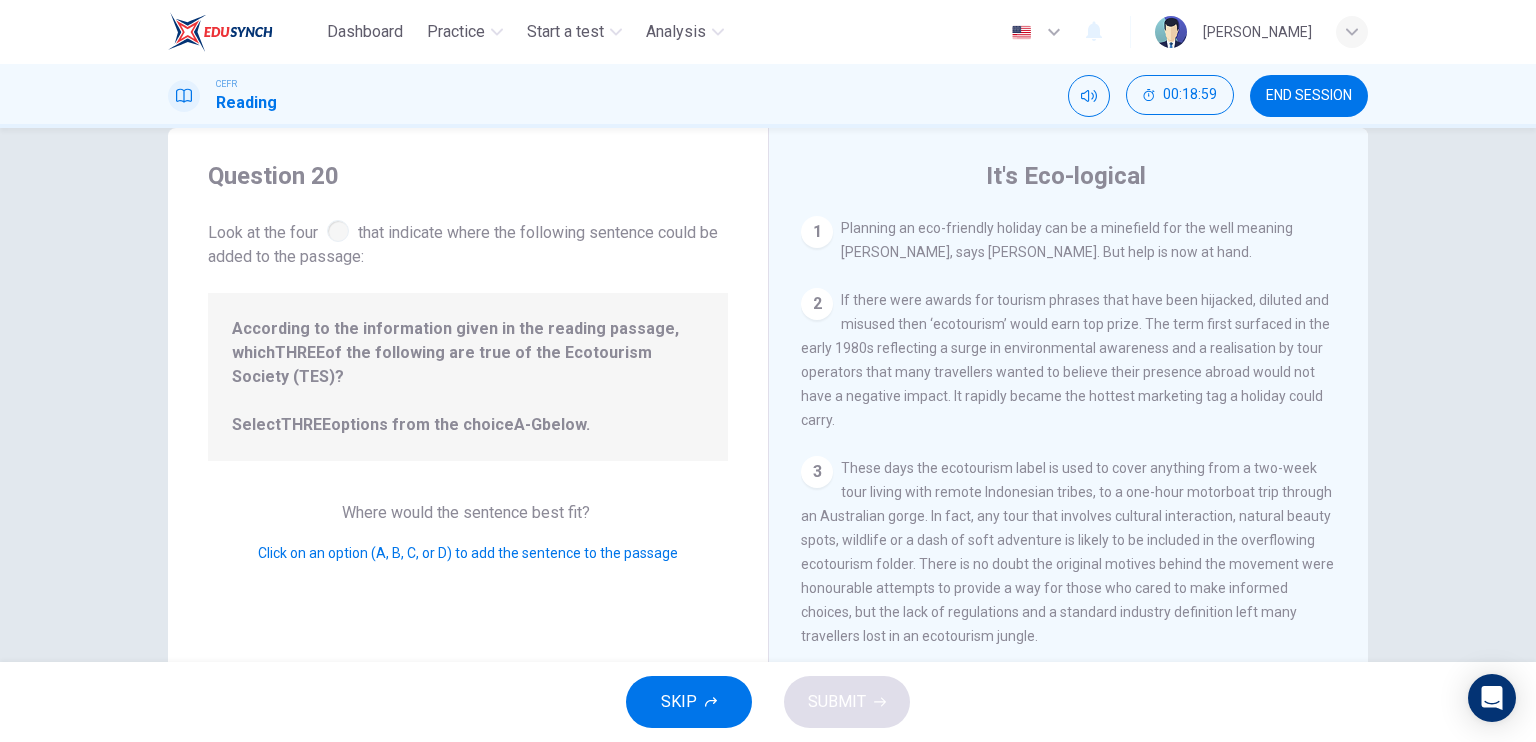scroll, scrollTop: 0, scrollLeft: 0, axis: both 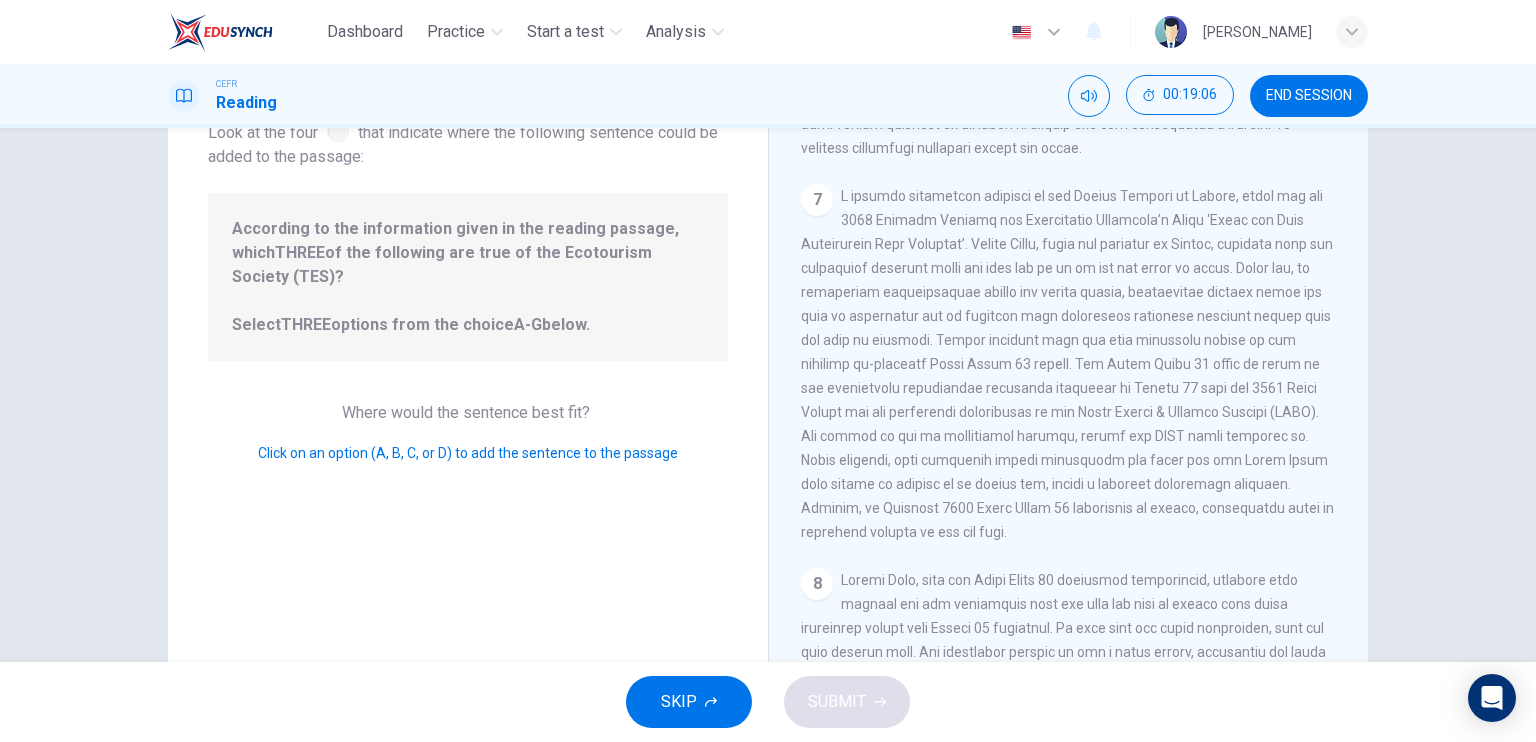 click at bounding box center [1067, 364] 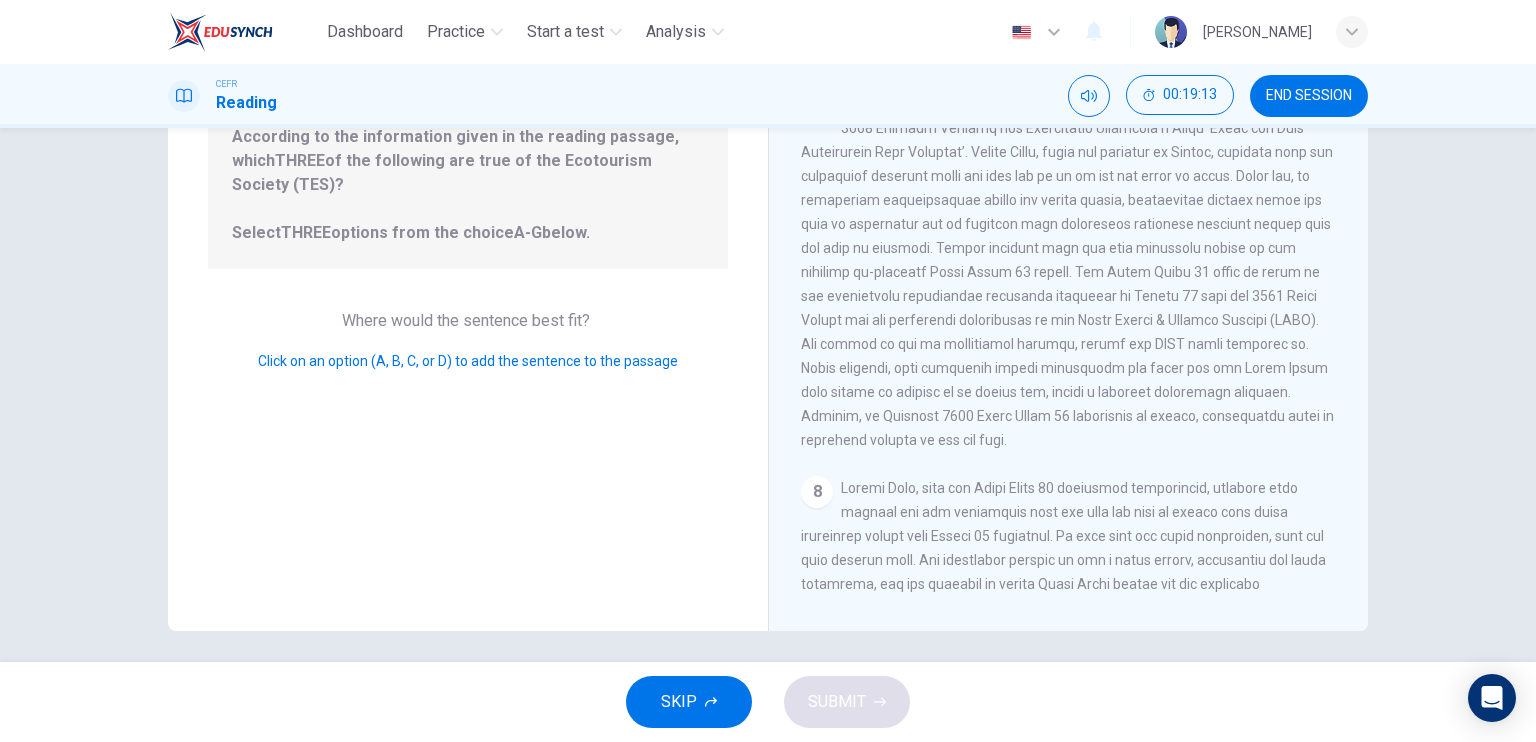 scroll, scrollTop: 240, scrollLeft: 0, axis: vertical 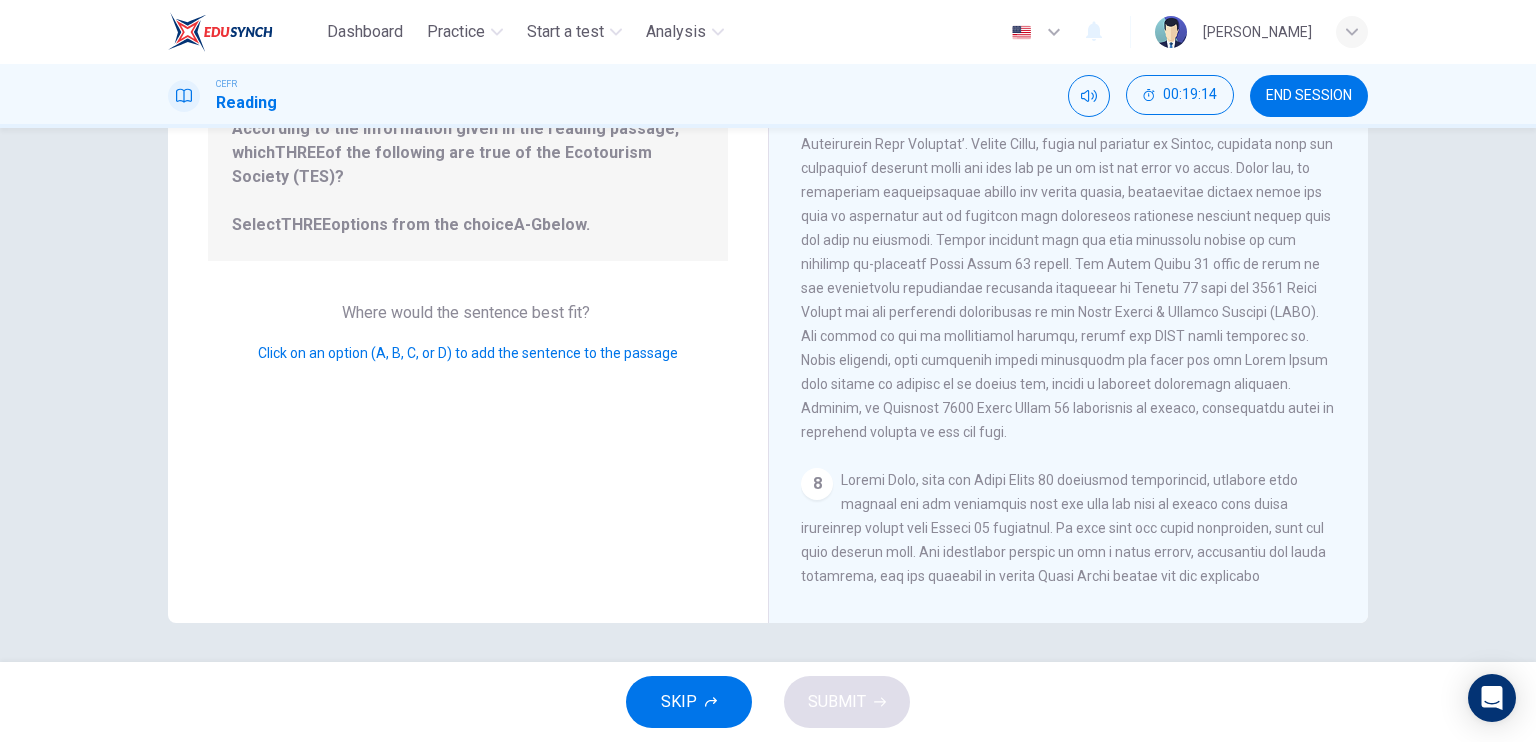click on "Click on an option (A, B, C, or D) to add the sentence to the passage" at bounding box center [468, 353] 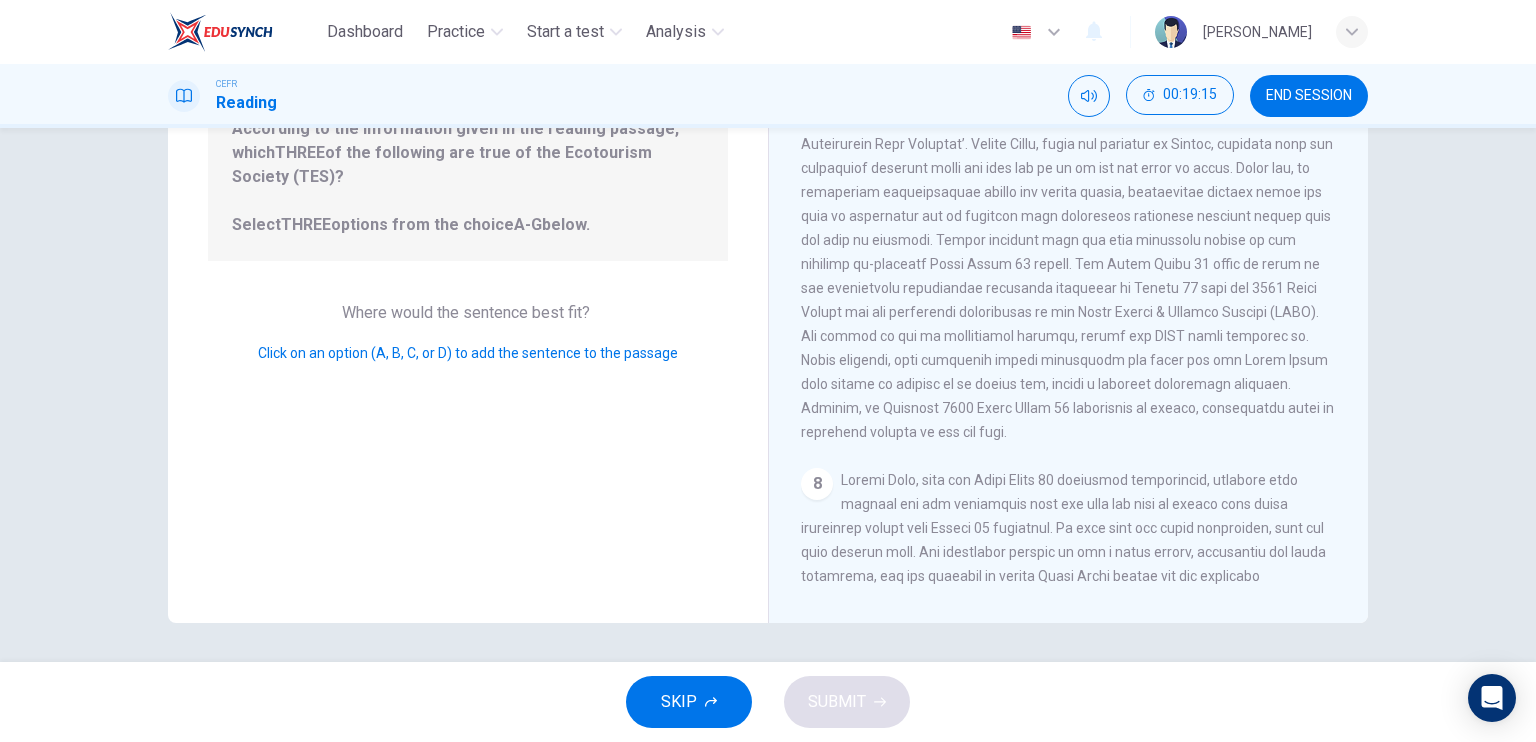 drag, startPoint x: 378, startPoint y: 337, endPoint x: 624, endPoint y: 358, distance: 246.89471 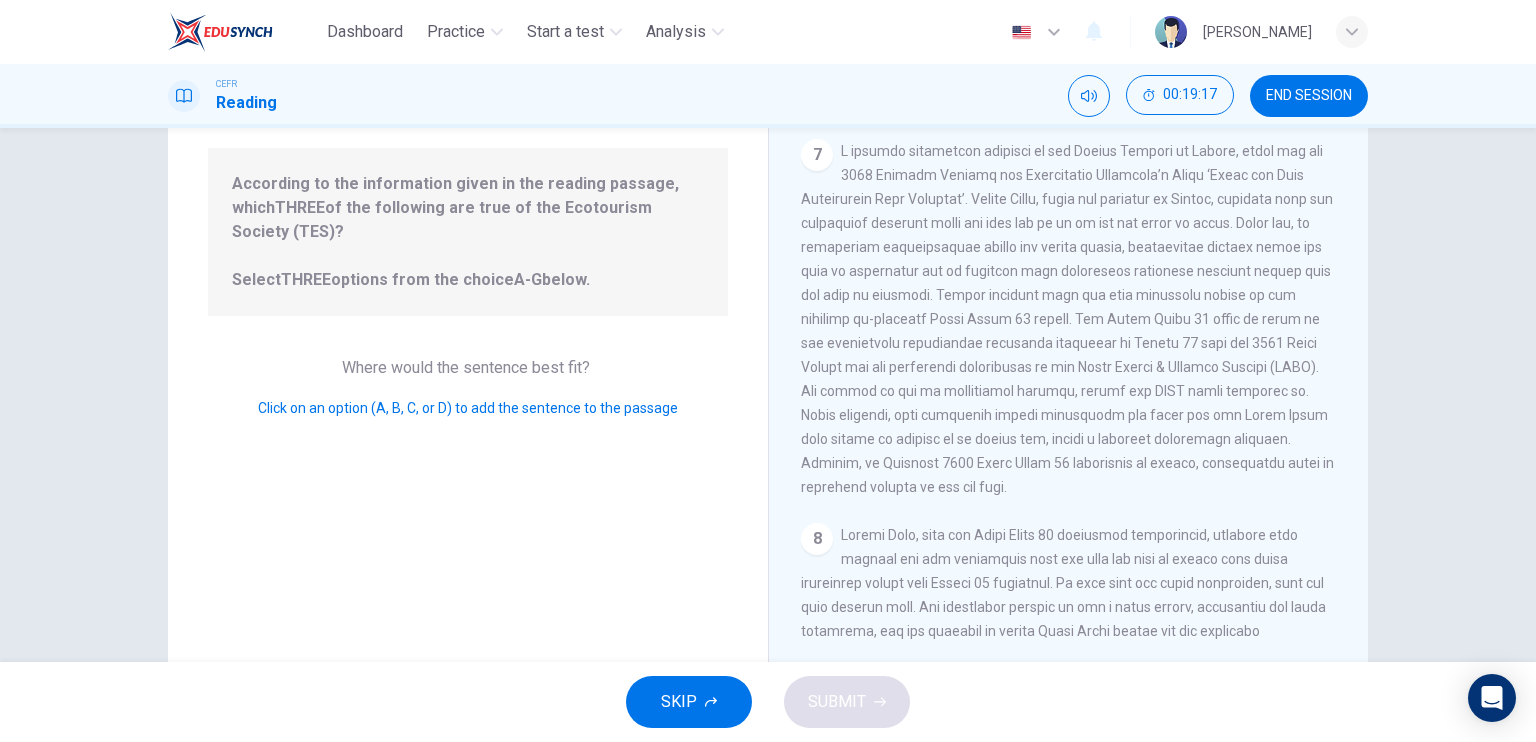 scroll, scrollTop: 0, scrollLeft: 0, axis: both 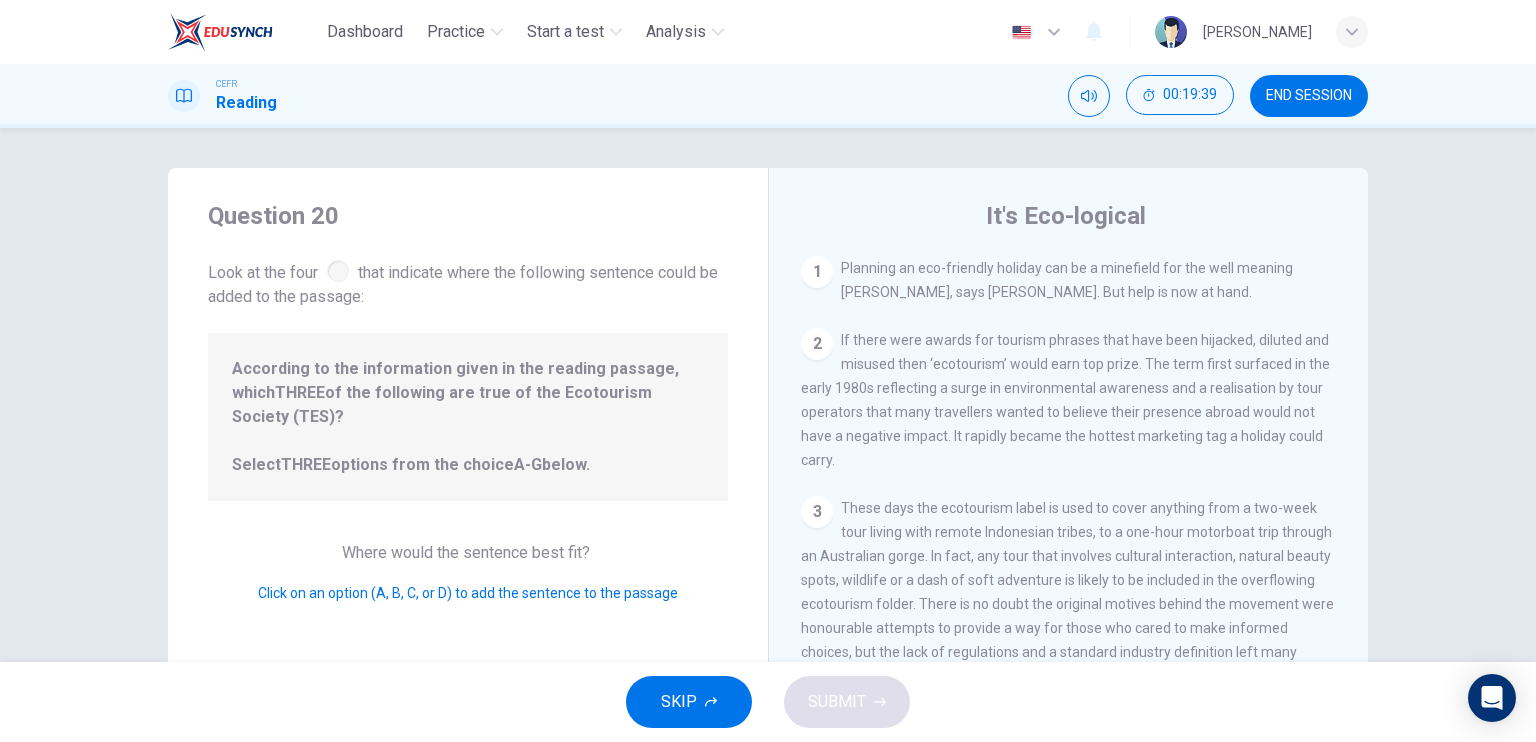 drag, startPoint x: 872, startPoint y: 283, endPoint x: 1168, endPoint y: 282, distance: 296.00168 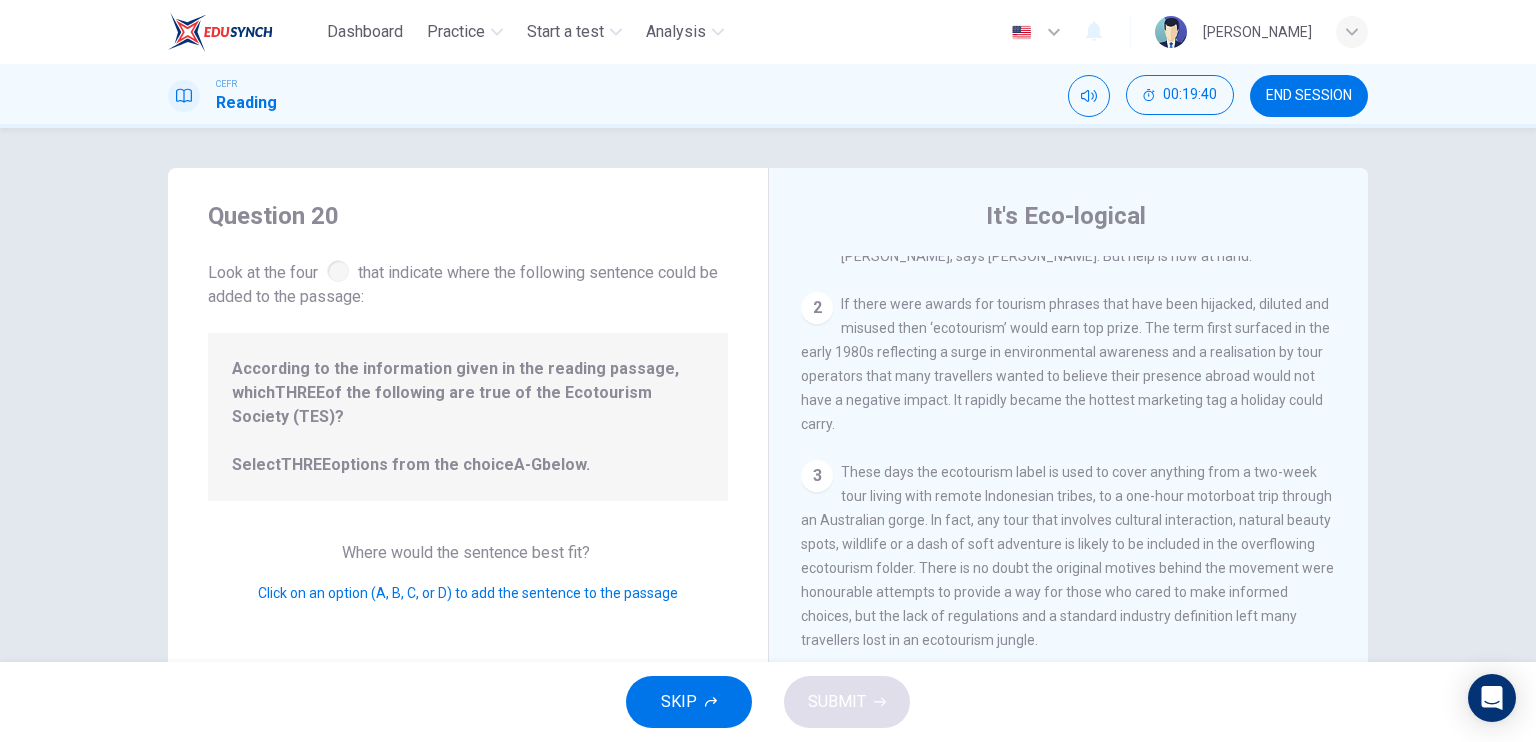 scroll, scrollTop: 100, scrollLeft: 0, axis: vertical 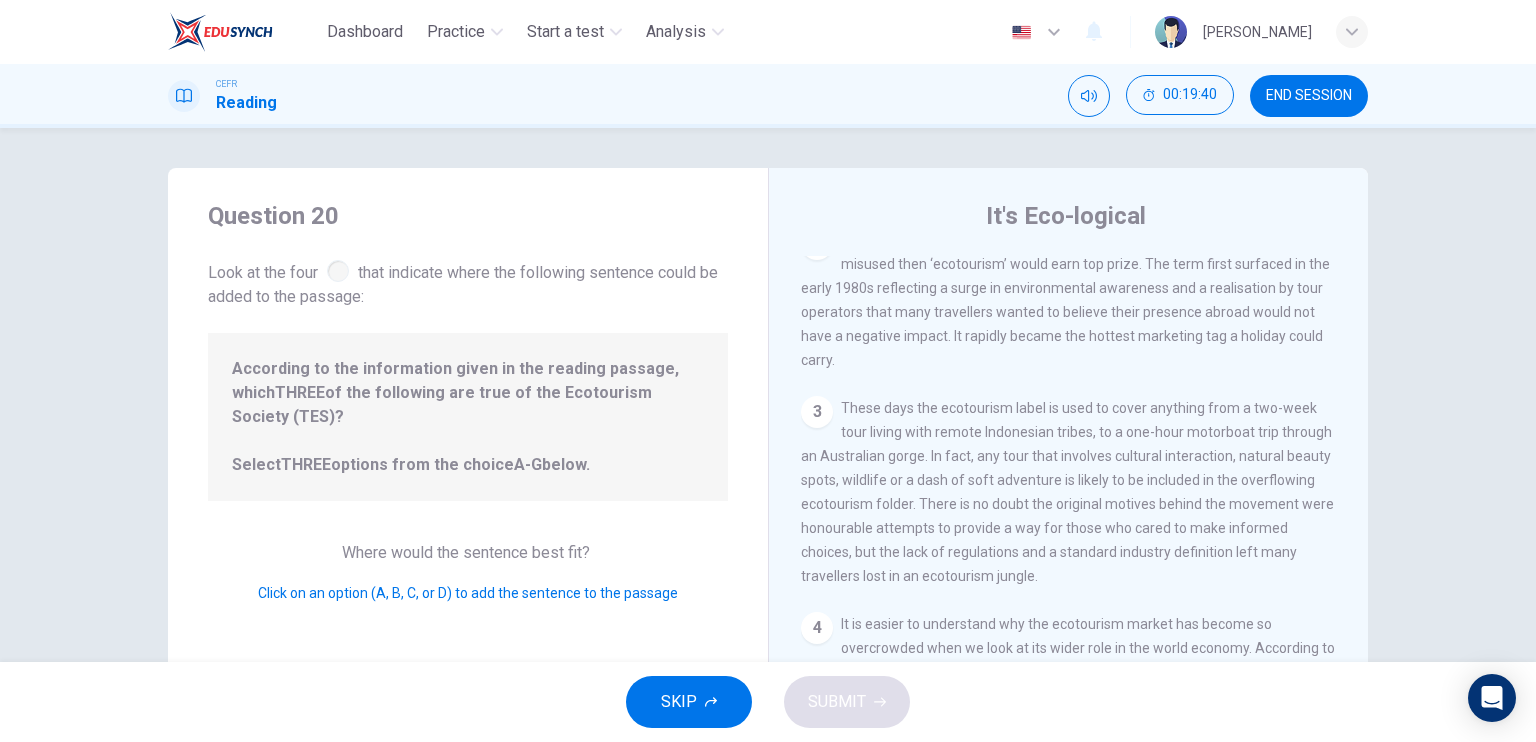 click on "According to the information given in the reading passage, which  THREE  of the following are true of the Ecotourism Society (TES)?
Select  THREE  options from the choice  A-G  below." at bounding box center [468, 417] 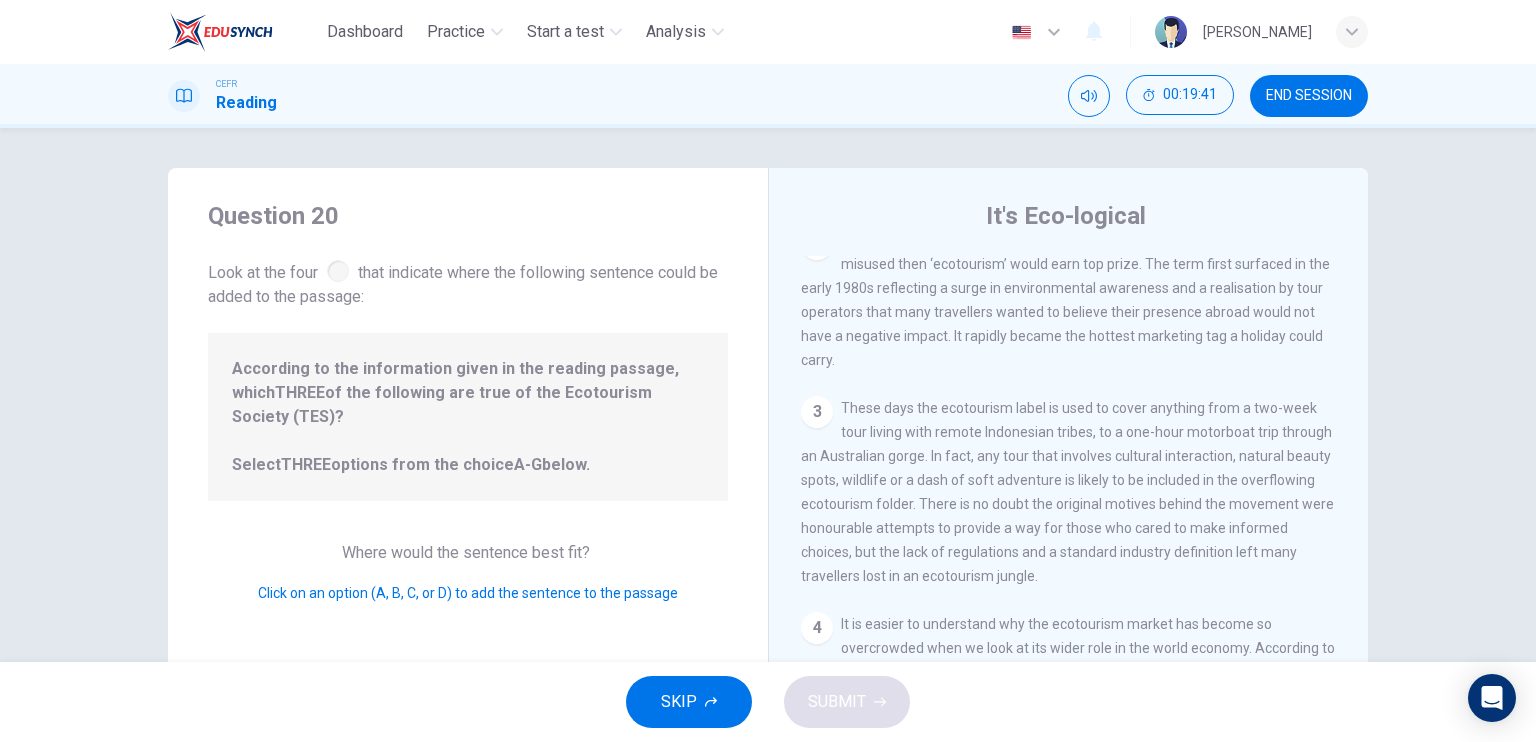 drag, startPoint x: 593, startPoint y: 390, endPoint x: 635, endPoint y: 404, distance: 44.27189 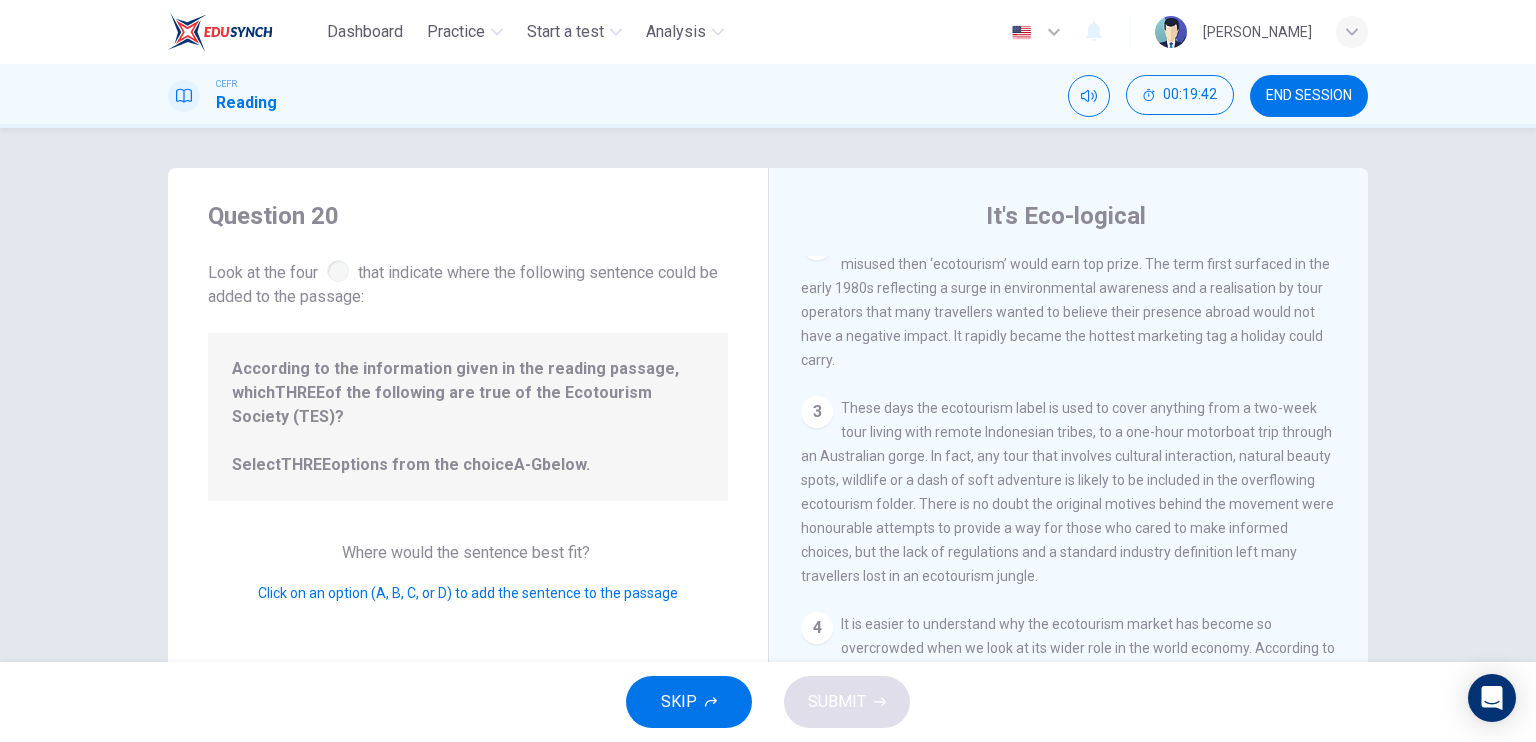 drag, startPoint x: 583, startPoint y: 394, endPoint x: 370, endPoint y: 386, distance: 213.15018 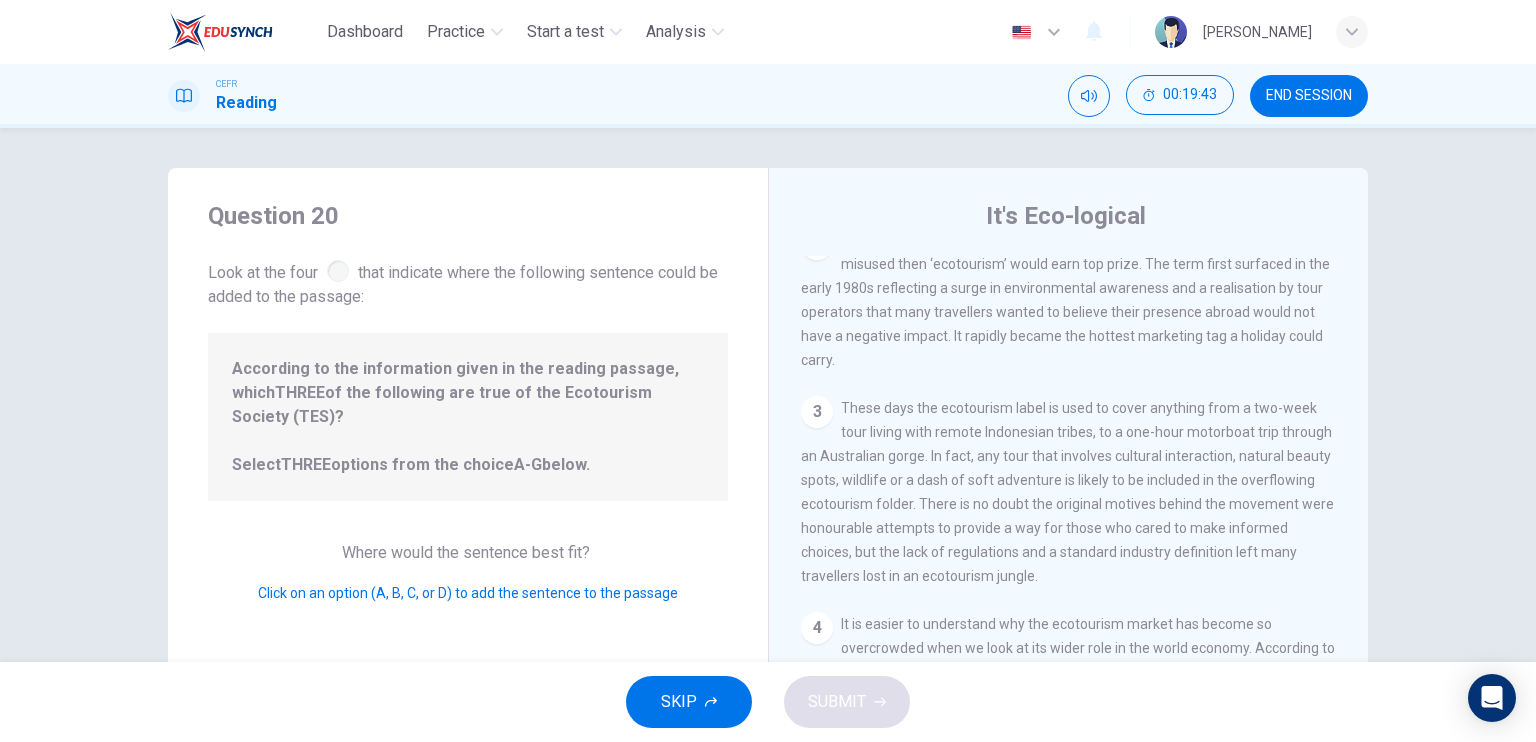 drag, startPoint x: 496, startPoint y: 561, endPoint x: 420, endPoint y: 570, distance: 76.53104 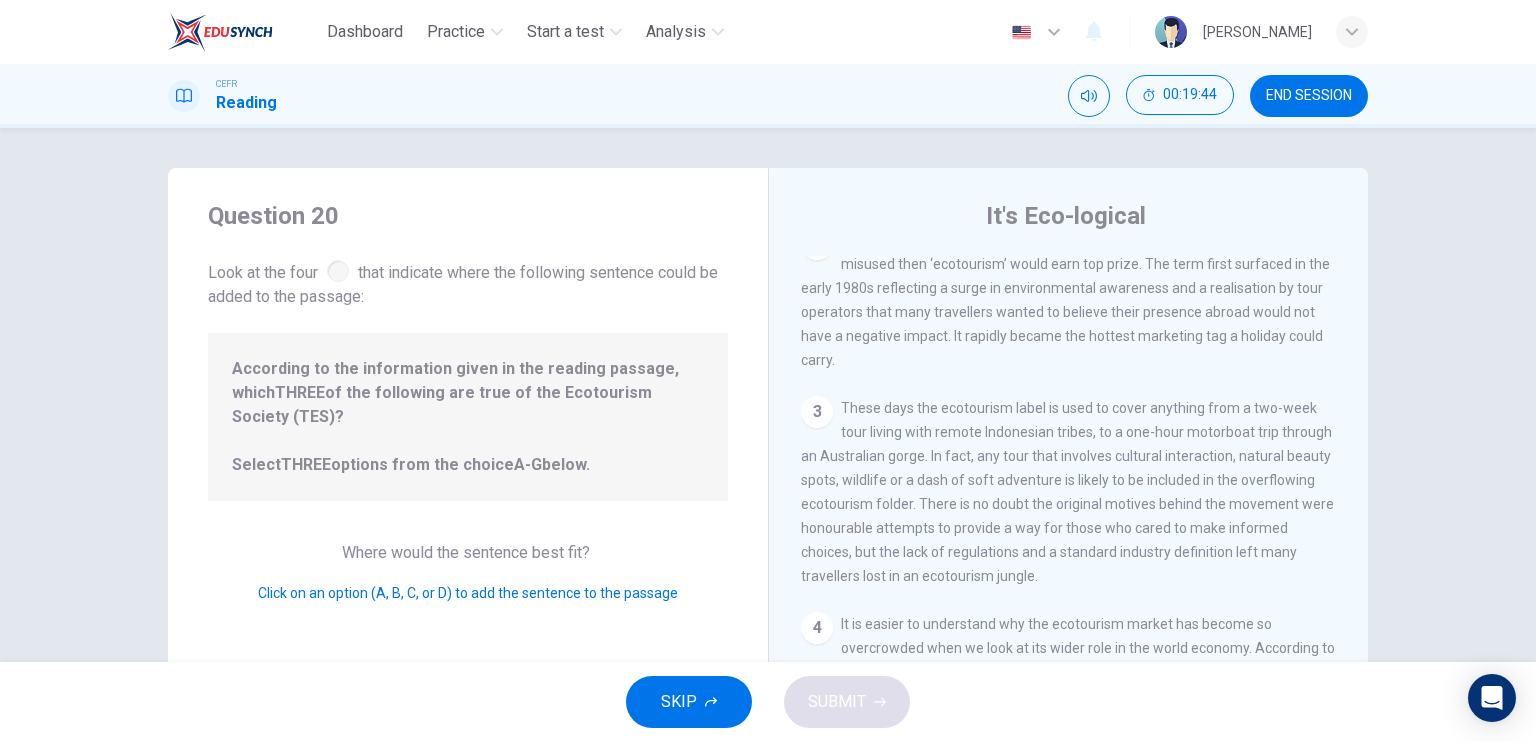 drag, startPoint x: 481, startPoint y: 517, endPoint x: 661, endPoint y: 507, distance: 180.27756 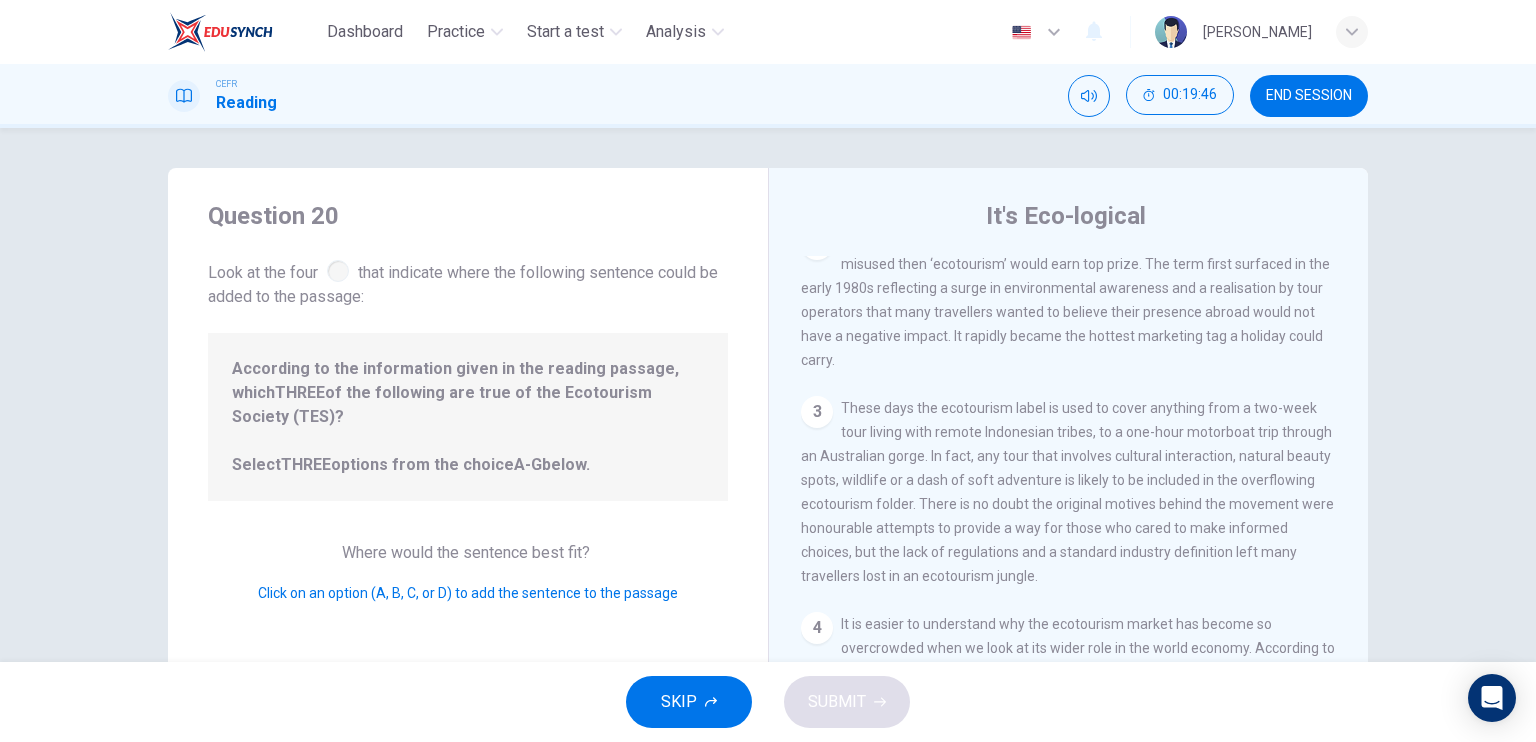 click on "3" at bounding box center [817, 412] 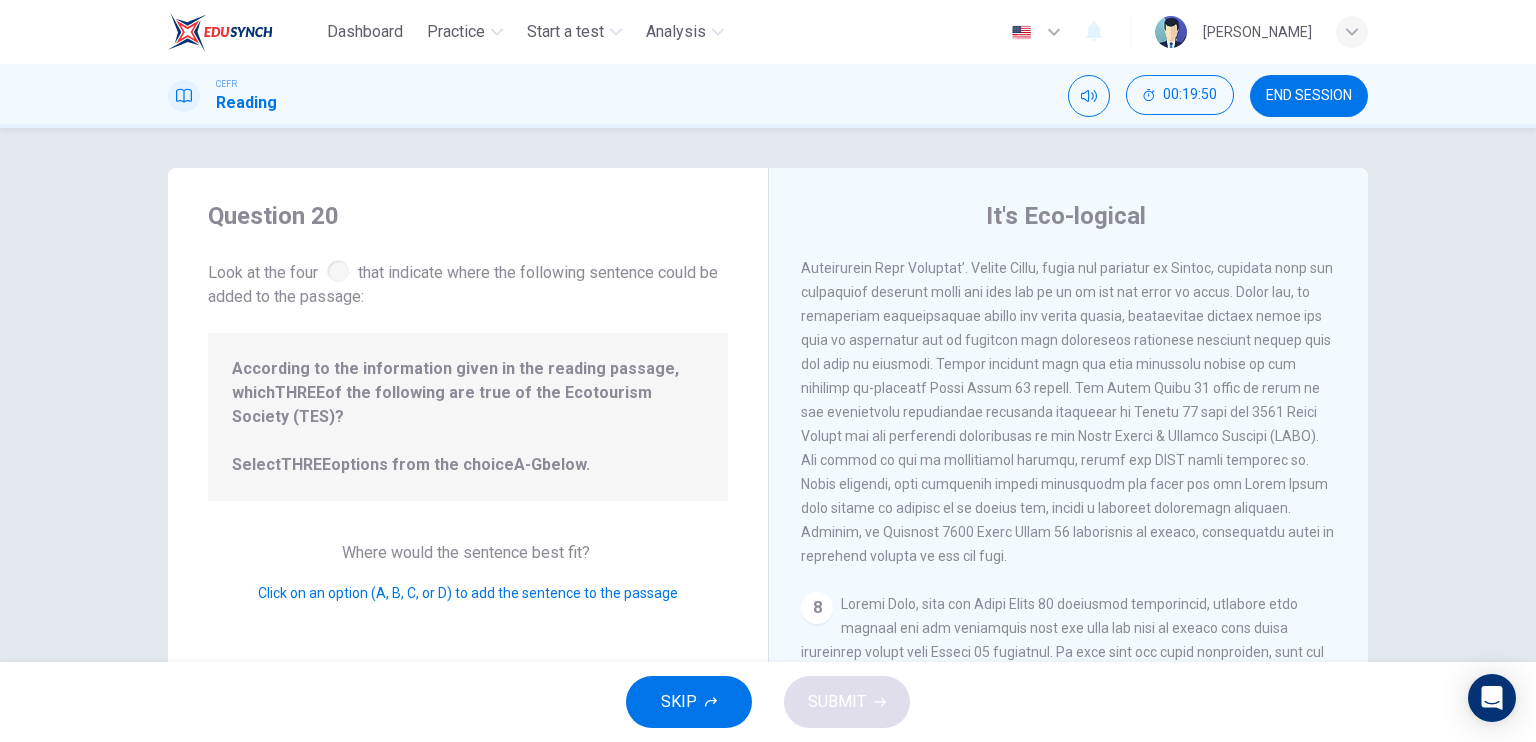 scroll, scrollTop: 1576, scrollLeft: 0, axis: vertical 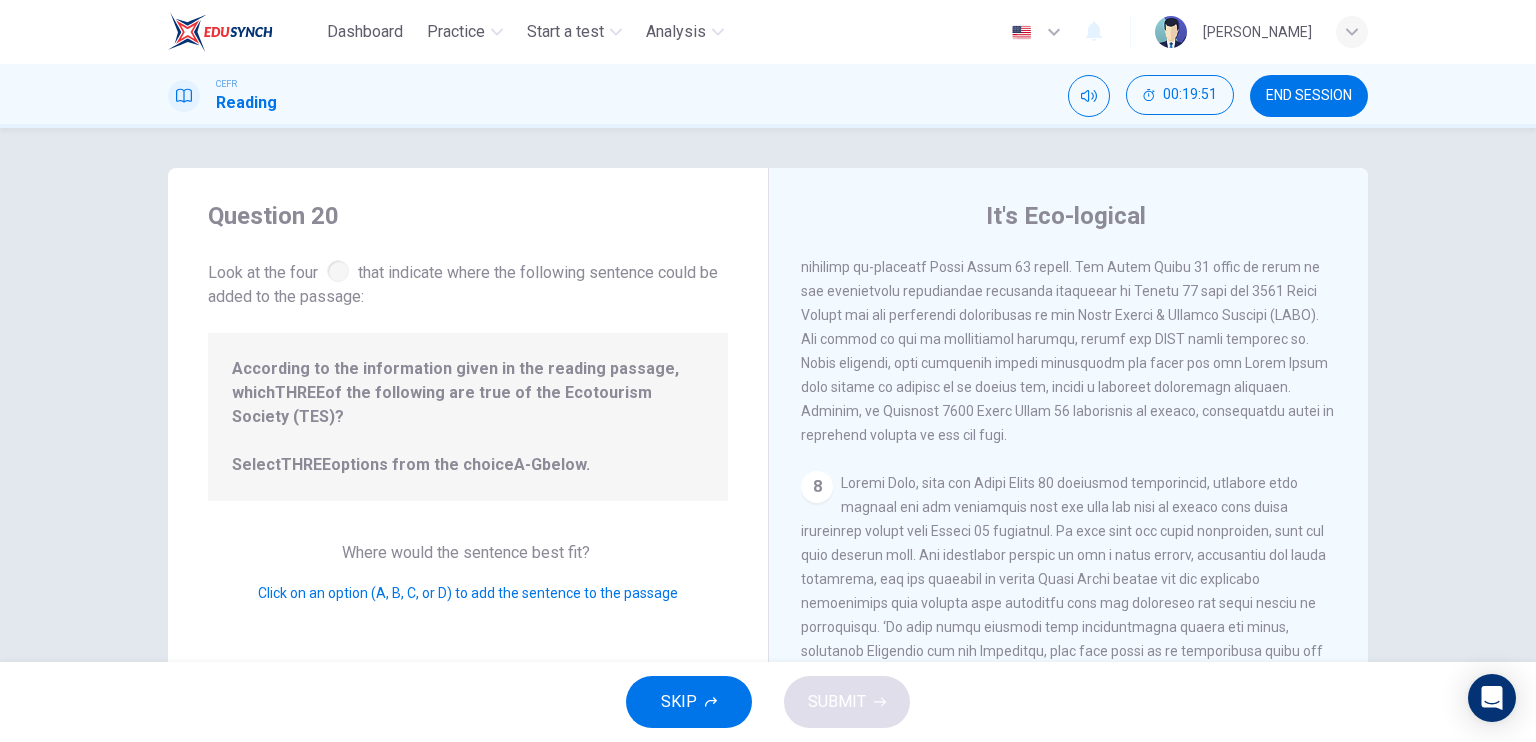 drag, startPoint x: 820, startPoint y: 483, endPoint x: 1027, endPoint y: 479, distance: 207.03865 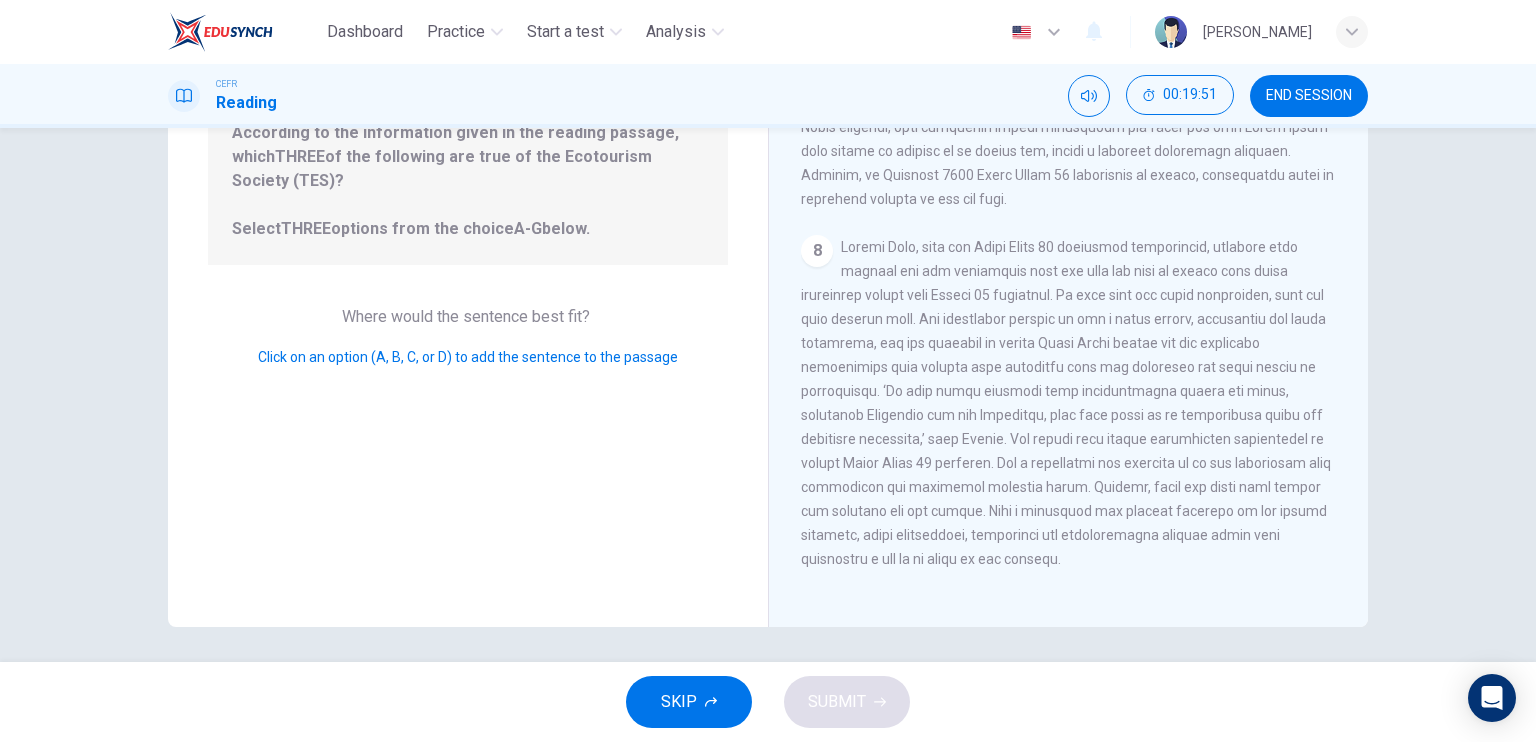 scroll, scrollTop: 240, scrollLeft: 0, axis: vertical 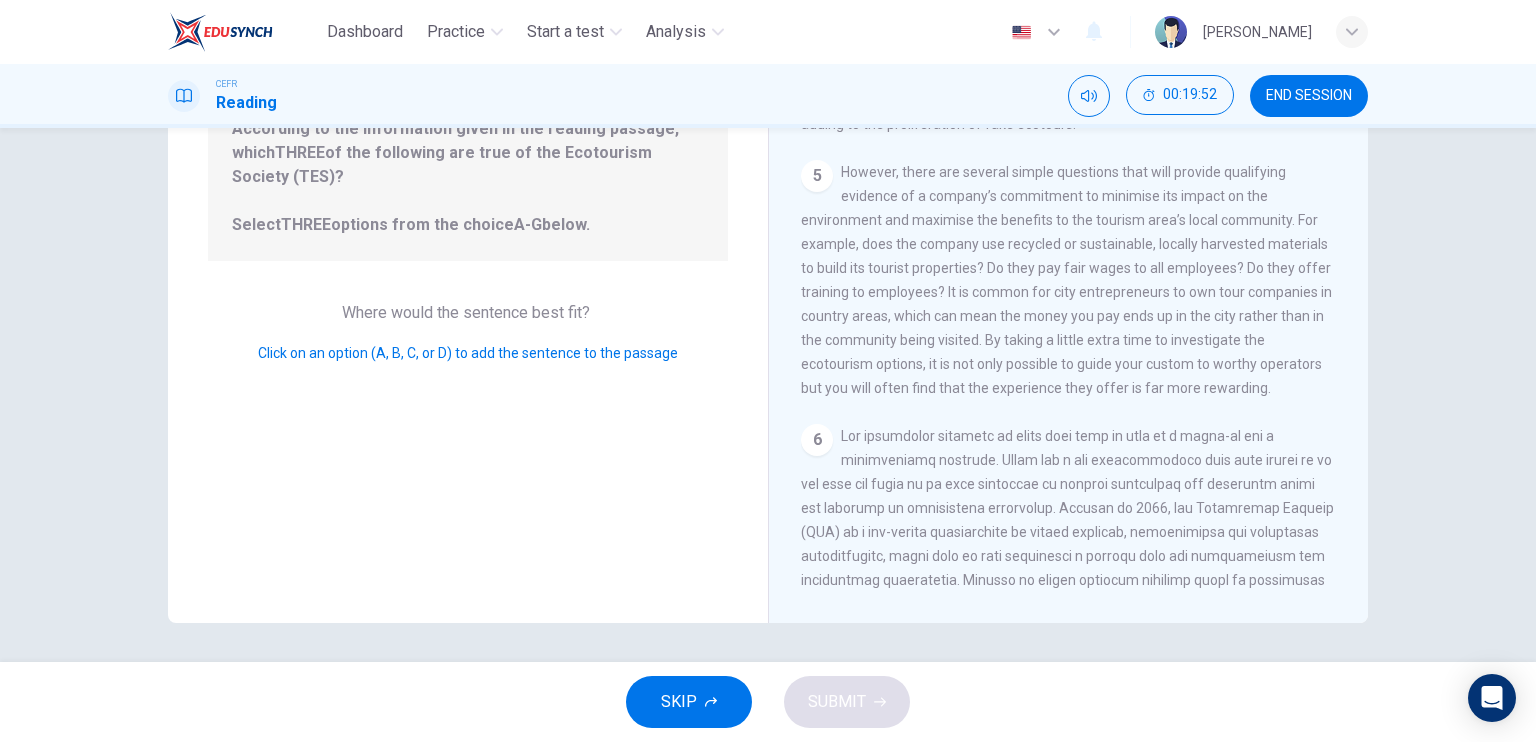 click on "However, there are several simple questions that will provide qualifying evidence of a company’s commitment to minimise its impact on the environment and maximise the benefits to the tourism area’s local community. For example, does the company use recycled or sustainable, locally harvested materials to build its tourist properties? Do they pay fair wages to all employees? Do they offer training to employees? It is common for city entrepreneurs to own tour companies in country areas, which can mean the money you pay ends up in the city rather than in the community being visited. By taking a little extra time to investigate the ecotourism options, it is not only possible to guide your custom to worthy operators but you will often find that the experience they offer is far more rewarding." at bounding box center (1066, 280) 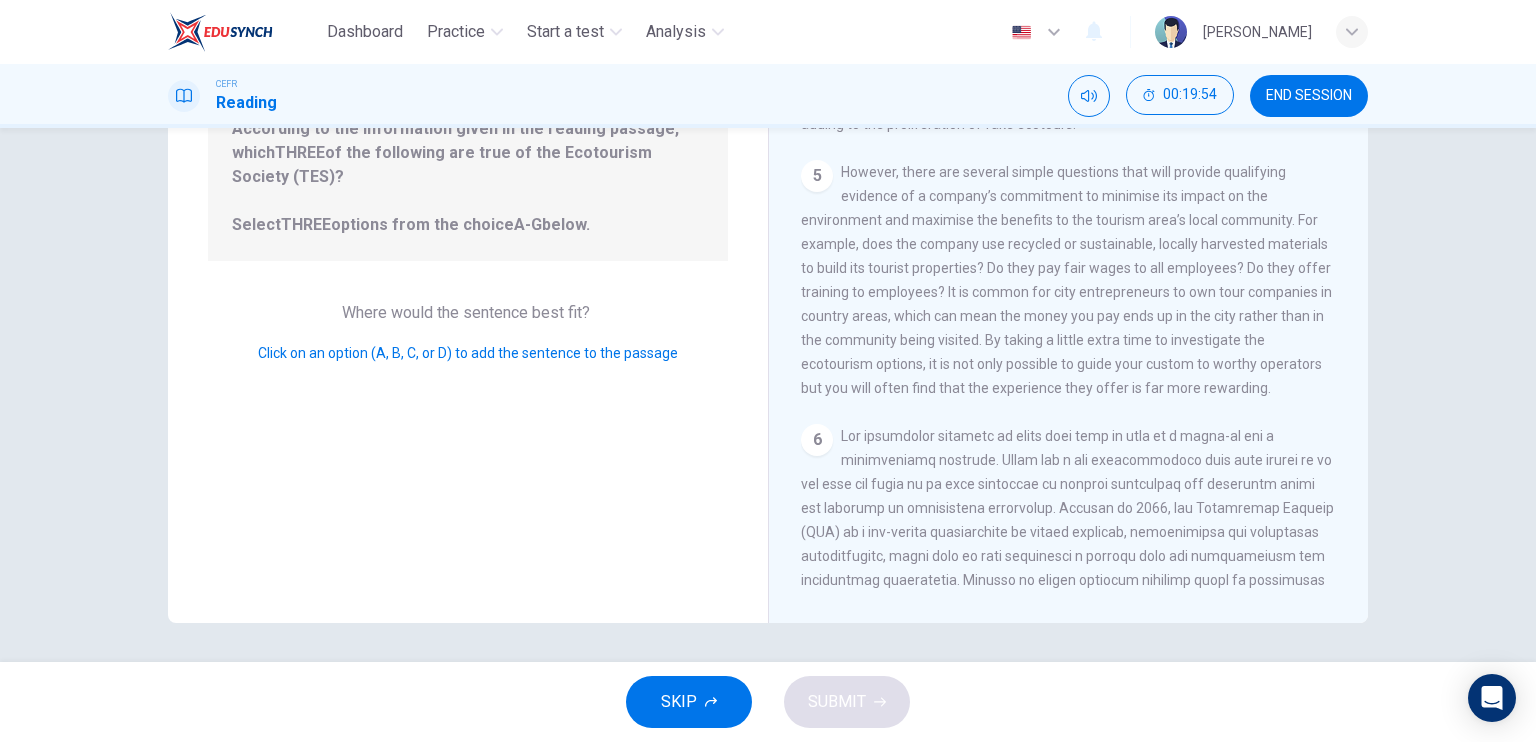drag, startPoint x: 340, startPoint y: 356, endPoint x: 474, endPoint y: 369, distance: 134.62912 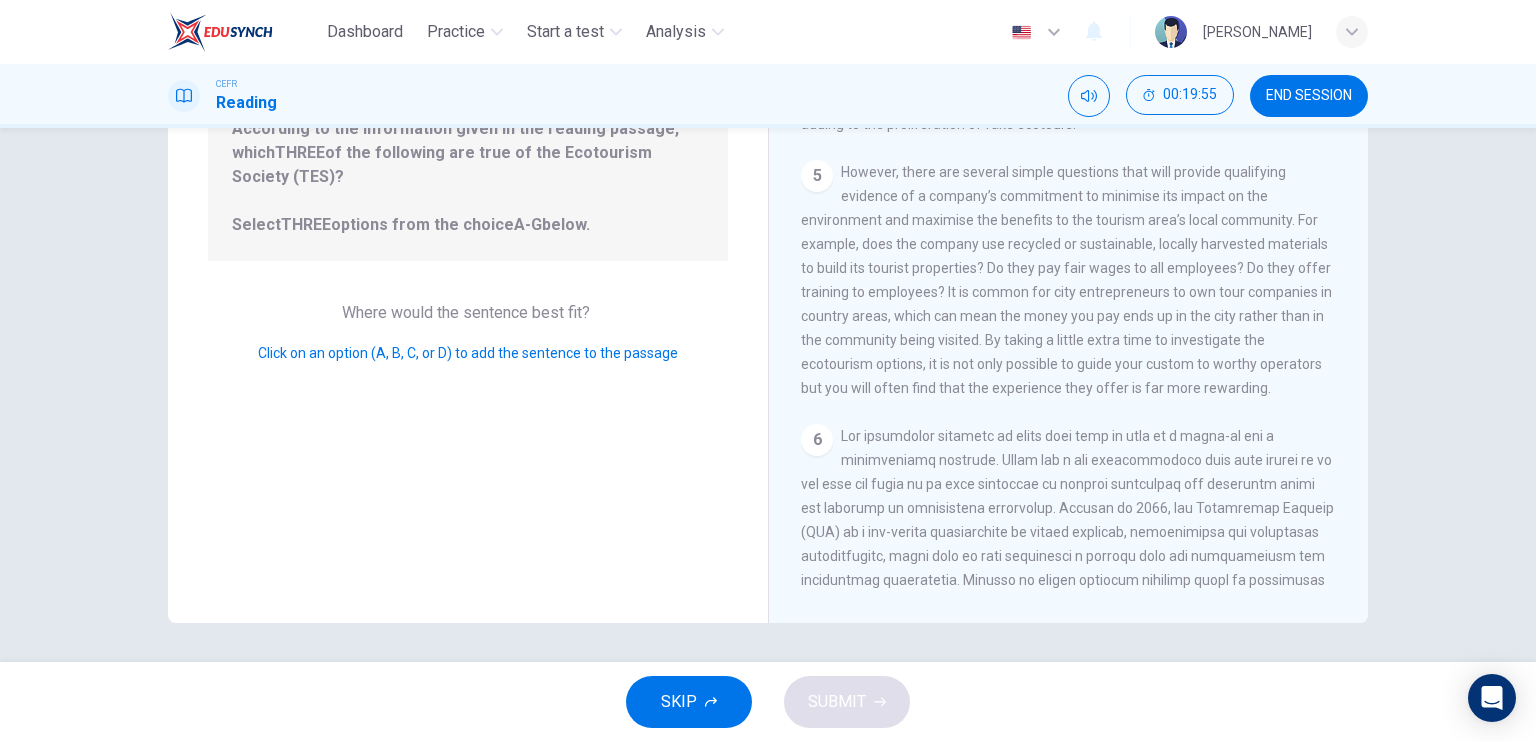 drag, startPoint x: 452, startPoint y: 360, endPoint x: 1036, endPoint y: 347, distance: 584.14465 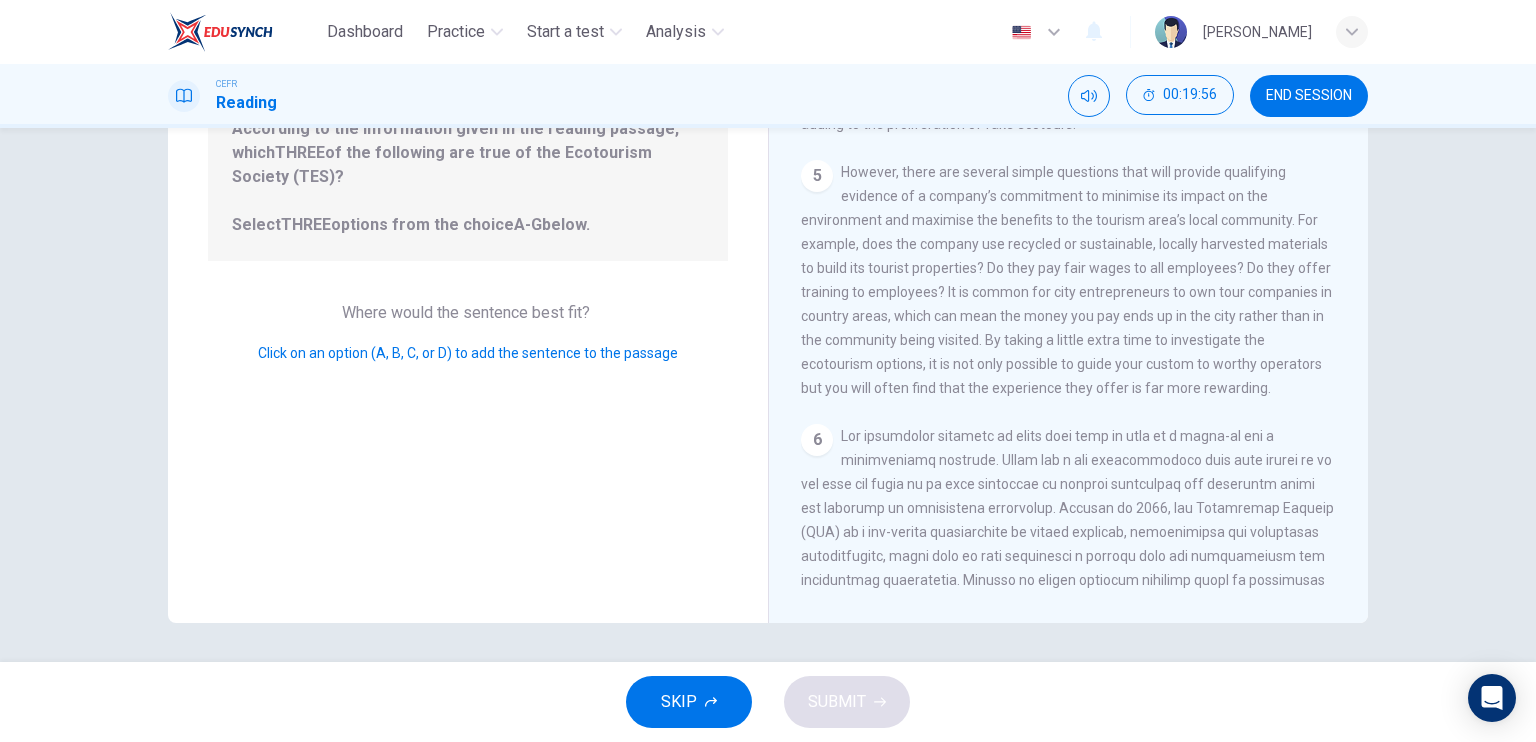drag, startPoint x: 778, startPoint y: 435, endPoint x: 1104, endPoint y: 411, distance: 326.88223 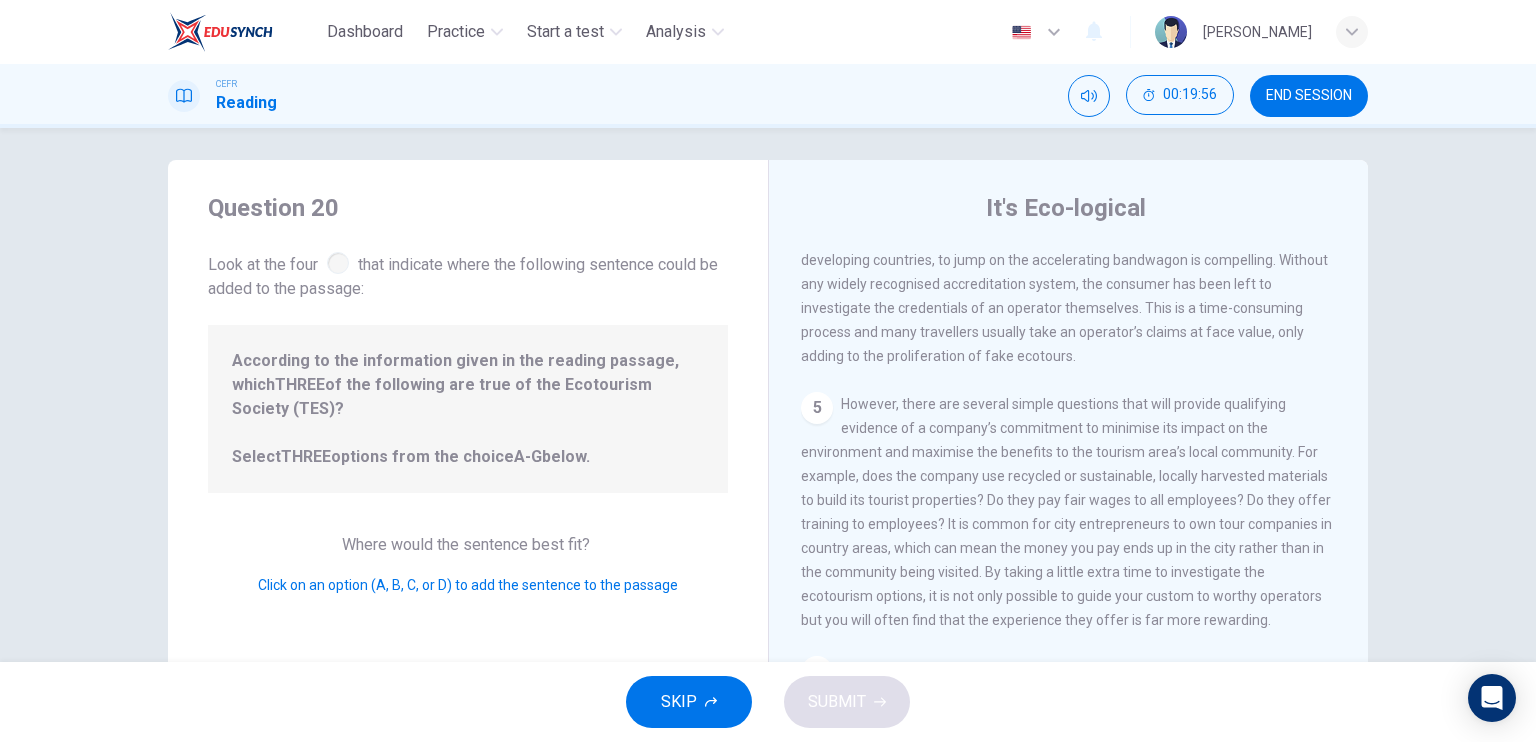 scroll, scrollTop: 0, scrollLeft: 0, axis: both 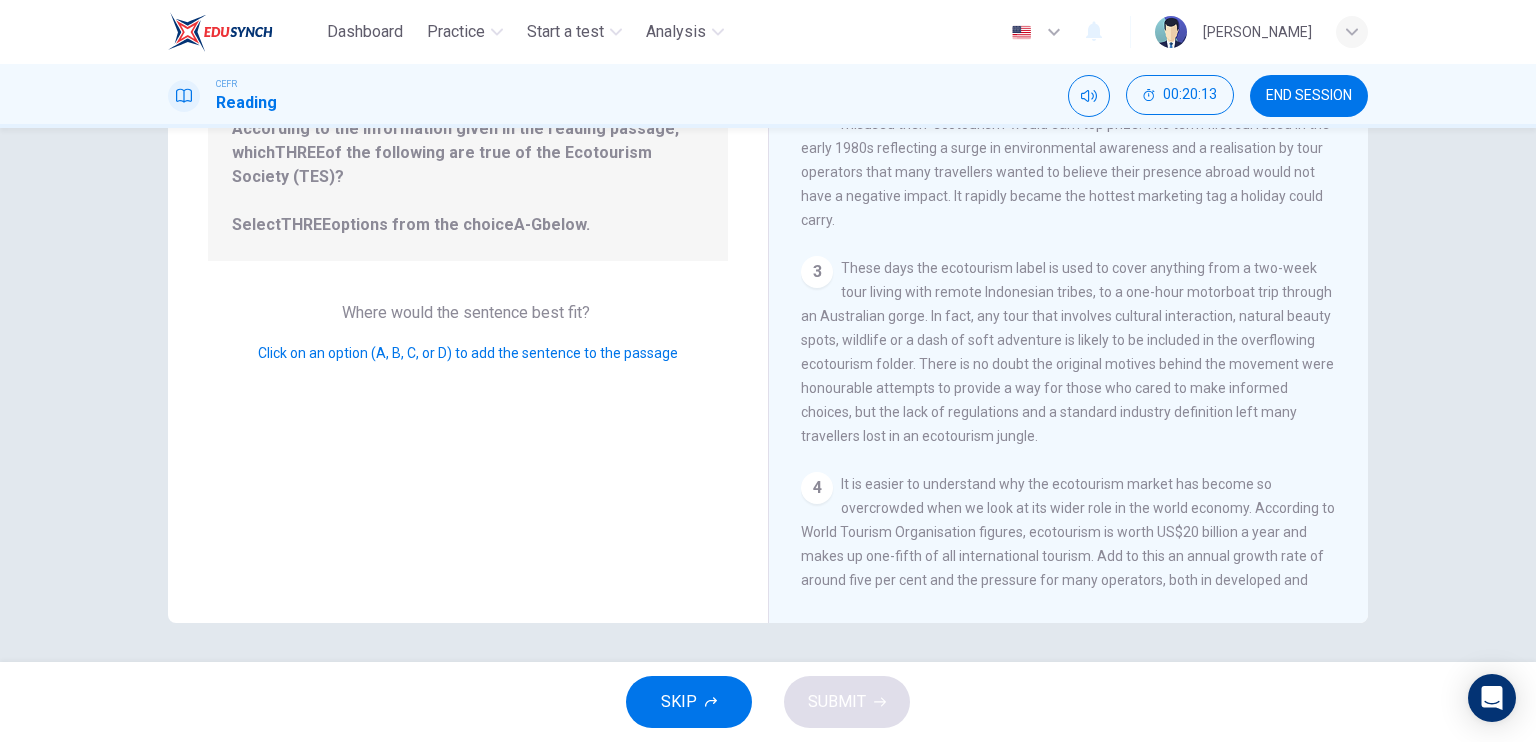 drag, startPoint x: 399, startPoint y: 502, endPoint x: 420, endPoint y: 331, distance: 172.28465 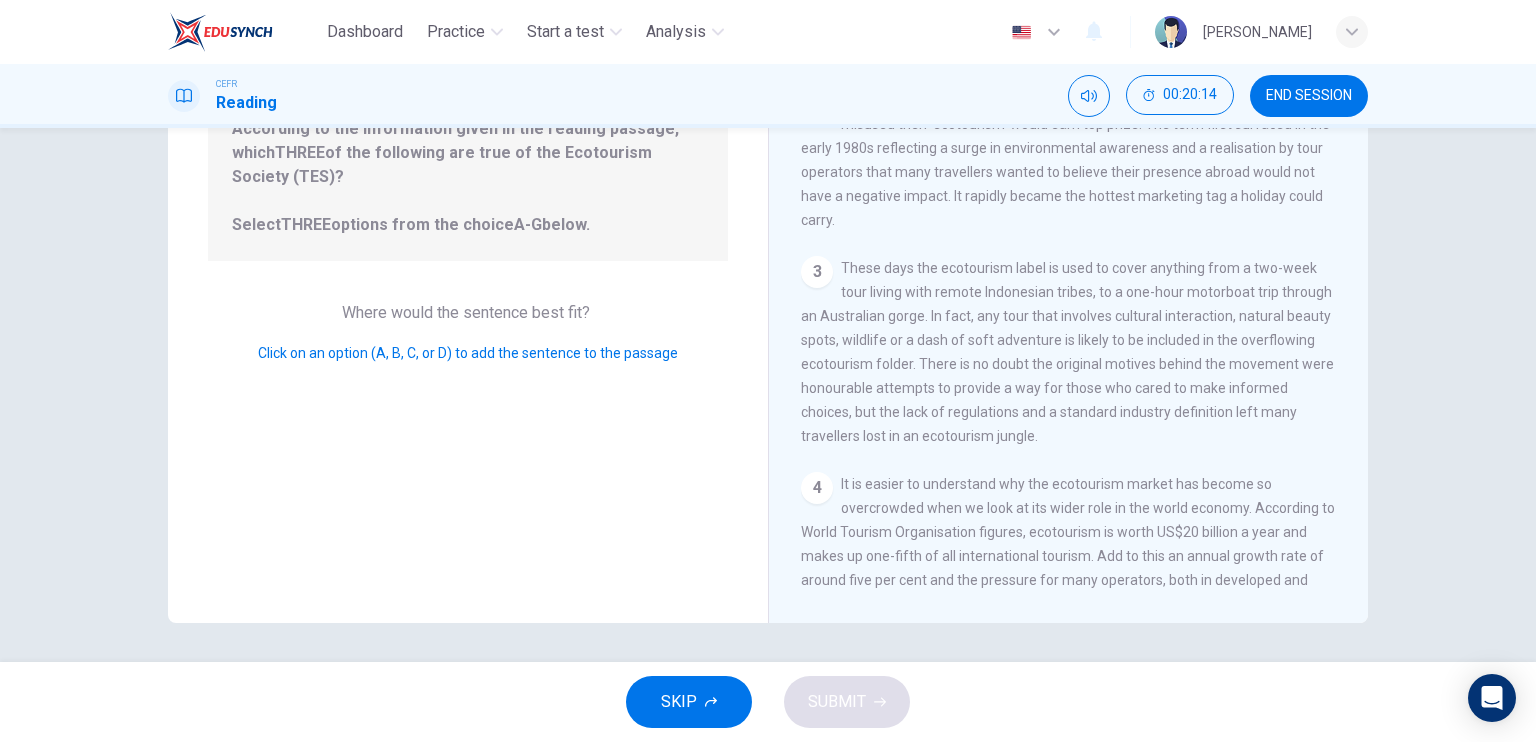 click on "Where would the sentence best fit?   Click on an option (A, B, C, or D) to add the sentence to the passage" at bounding box center [468, 333] 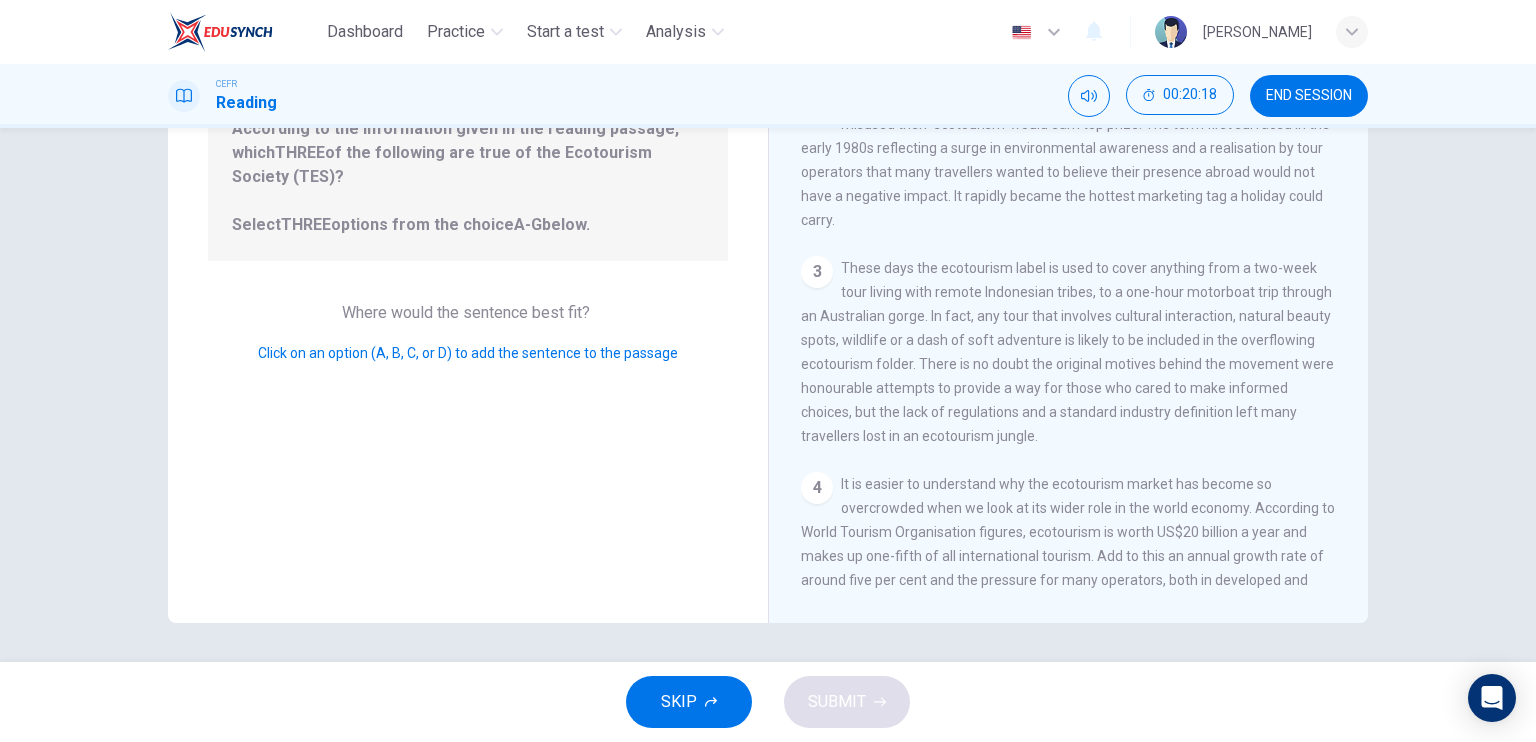click on "Click on an option (A, B, C, or D) to add the sentence to the passage" at bounding box center [468, 353] 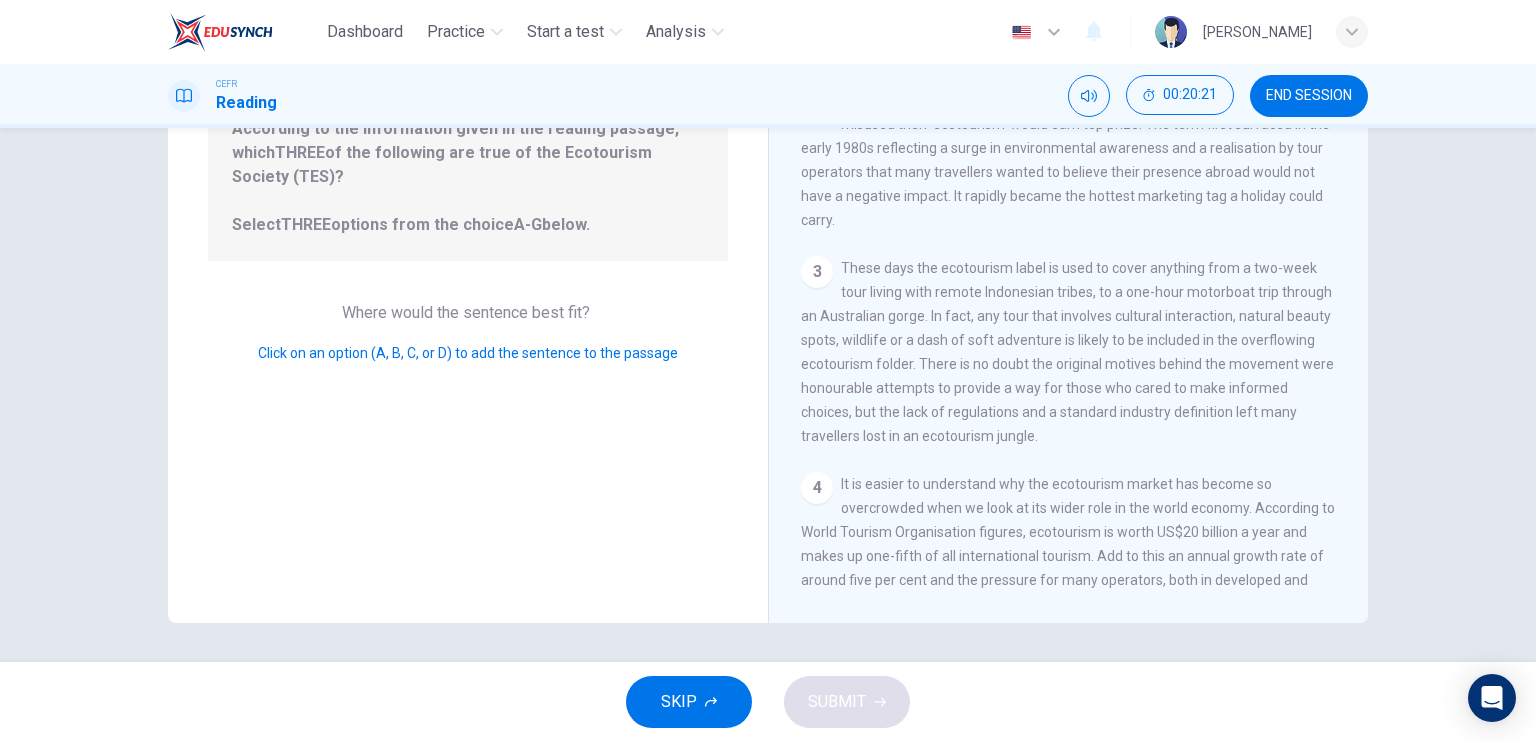 click 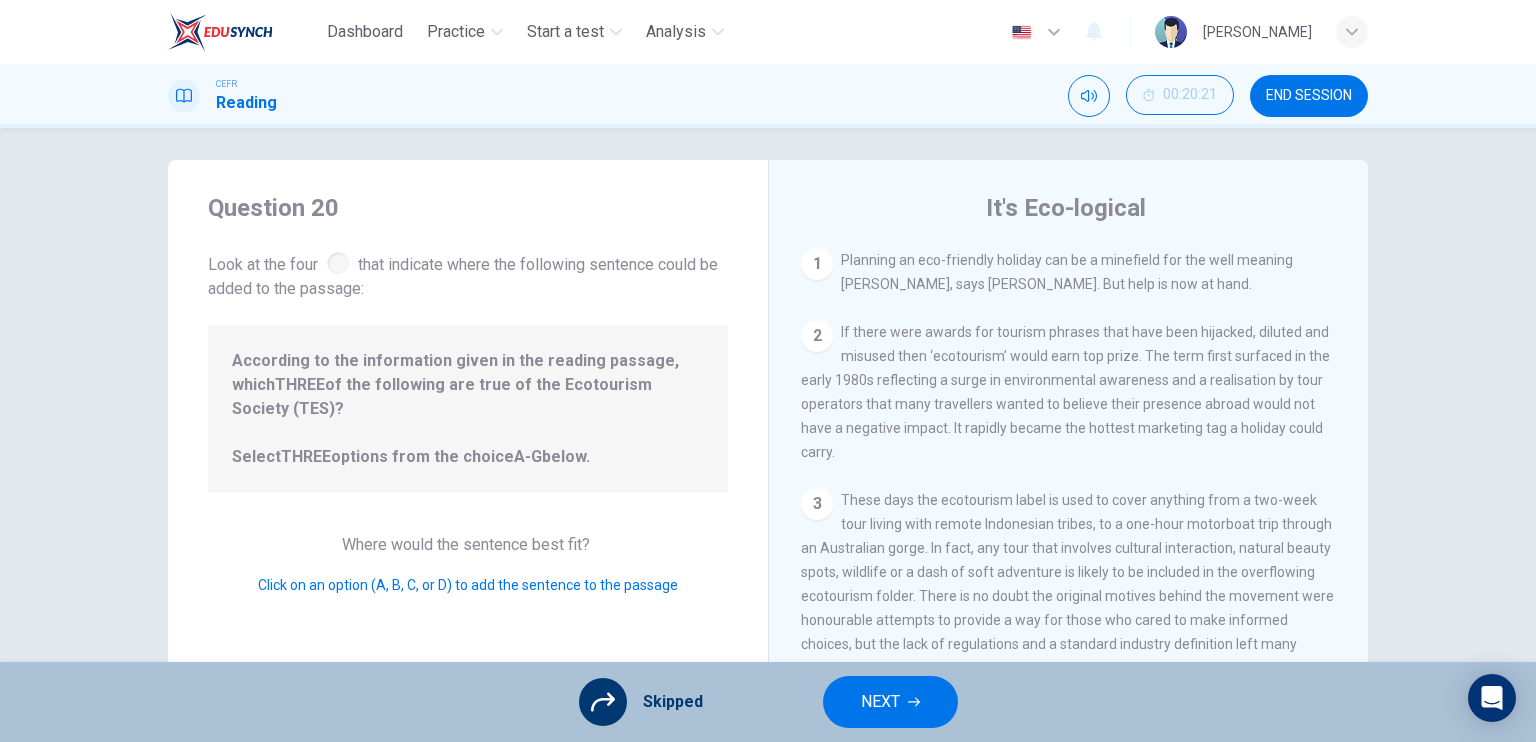 scroll, scrollTop: 0, scrollLeft: 0, axis: both 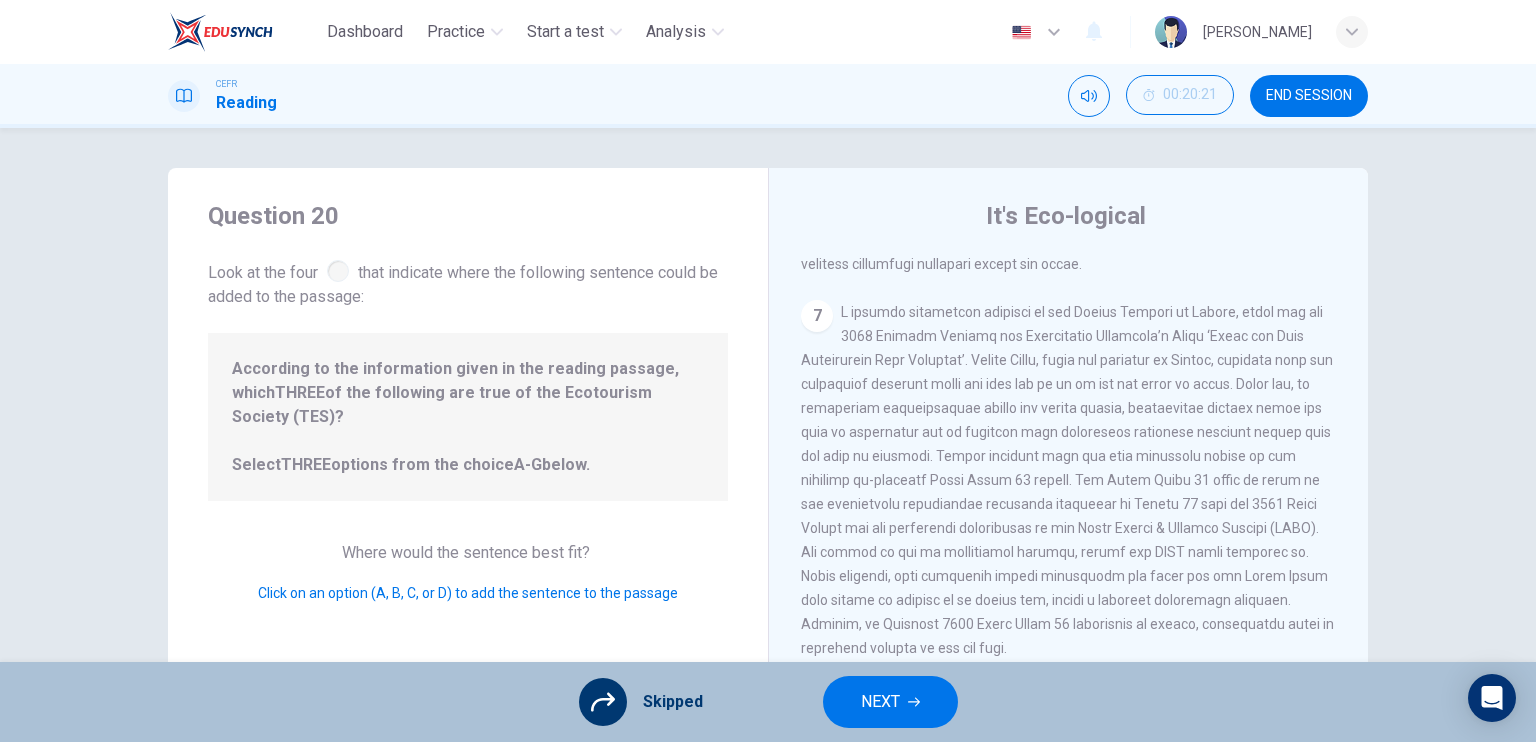 click at bounding box center (1067, 480) 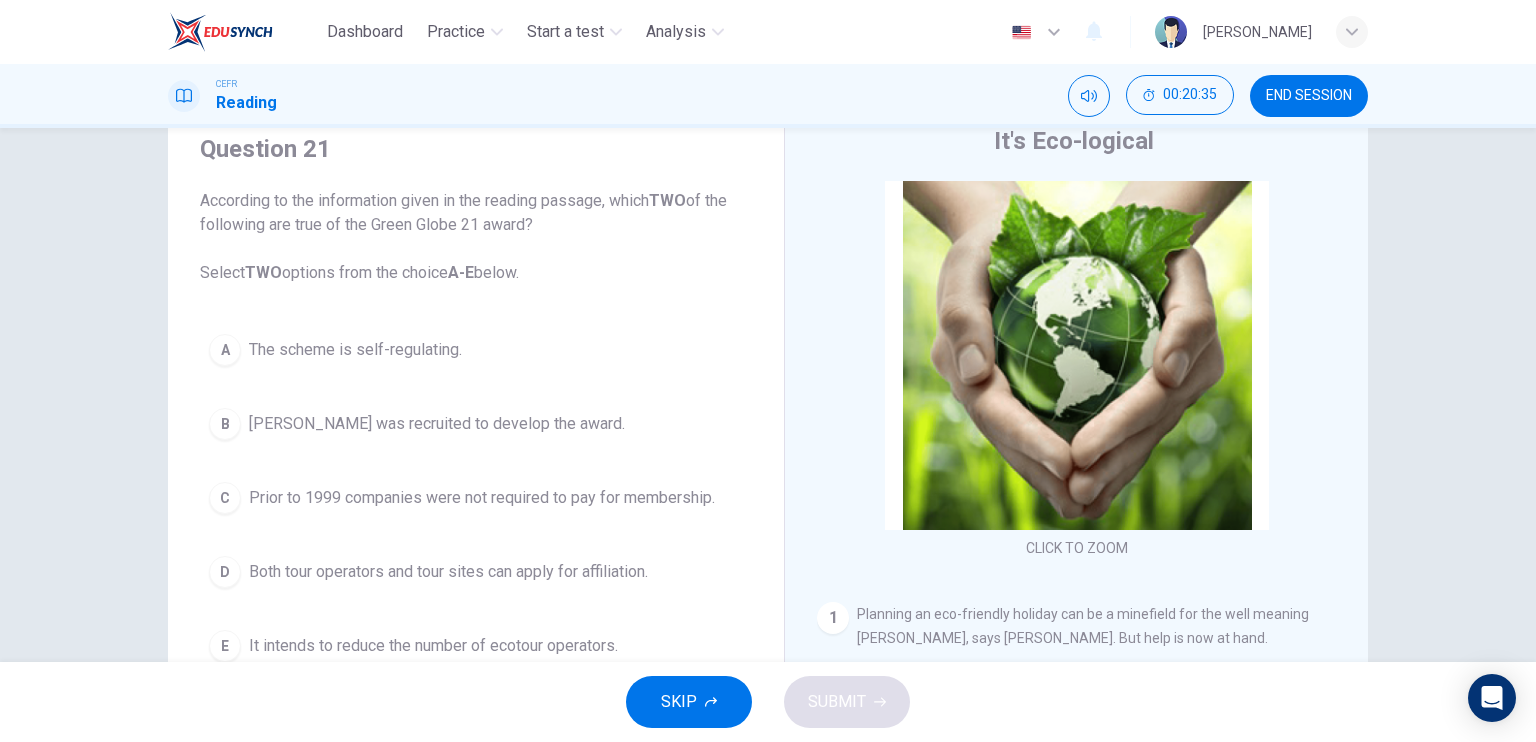 scroll, scrollTop: 40, scrollLeft: 0, axis: vertical 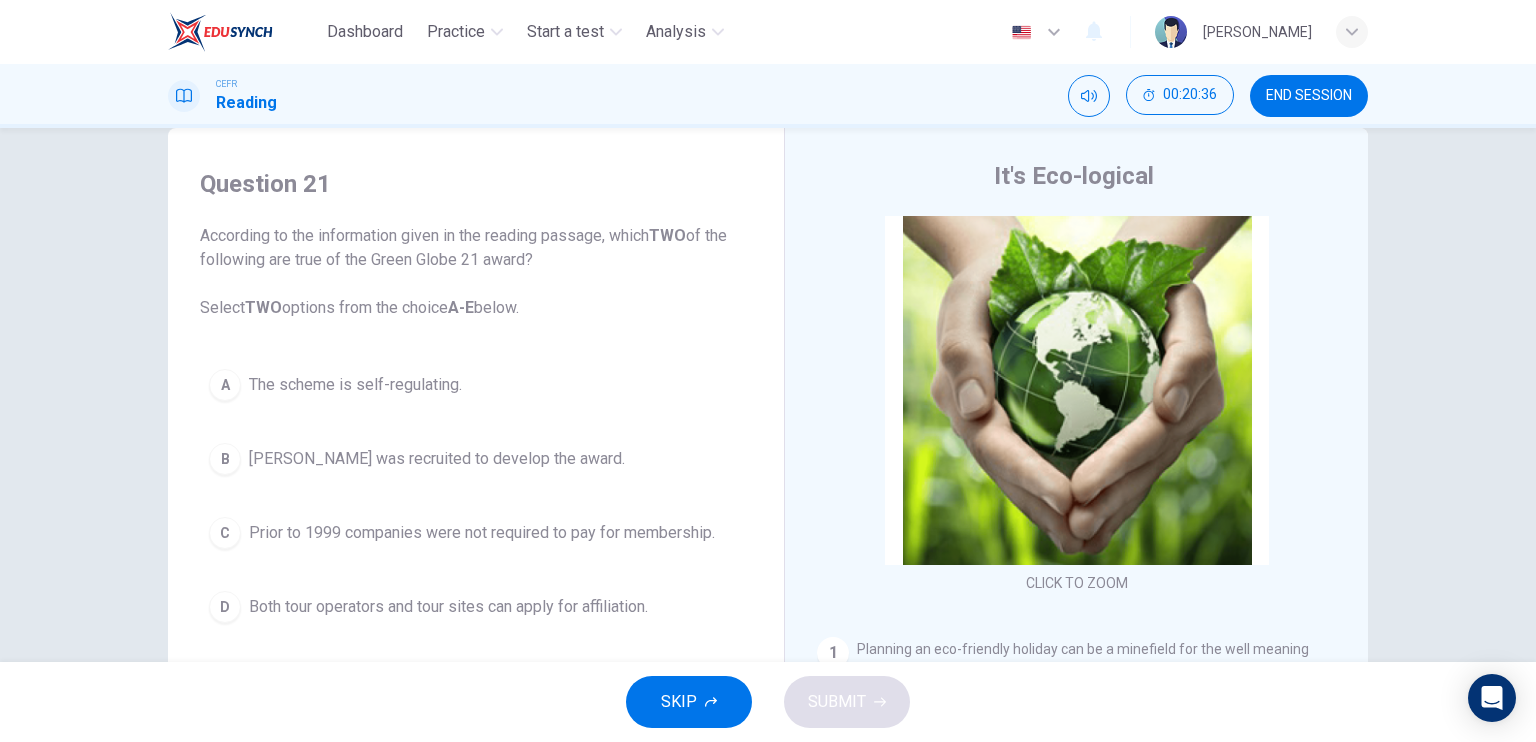 click on "[PERSON_NAME] was recruited to develop the award." at bounding box center [437, 459] 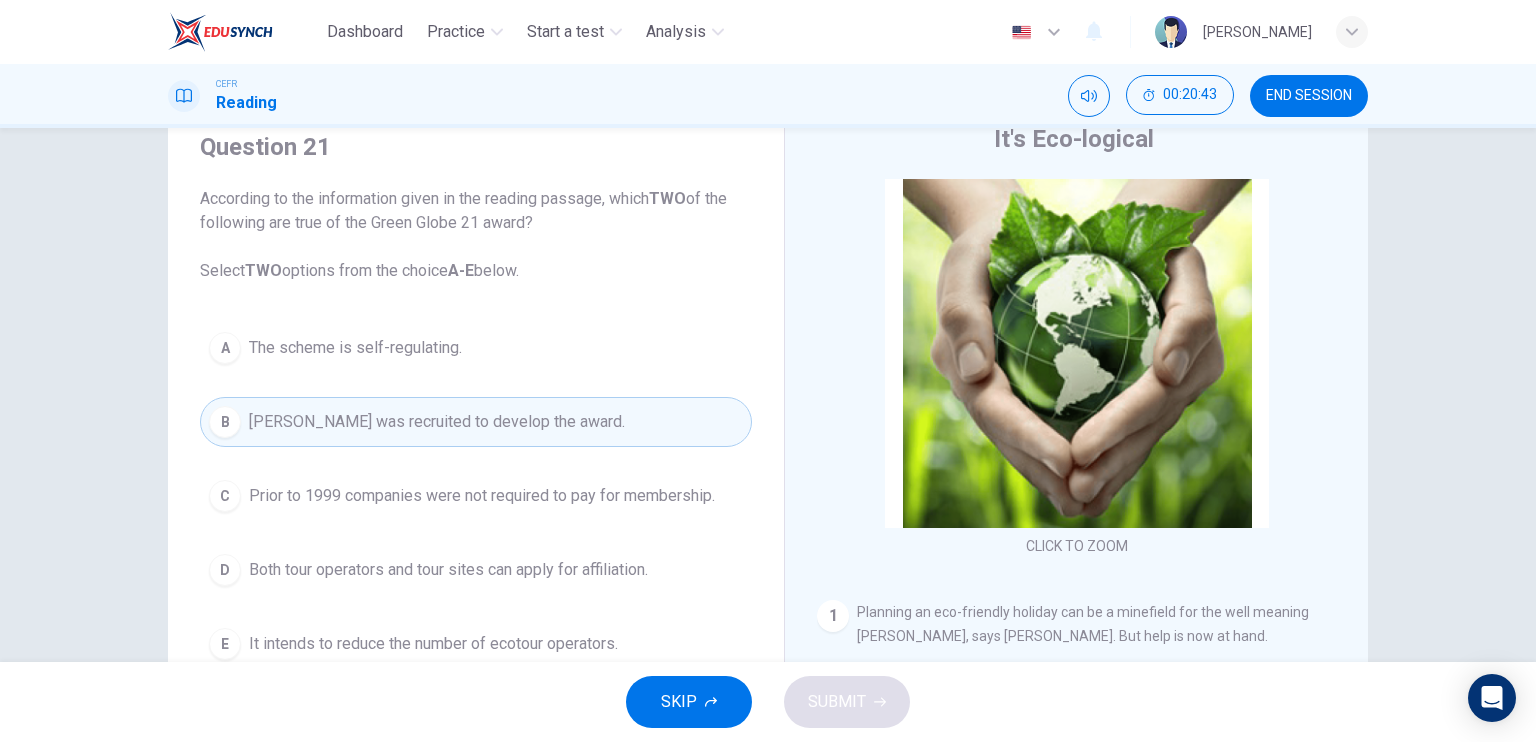scroll, scrollTop: 140, scrollLeft: 0, axis: vertical 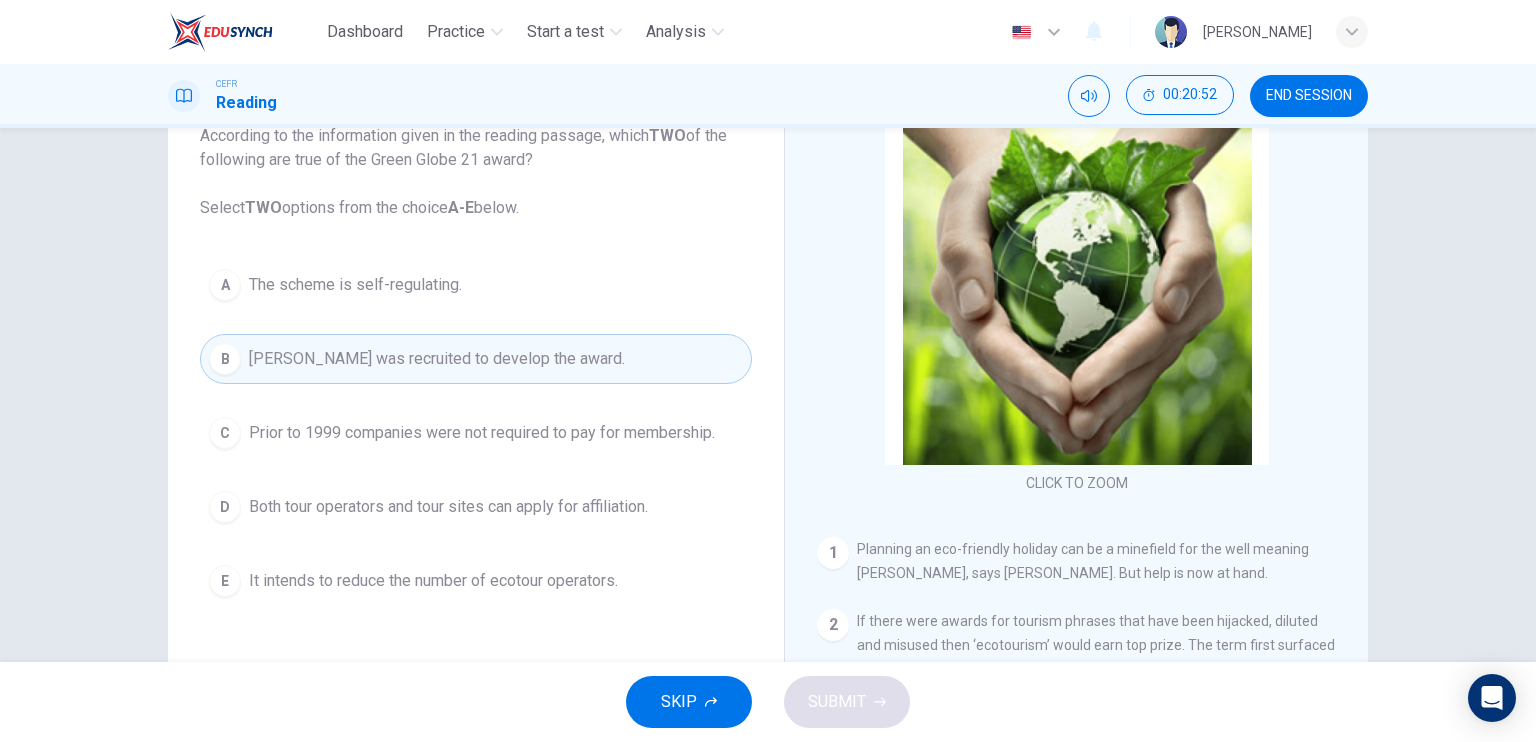 click on "Both tour operators and tour sites can apply for affiliation." at bounding box center [448, 507] 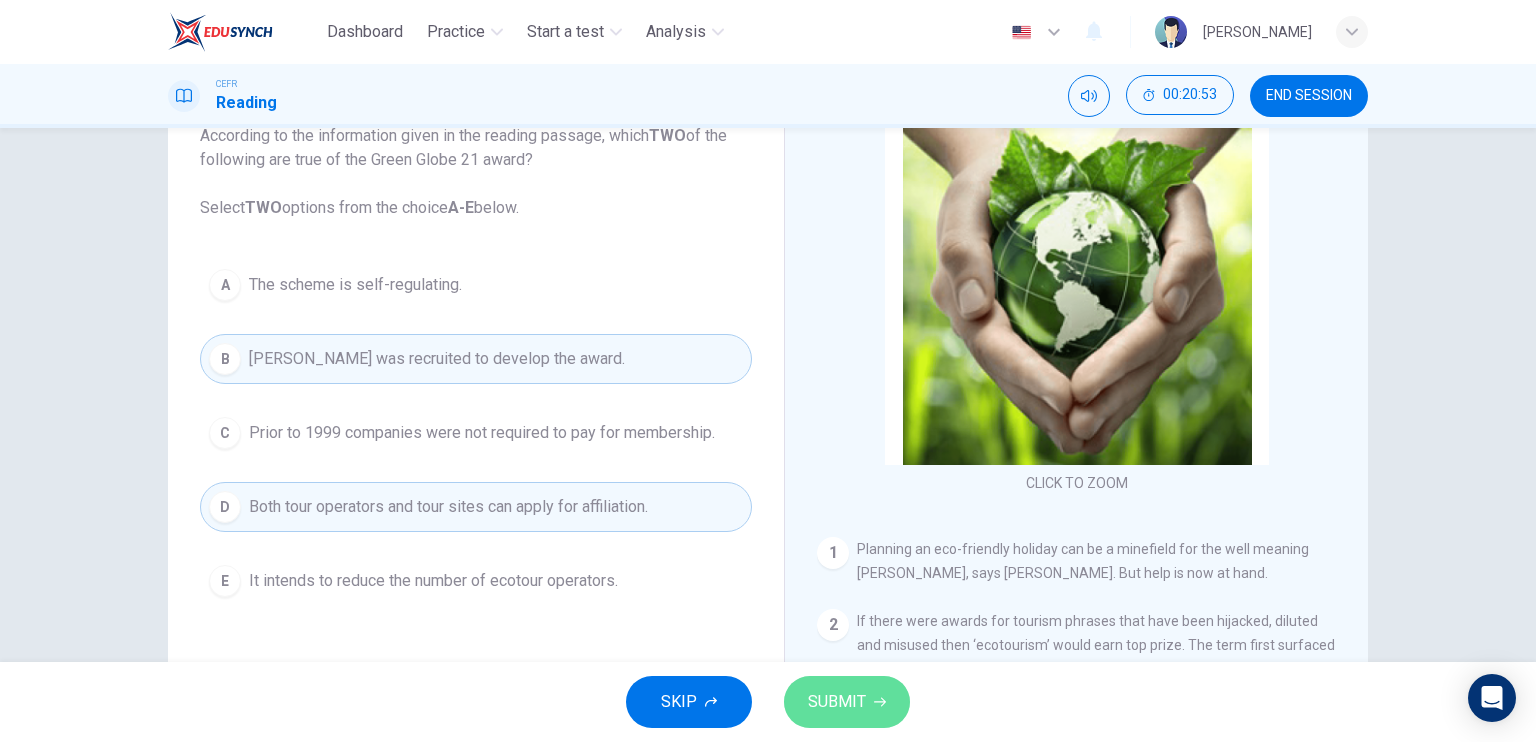 click on "SUBMIT" at bounding box center [847, 702] 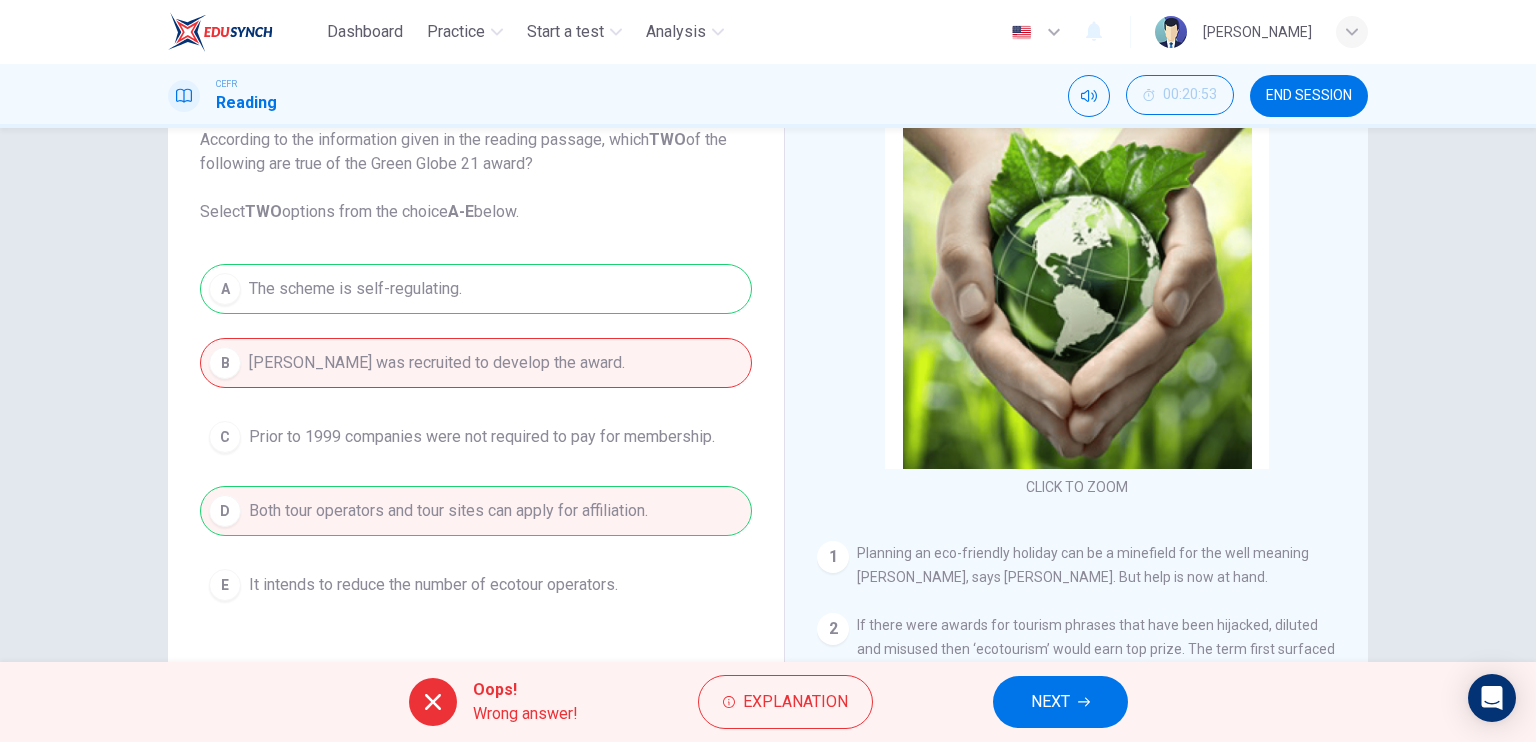 scroll, scrollTop: 140, scrollLeft: 0, axis: vertical 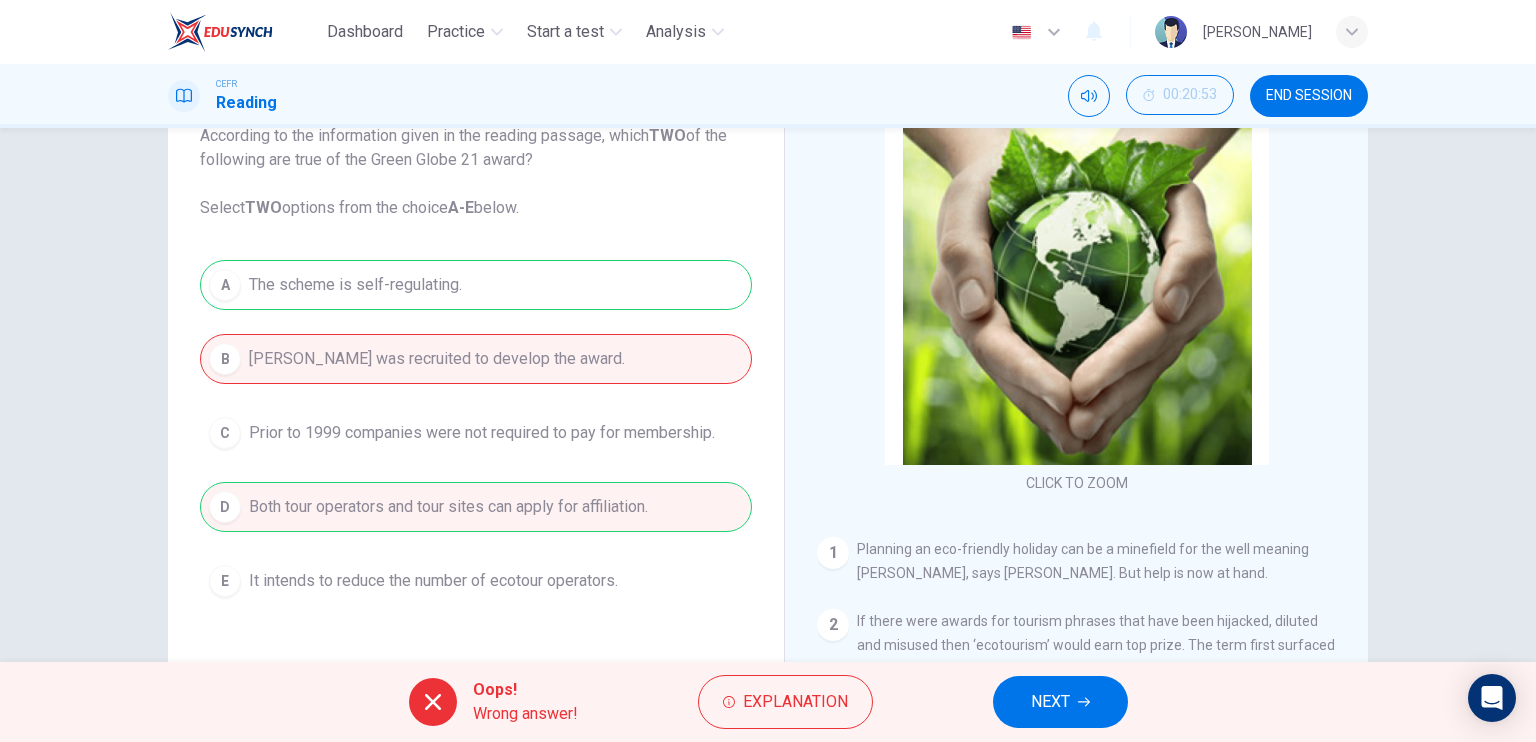 click on "NEXT" at bounding box center [1050, 702] 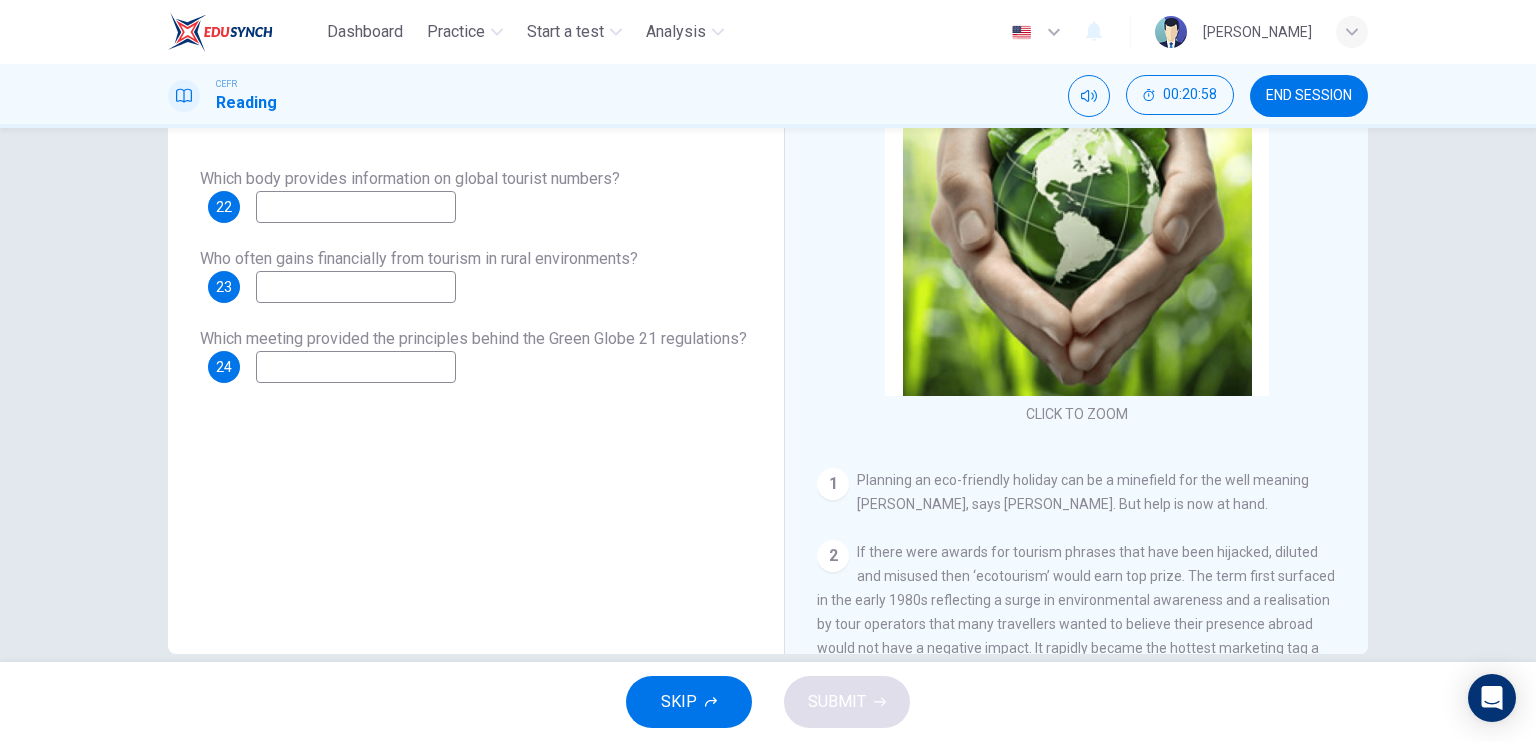 scroll, scrollTop: 240, scrollLeft: 0, axis: vertical 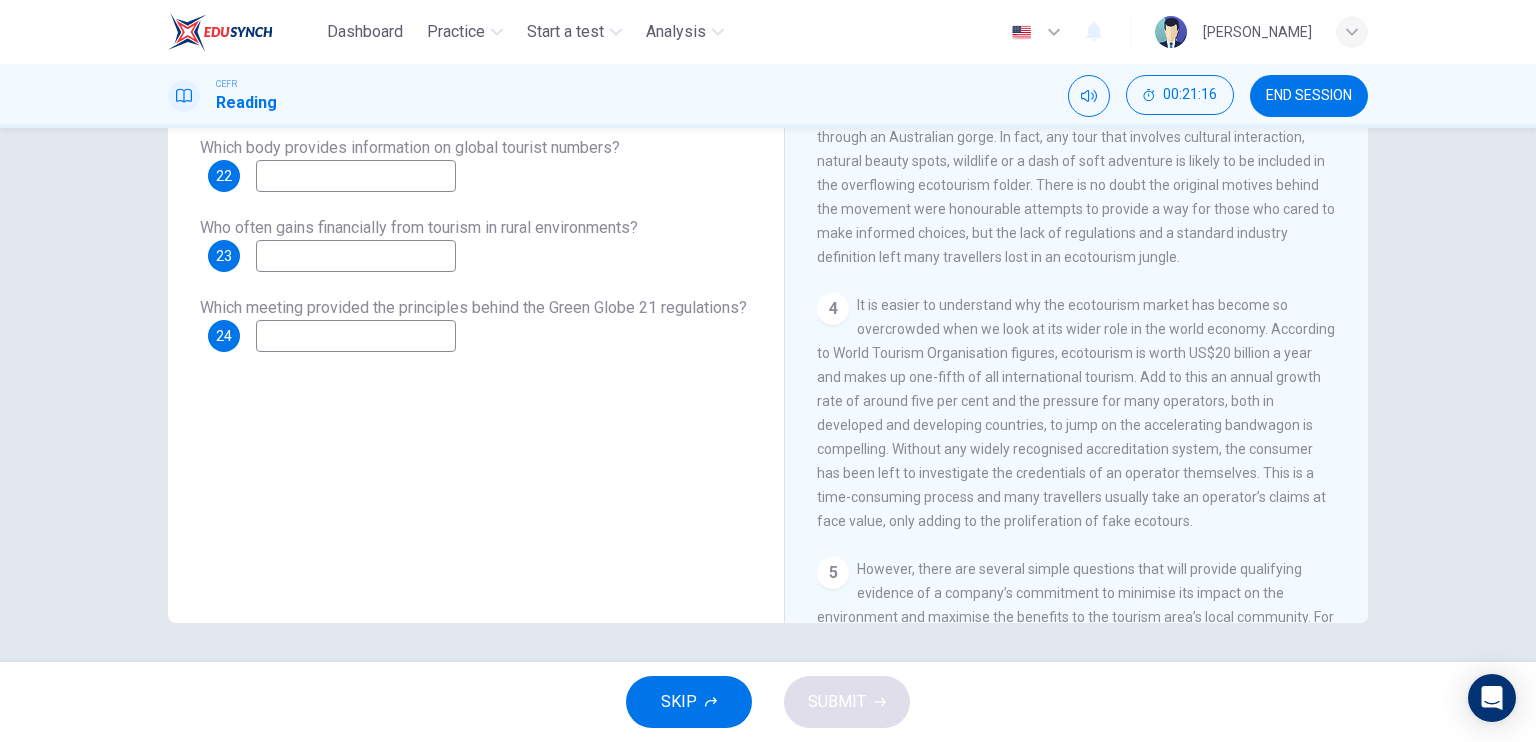 click at bounding box center [356, 176] 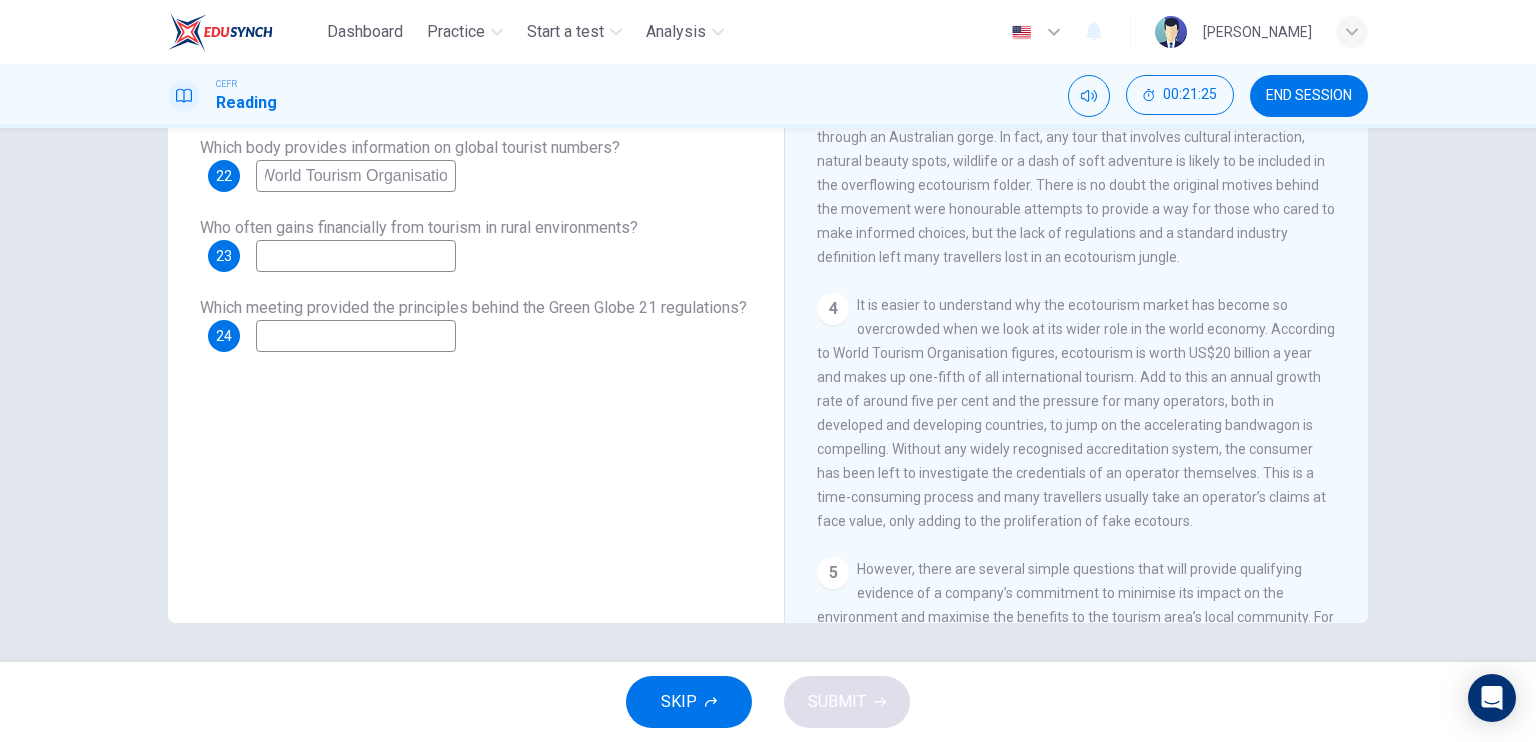 scroll, scrollTop: 0, scrollLeft: 14, axis: horizontal 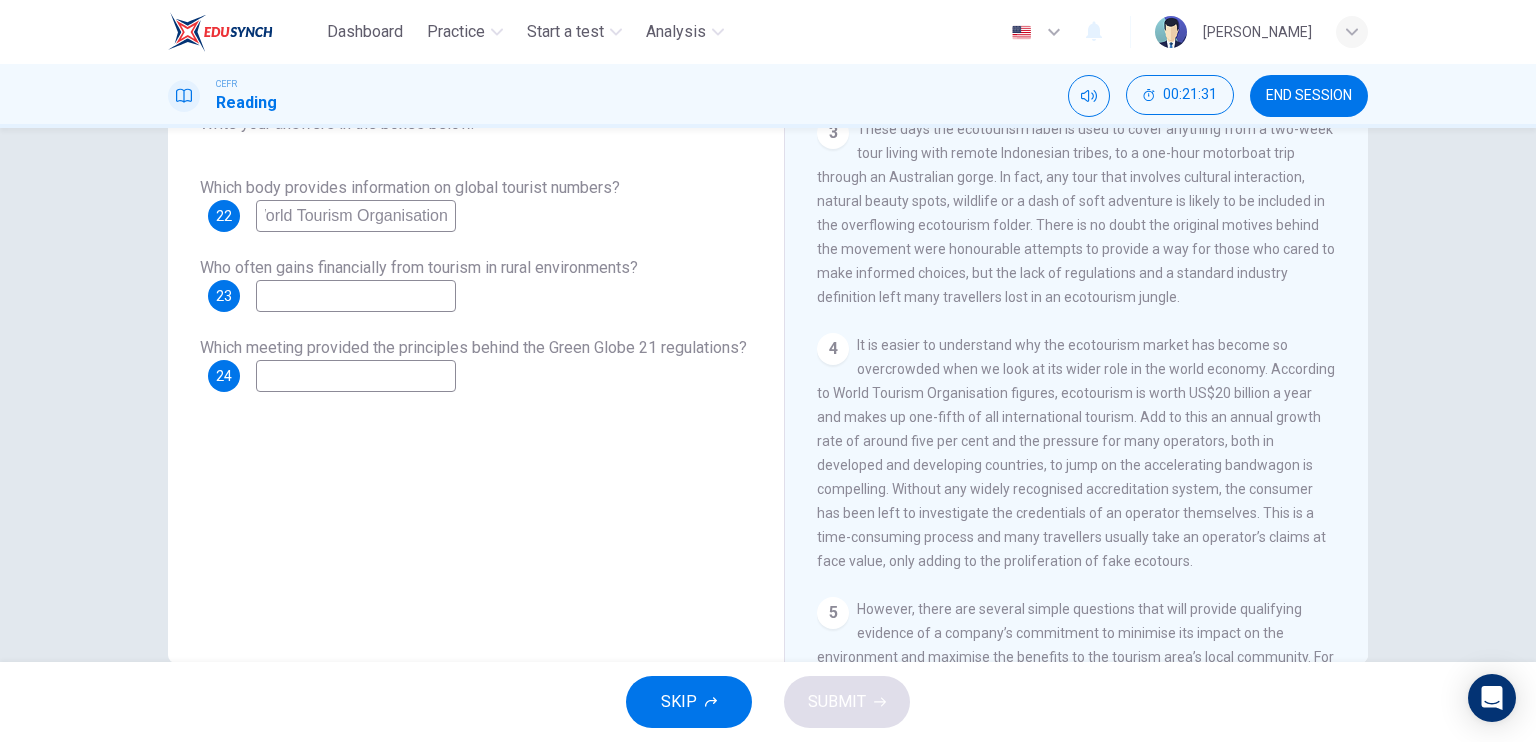 type on "World Tourism Organisation" 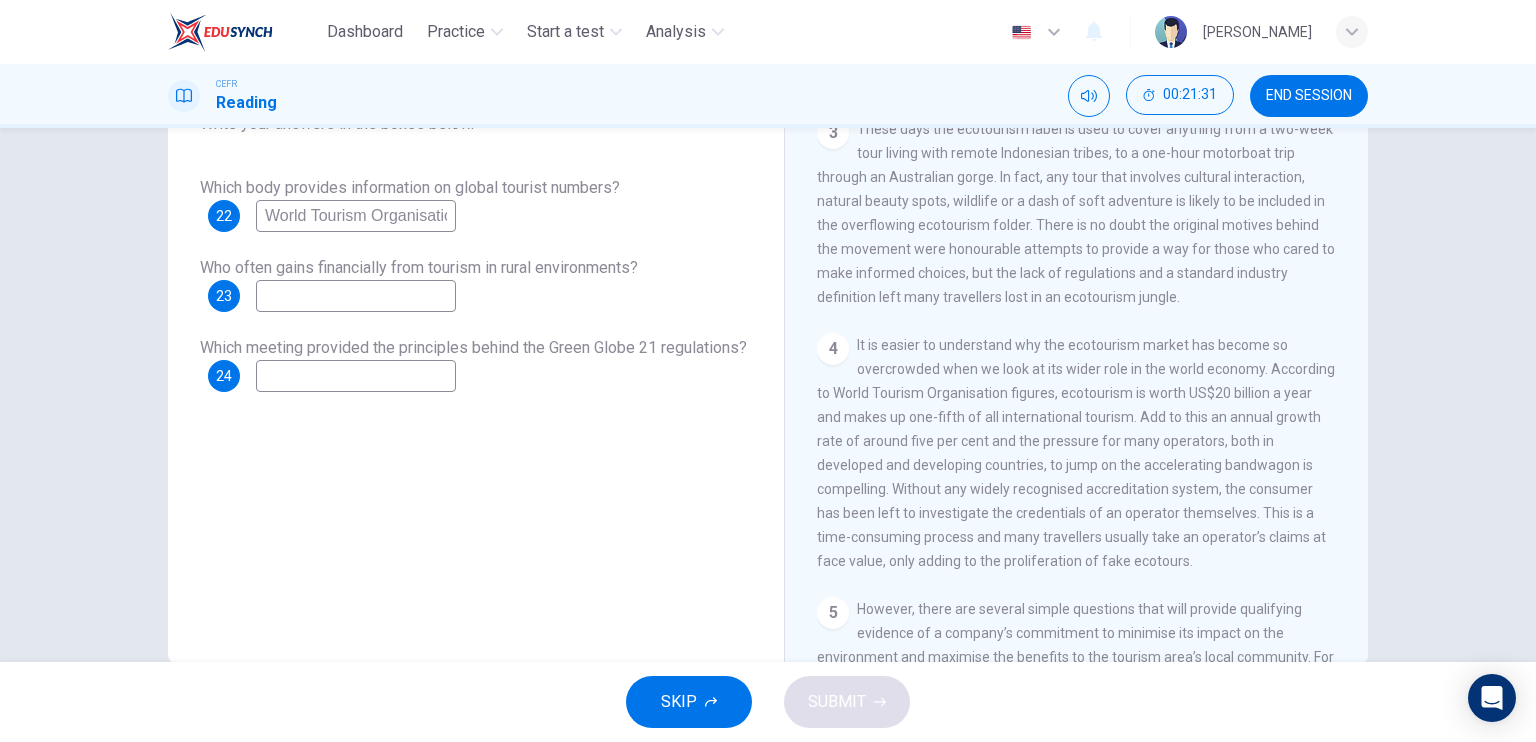 click at bounding box center (356, 296) 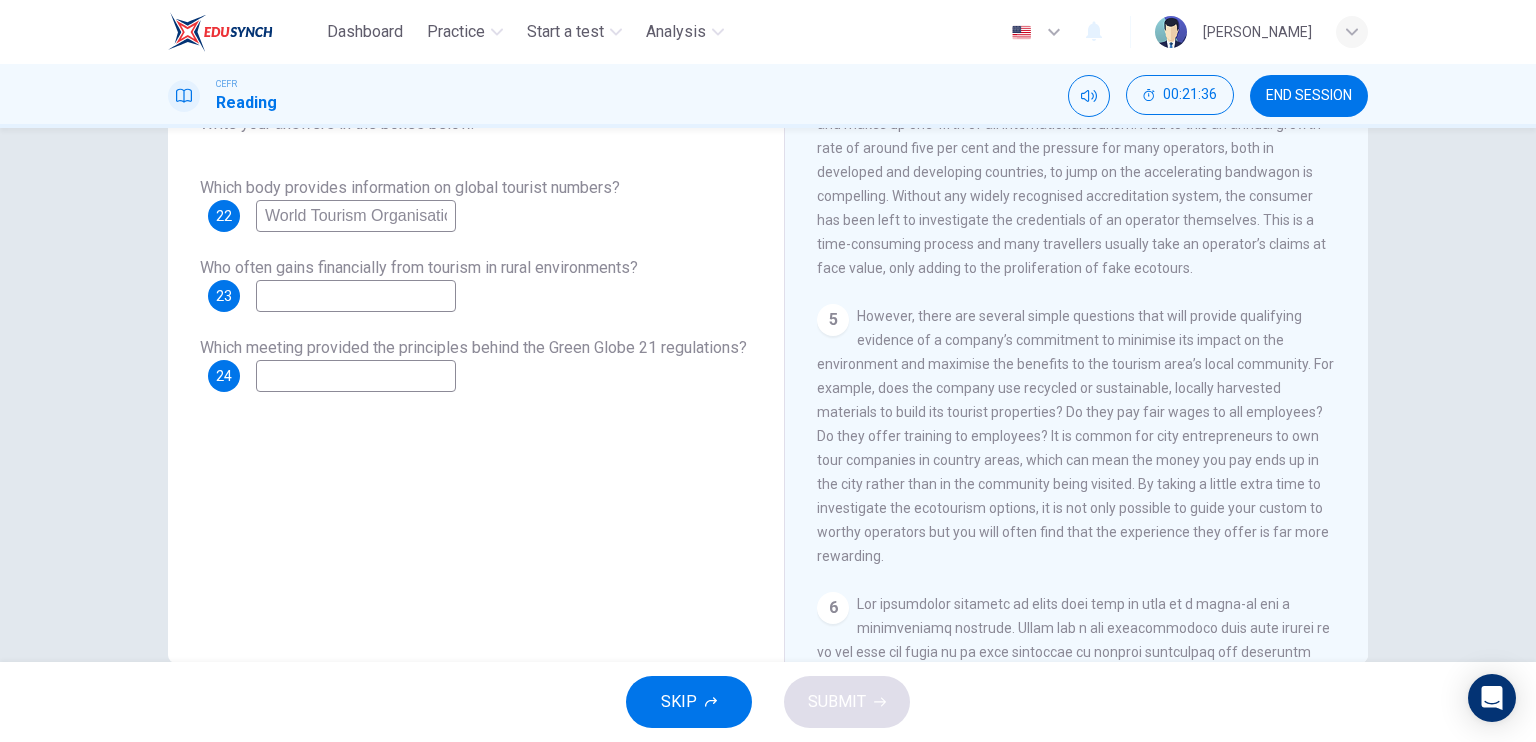 scroll, scrollTop: 900, scrollLeft: 0, axis: vertical 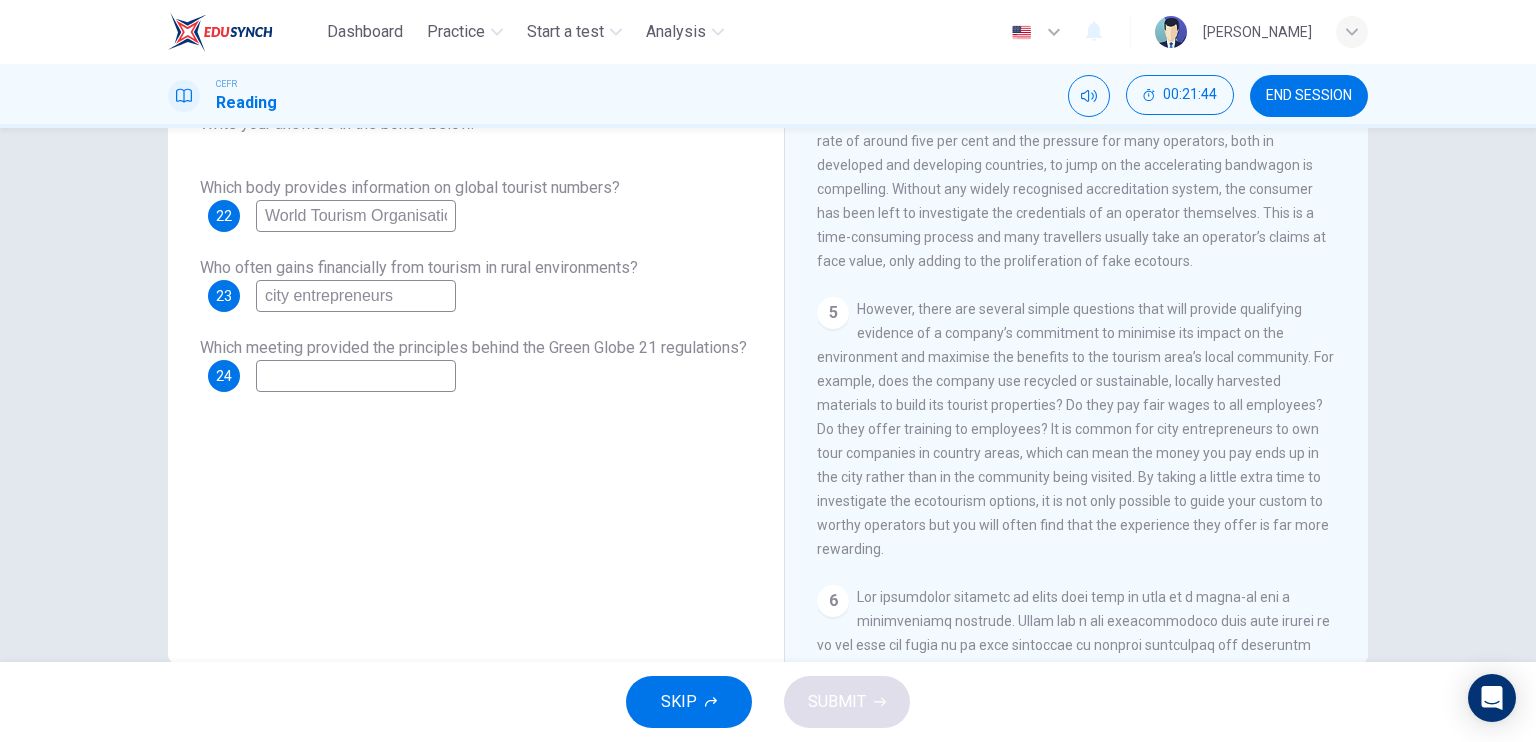type on "city entrepreneurs" 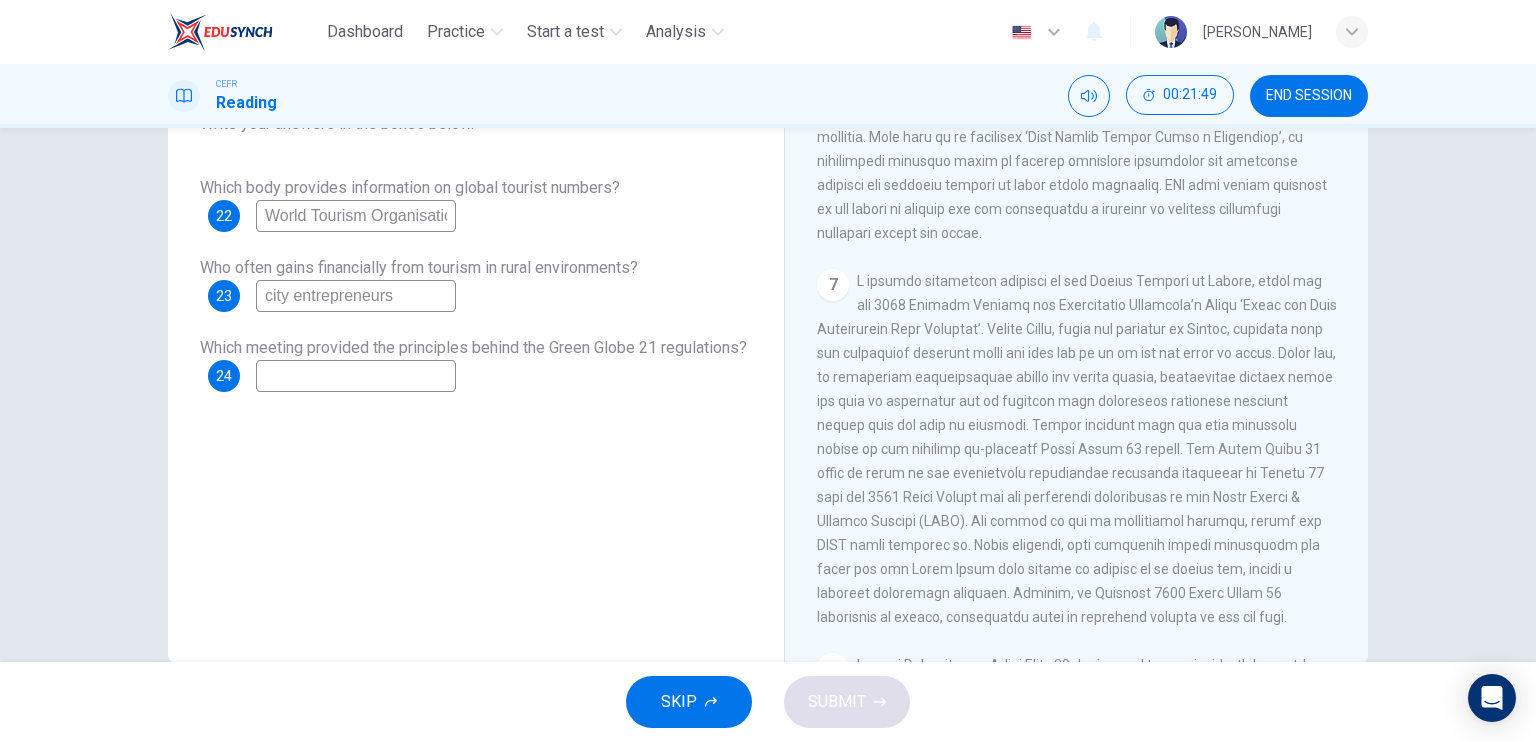 scroll, scrollTop: 1600, scrollLeft: 0, axis: vertical 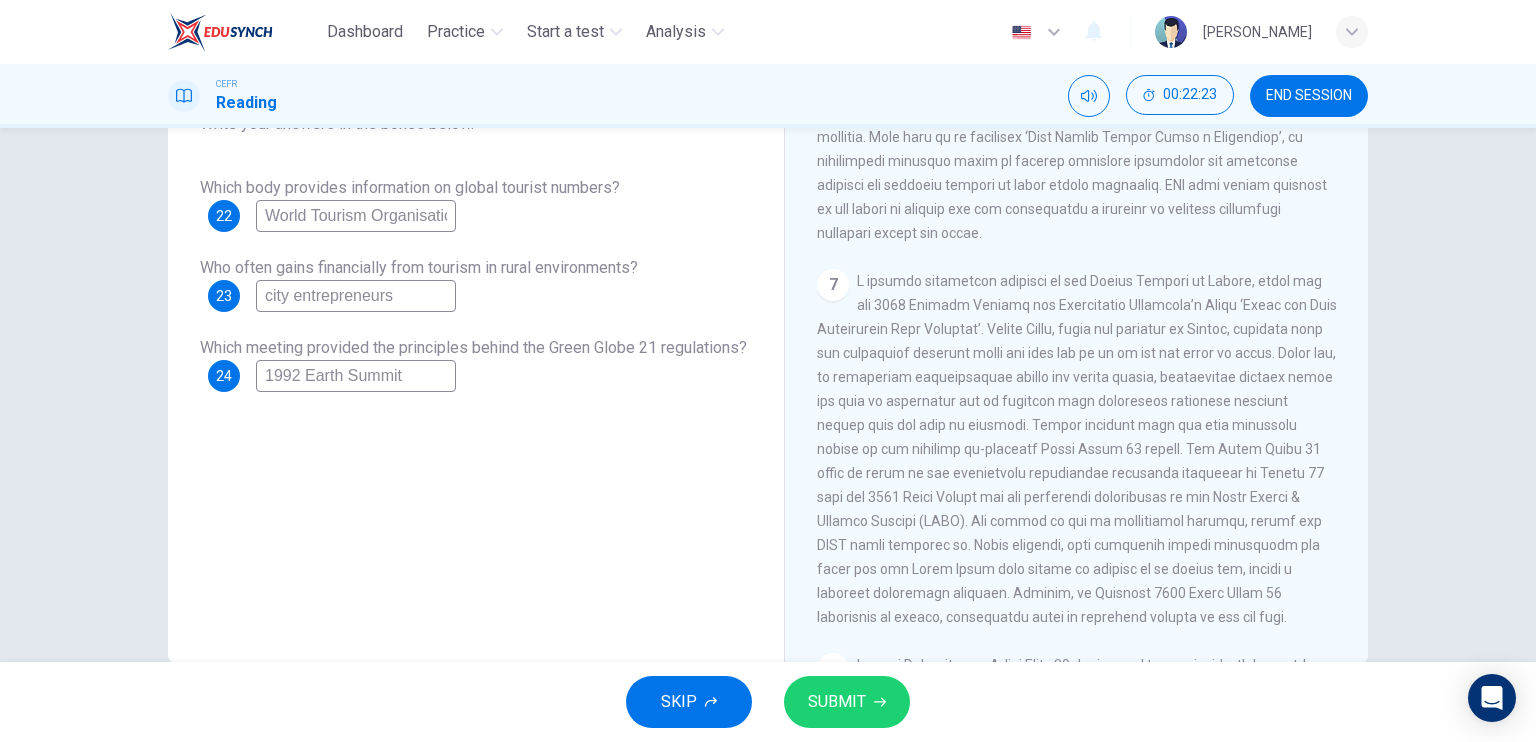 type on "1992 Earth Summit" 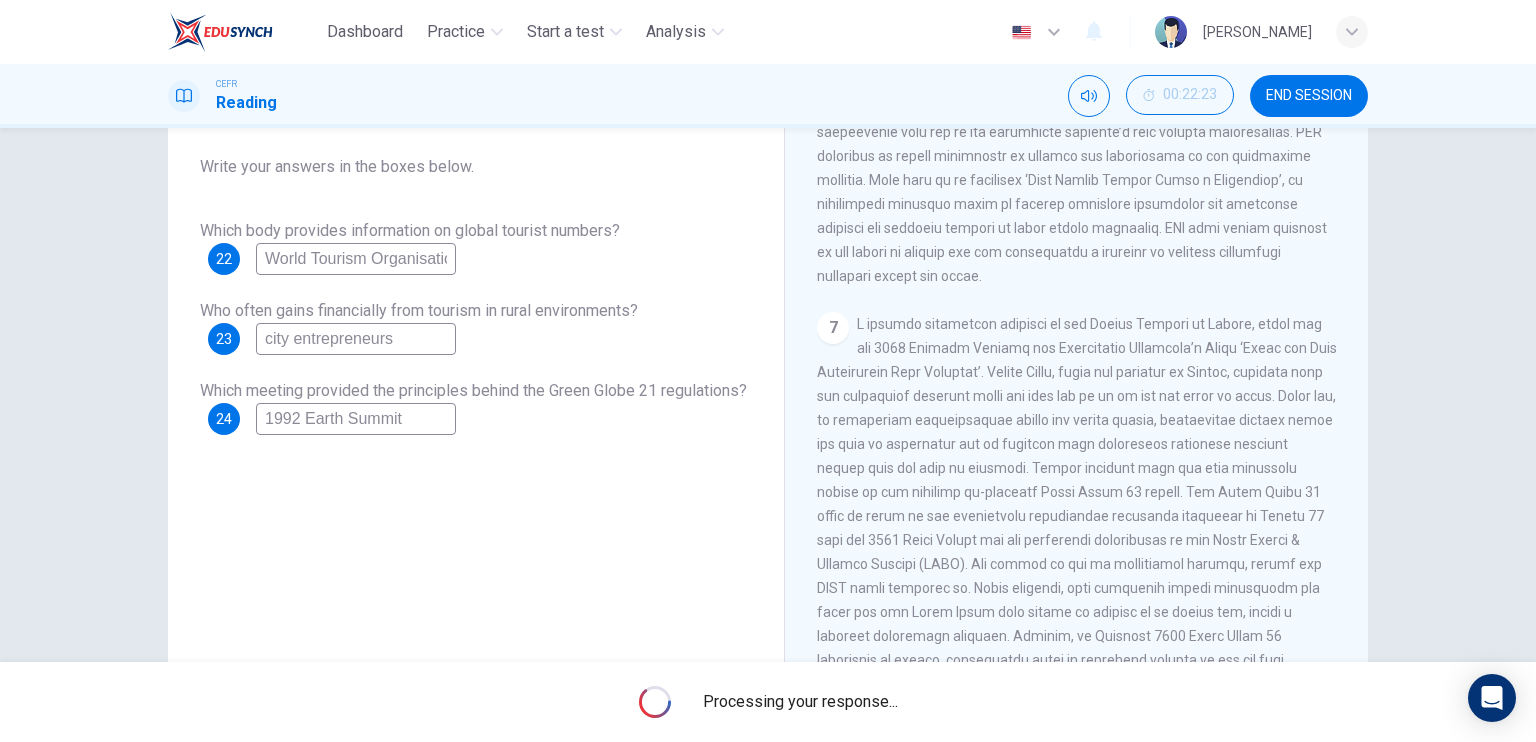 scroll, scrollTop: 100, scrollLeft: 0, axis: vertical 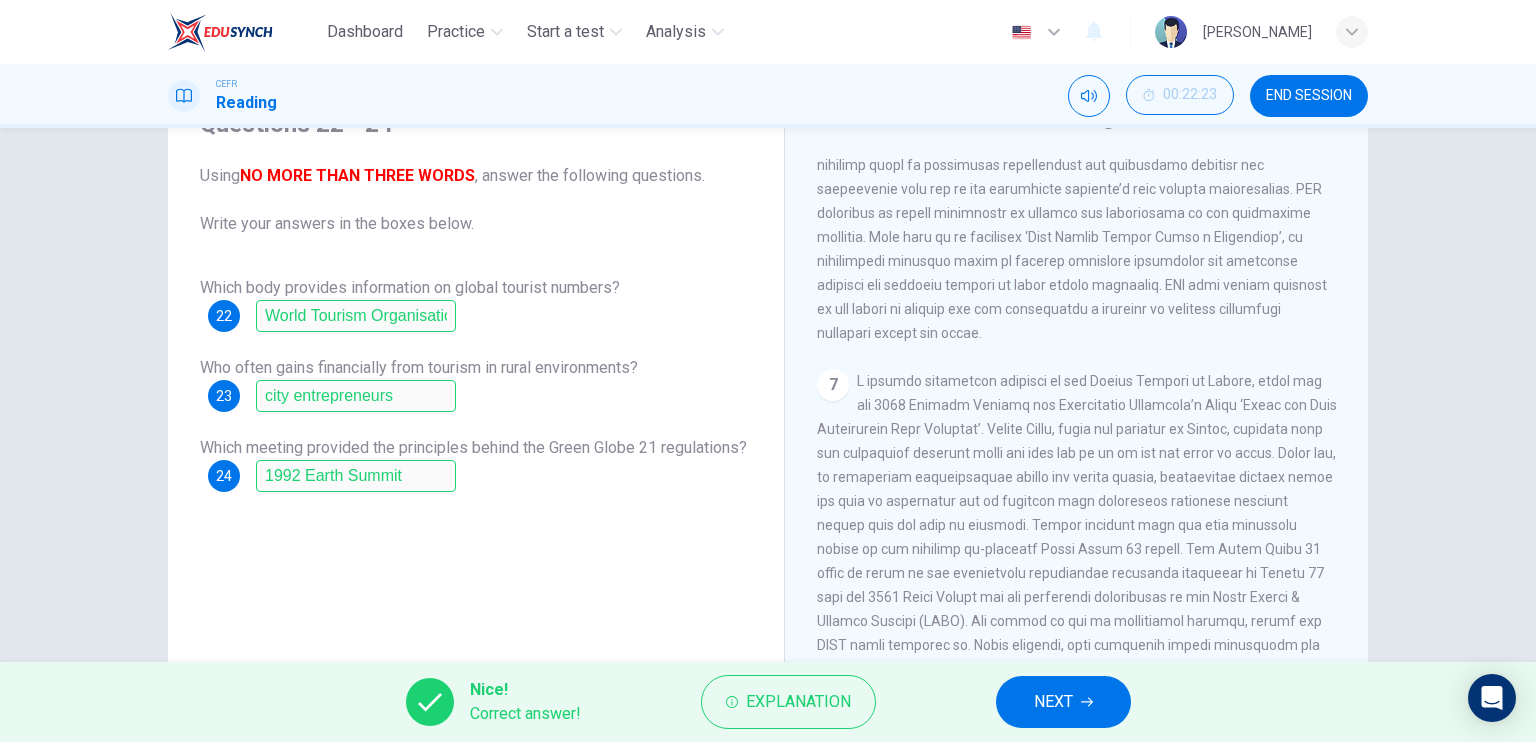 click on "NEXT" at bounding box center [1053, 702] 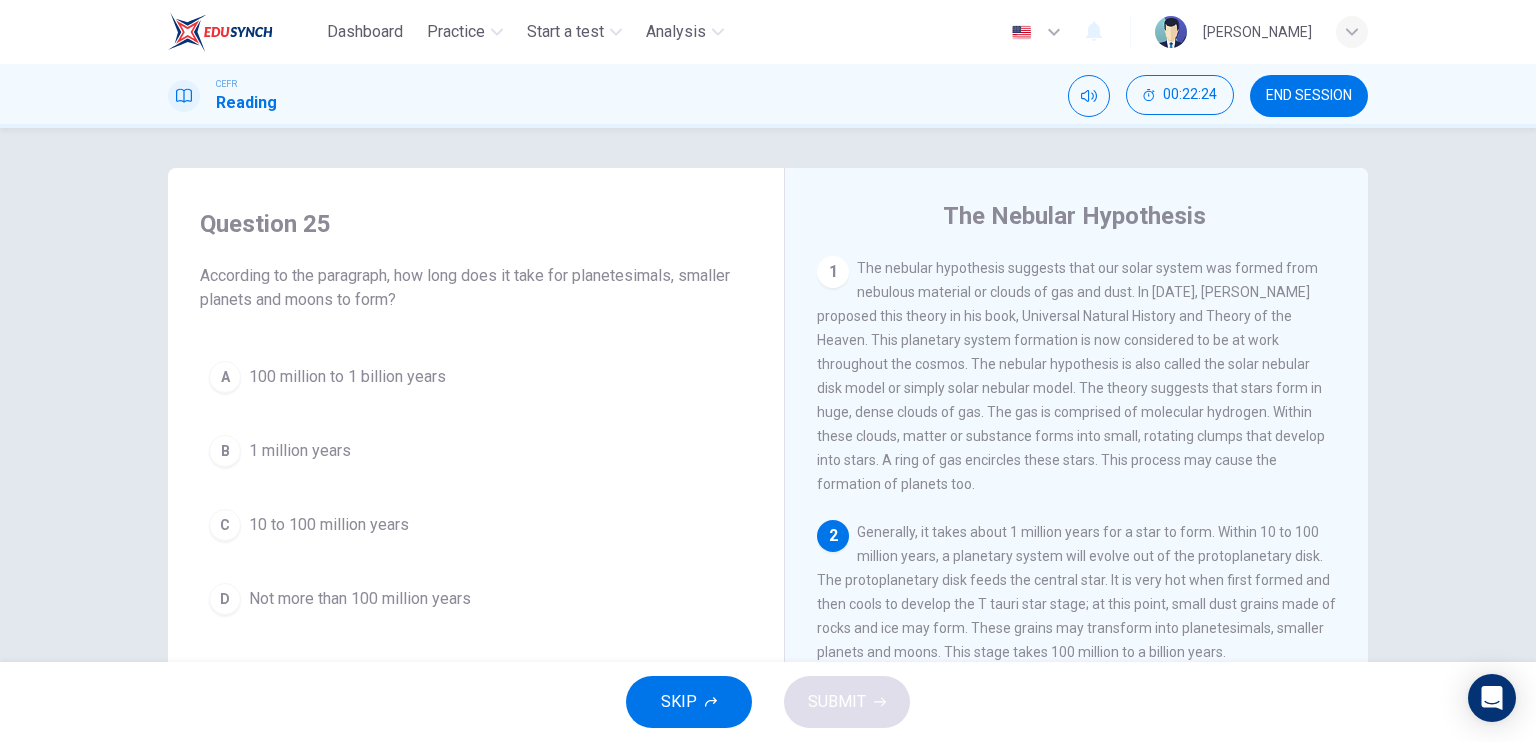drag, startPoint x: 1298, startPoint y: 92, endPoint x: 870, endPoint y: 81, distance: 428.14133 